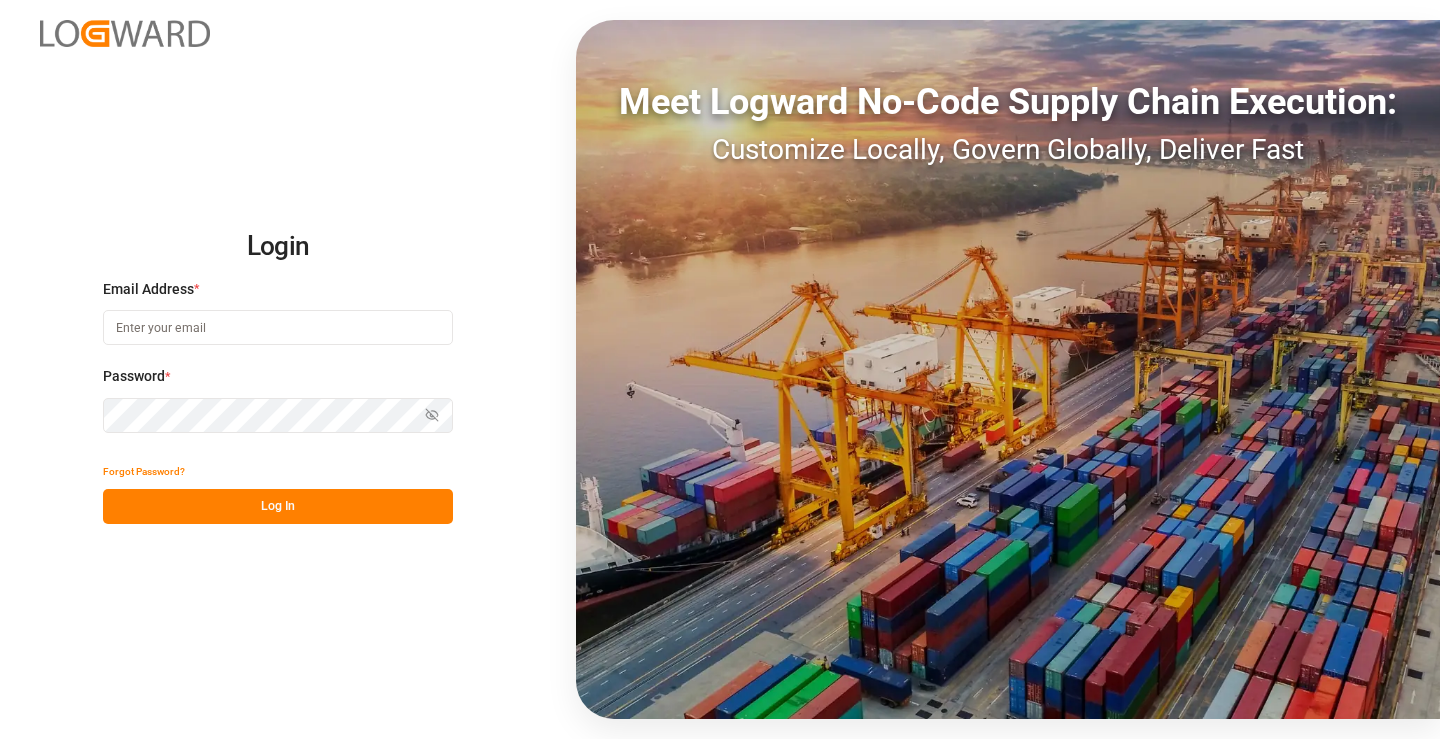 scroll, scrollTop: 0, scrollLeft: 0, axis: both 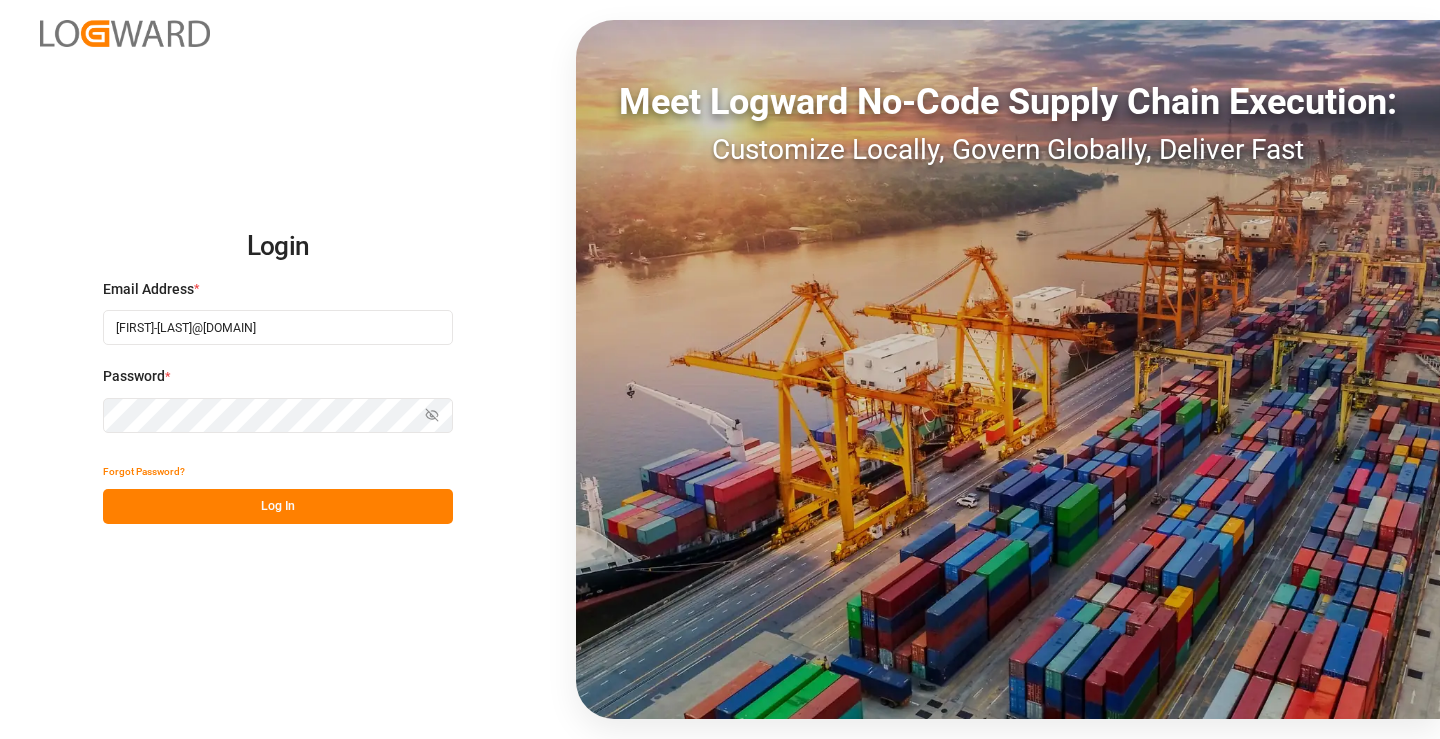 click on "Log In" at bounding box center (278, 506) 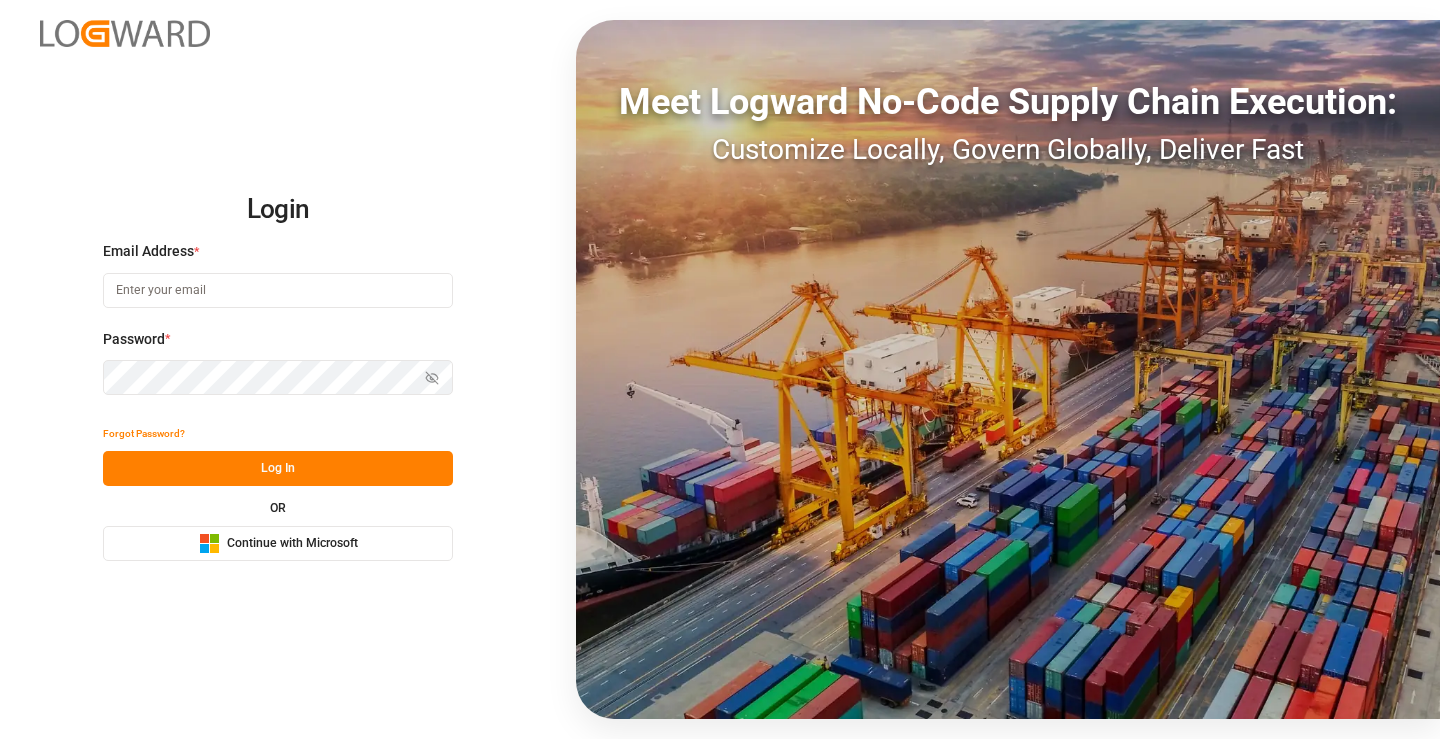 scroll, scrollTop: 0, scrollLeft: 0, axis: both 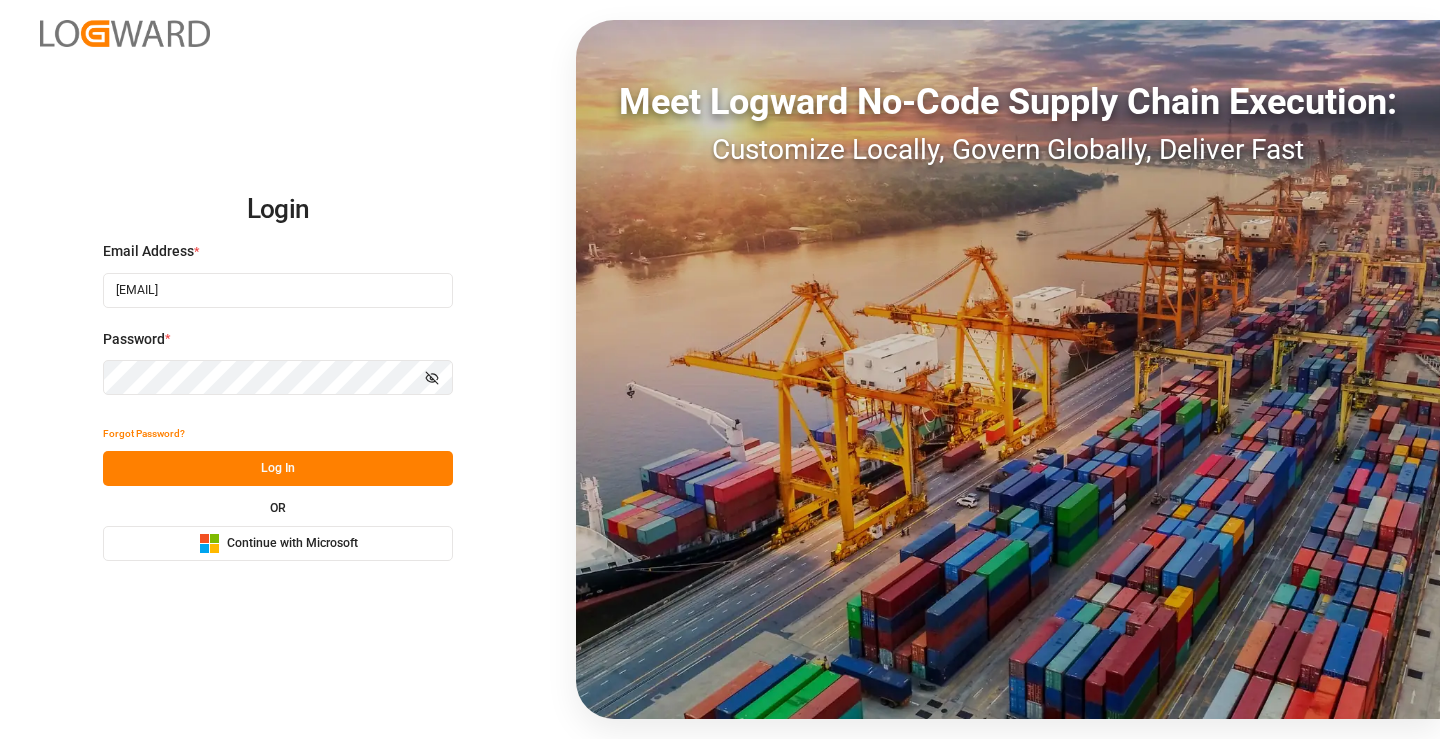 click on "Log In" at bounding box center (278, 468) 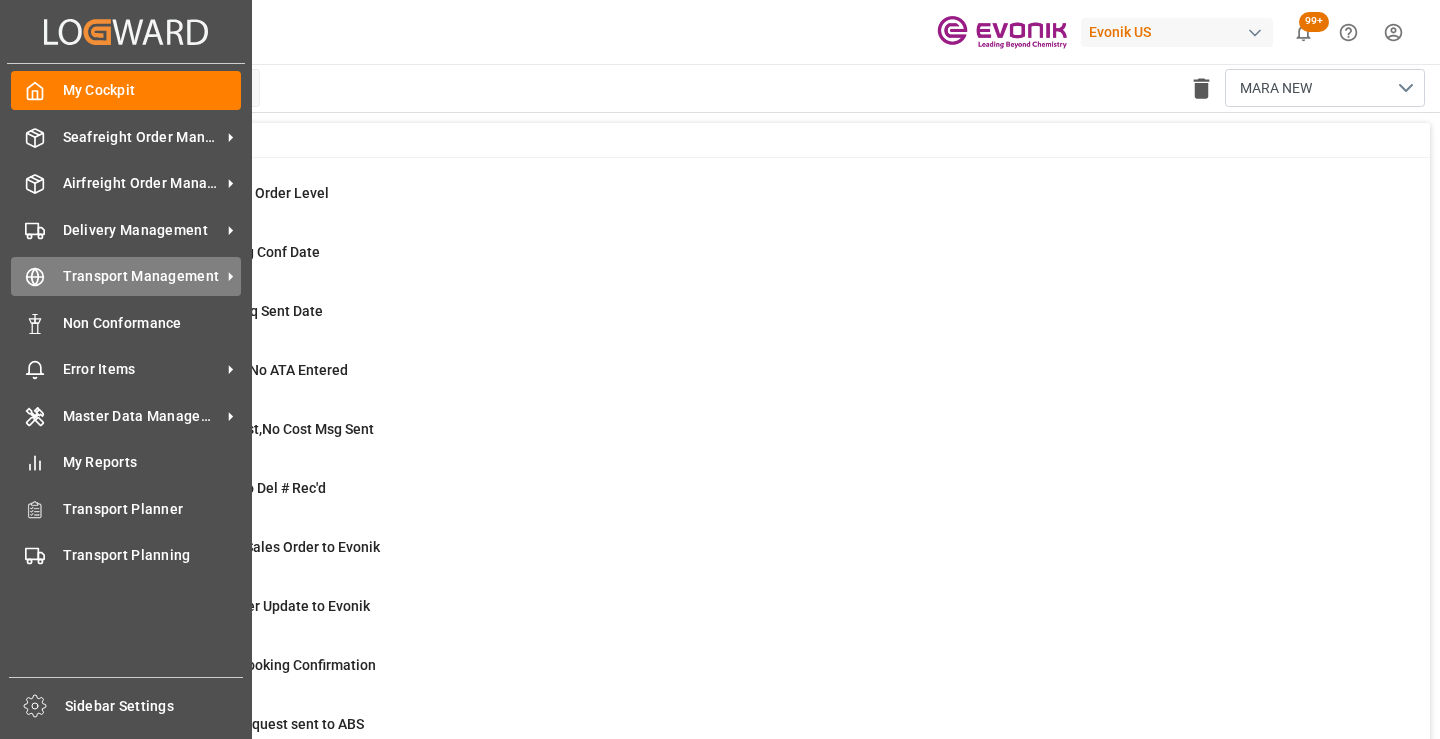 click 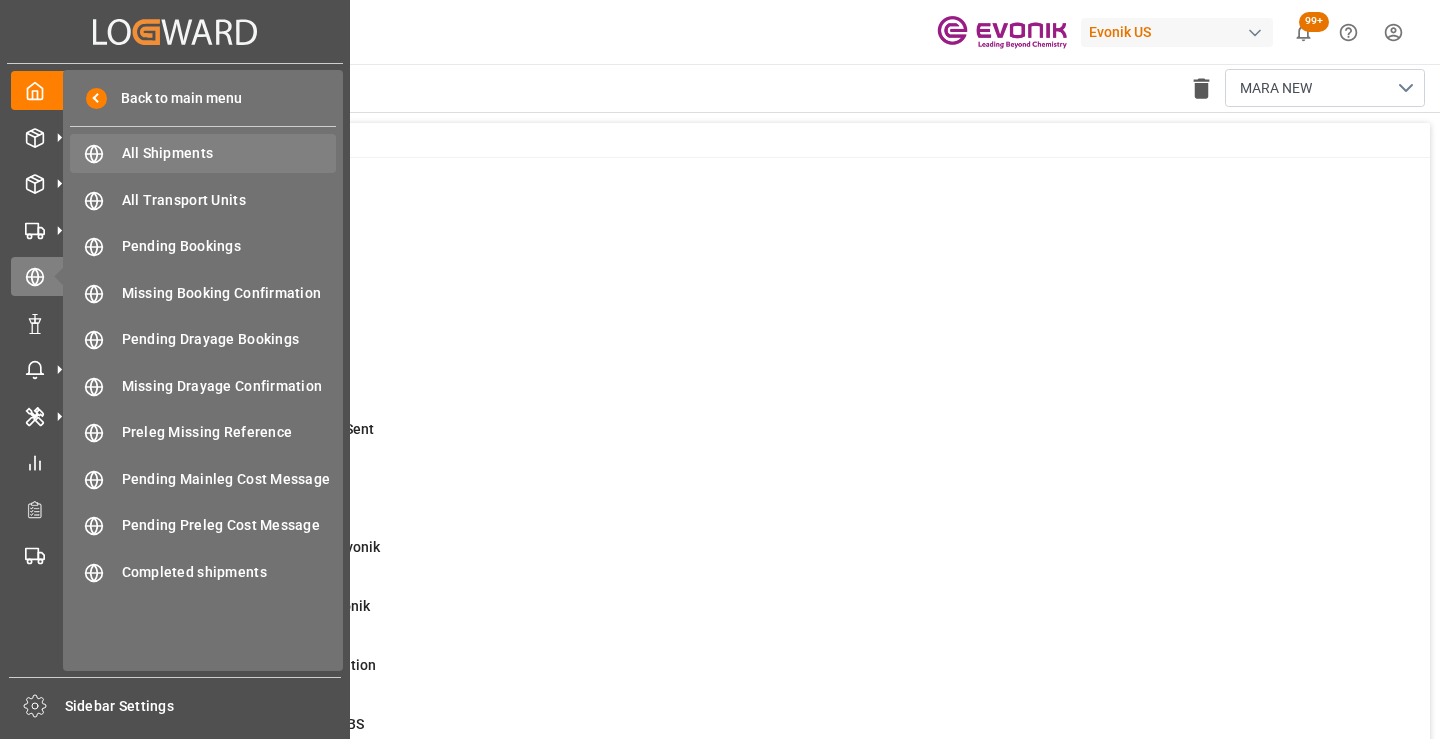 click on "All Shipments" at bounding box center [229, 153] 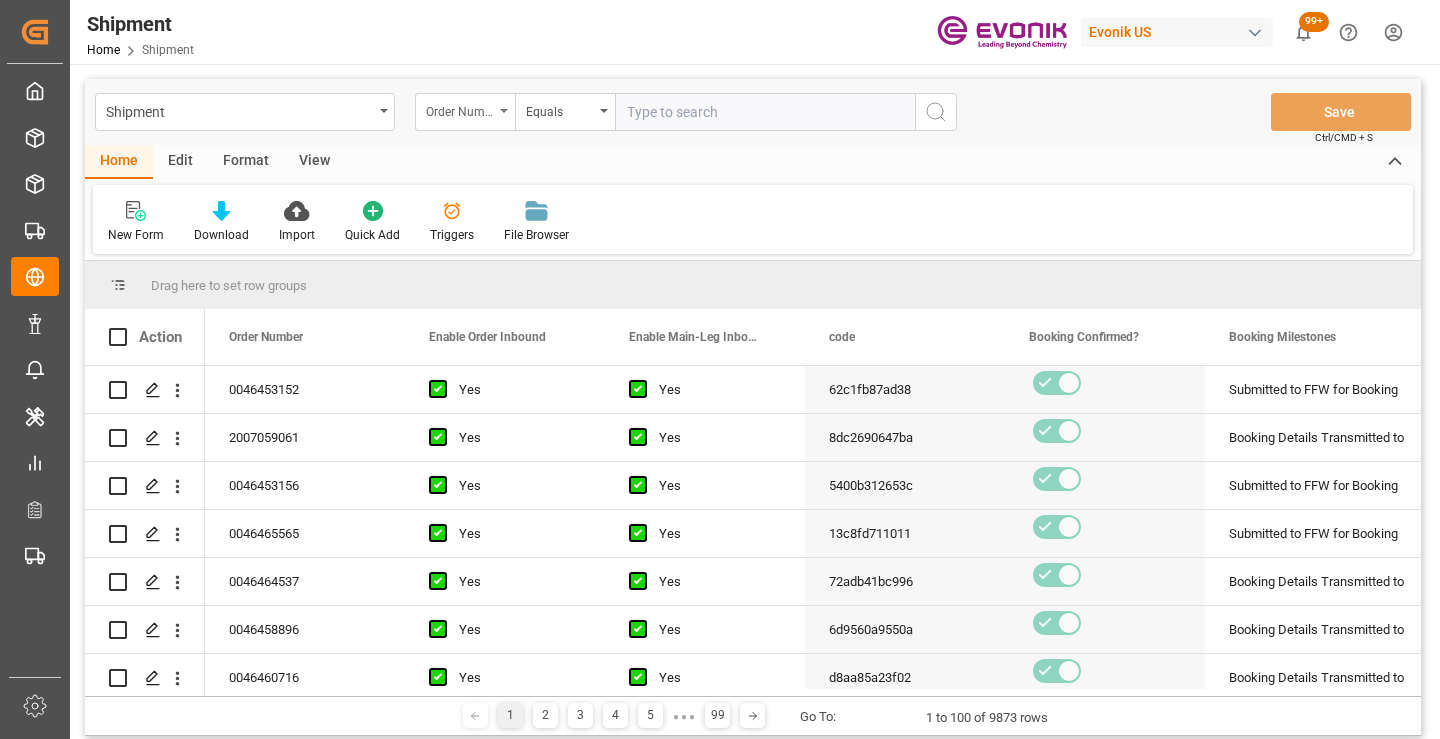 click on "Order Number" at bounding box center (460, 109) 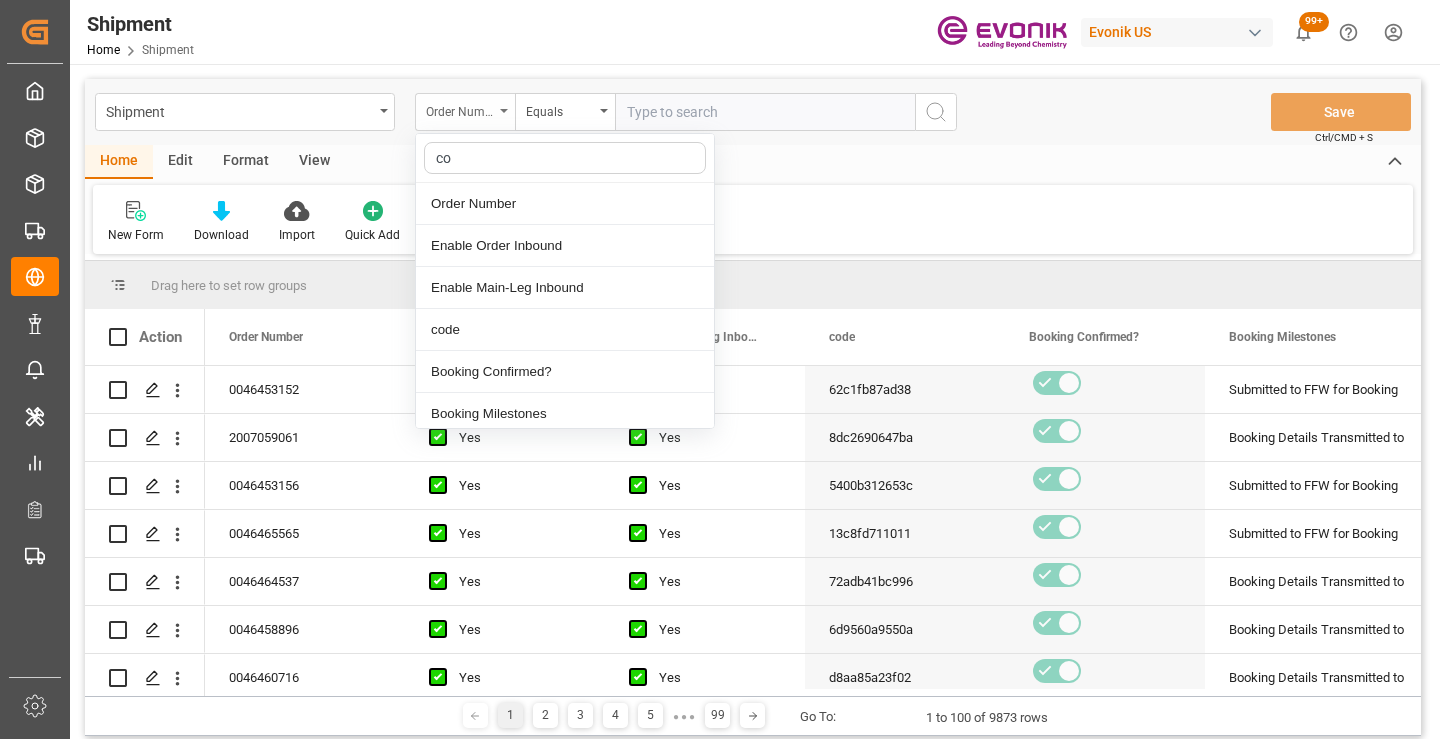 type on "cod" 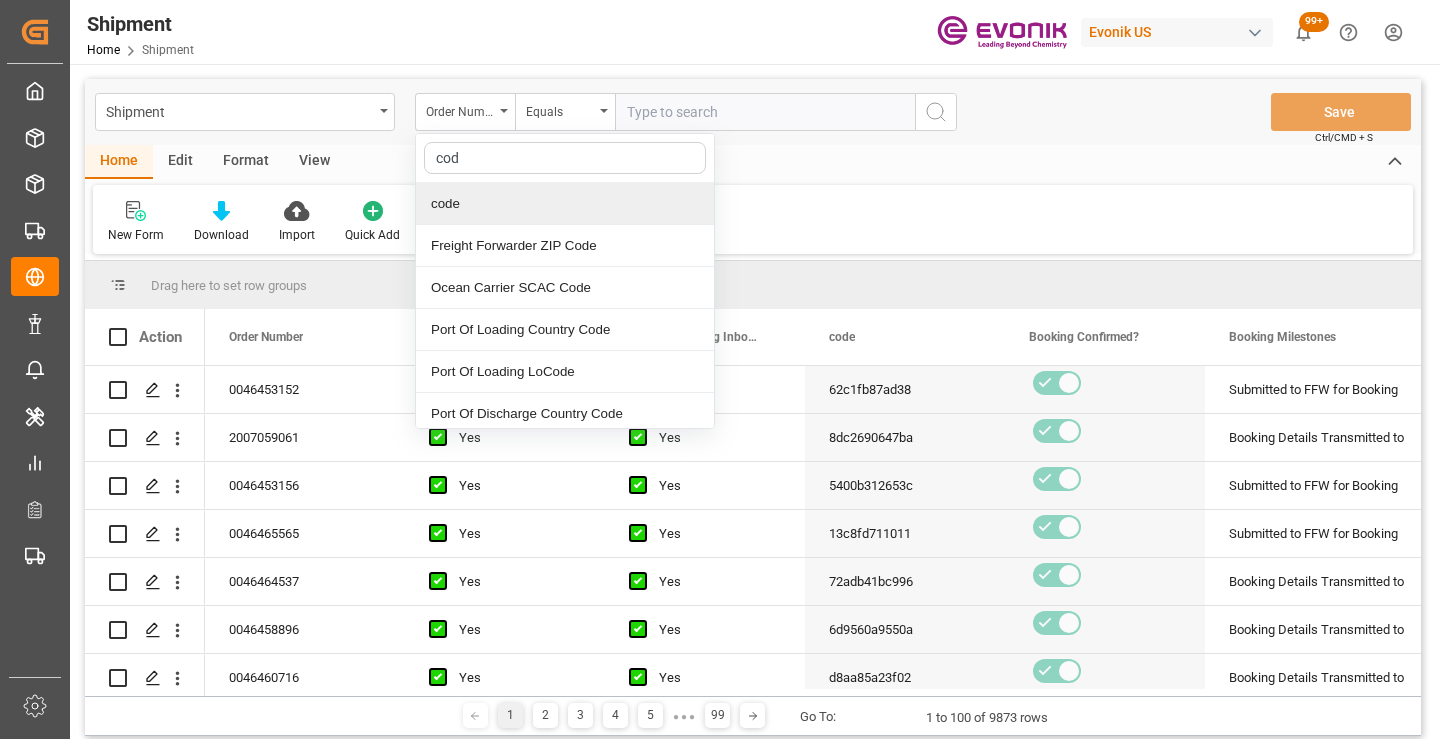 click on "code" at bounding box center (565, 204) 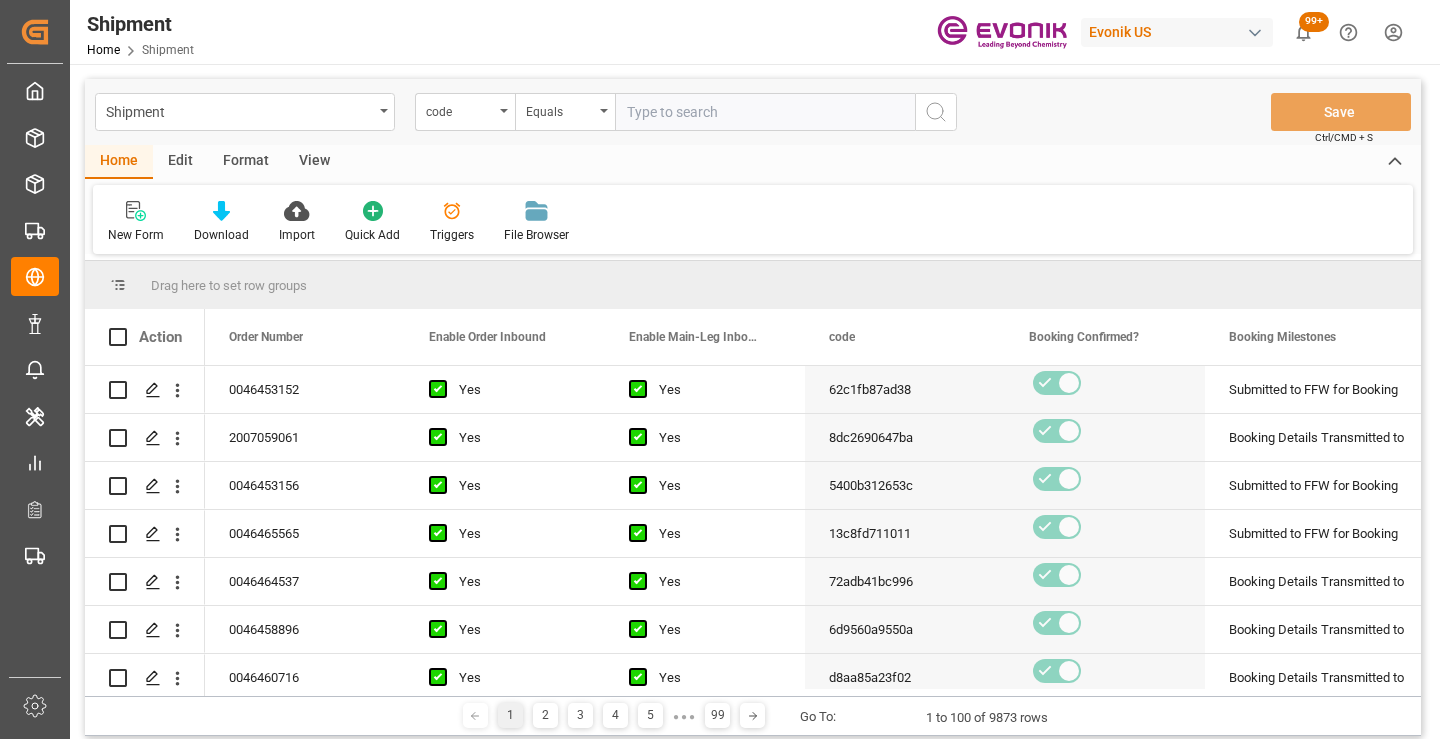 click at bounding box center (765, 112) 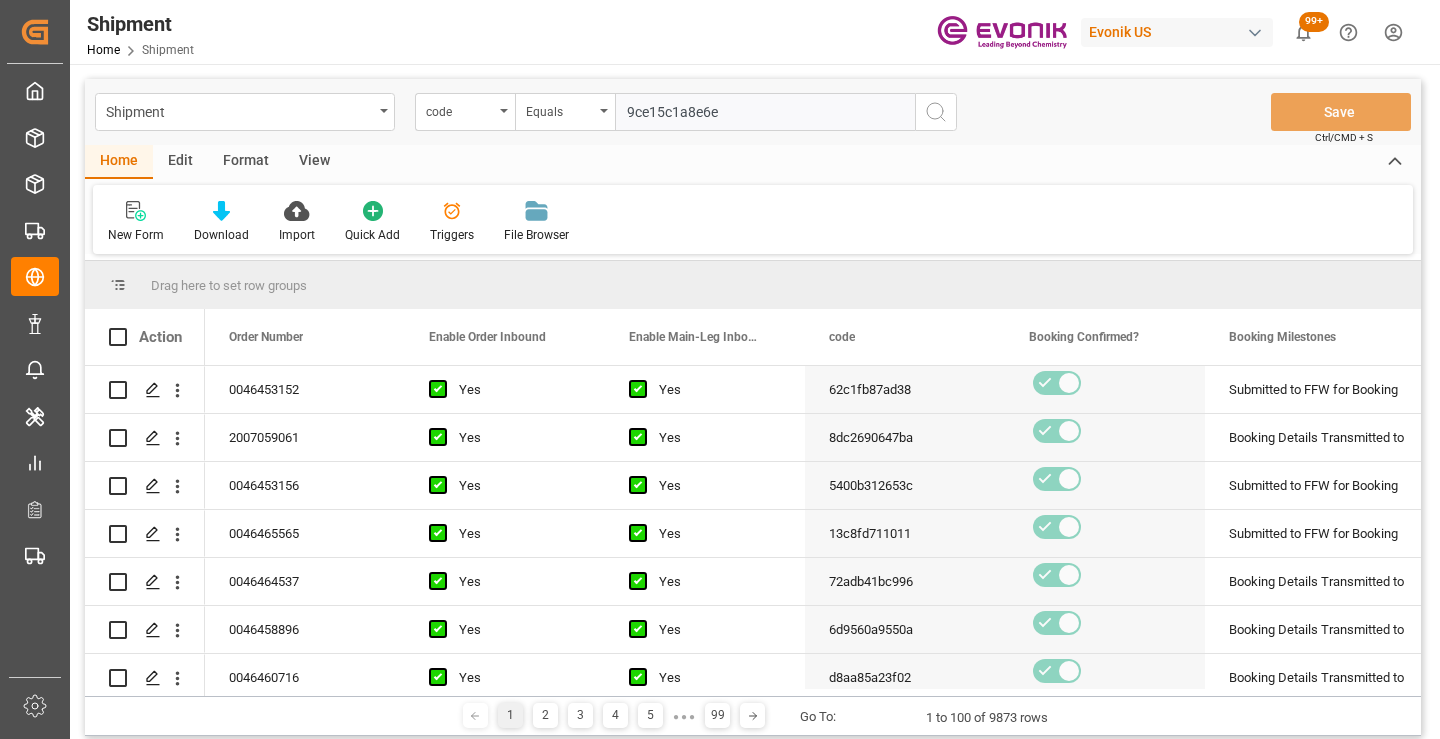 type on "9ce15c1a8e6e" 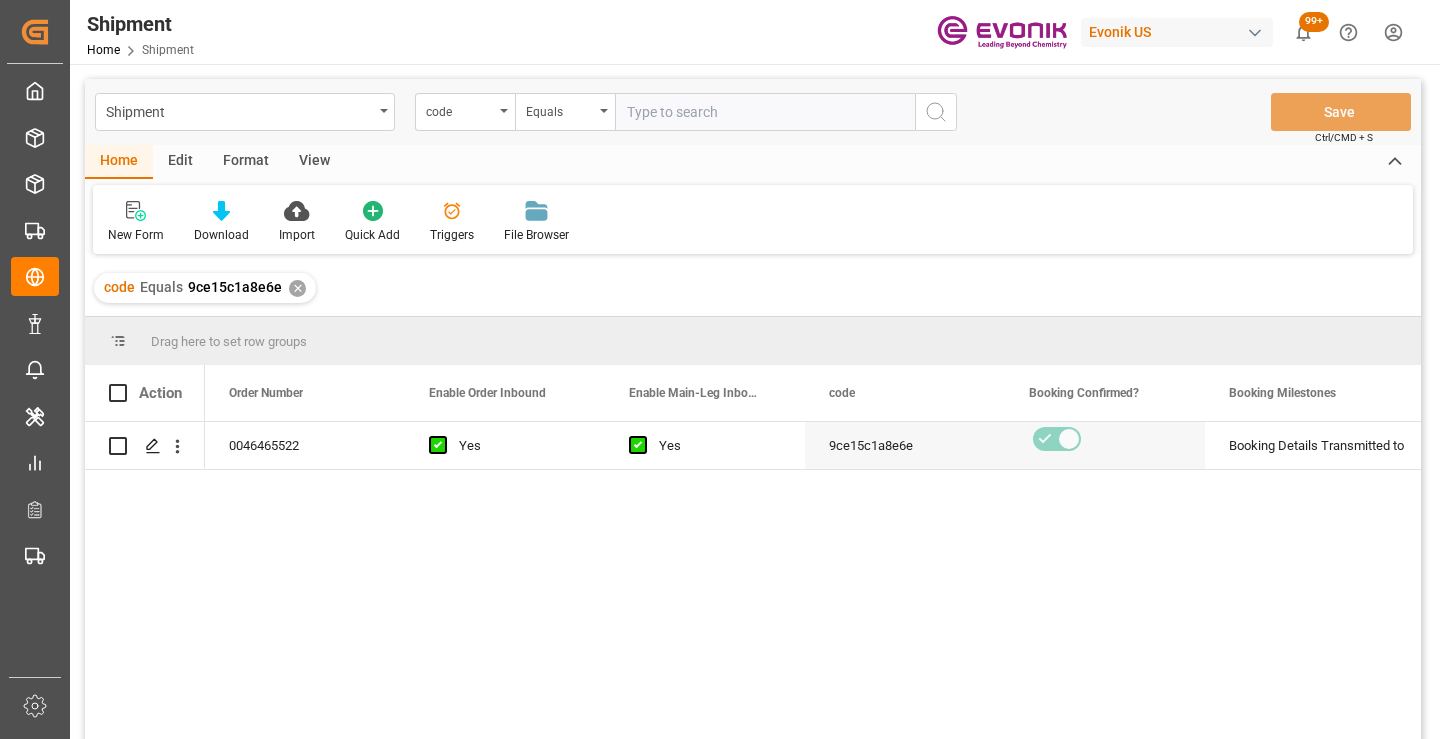 click on "0046465522 Yes Yes 9ce15c1a8e6e Booking Details Transmitted to SAP Active No" at bounding box center (813, 587) 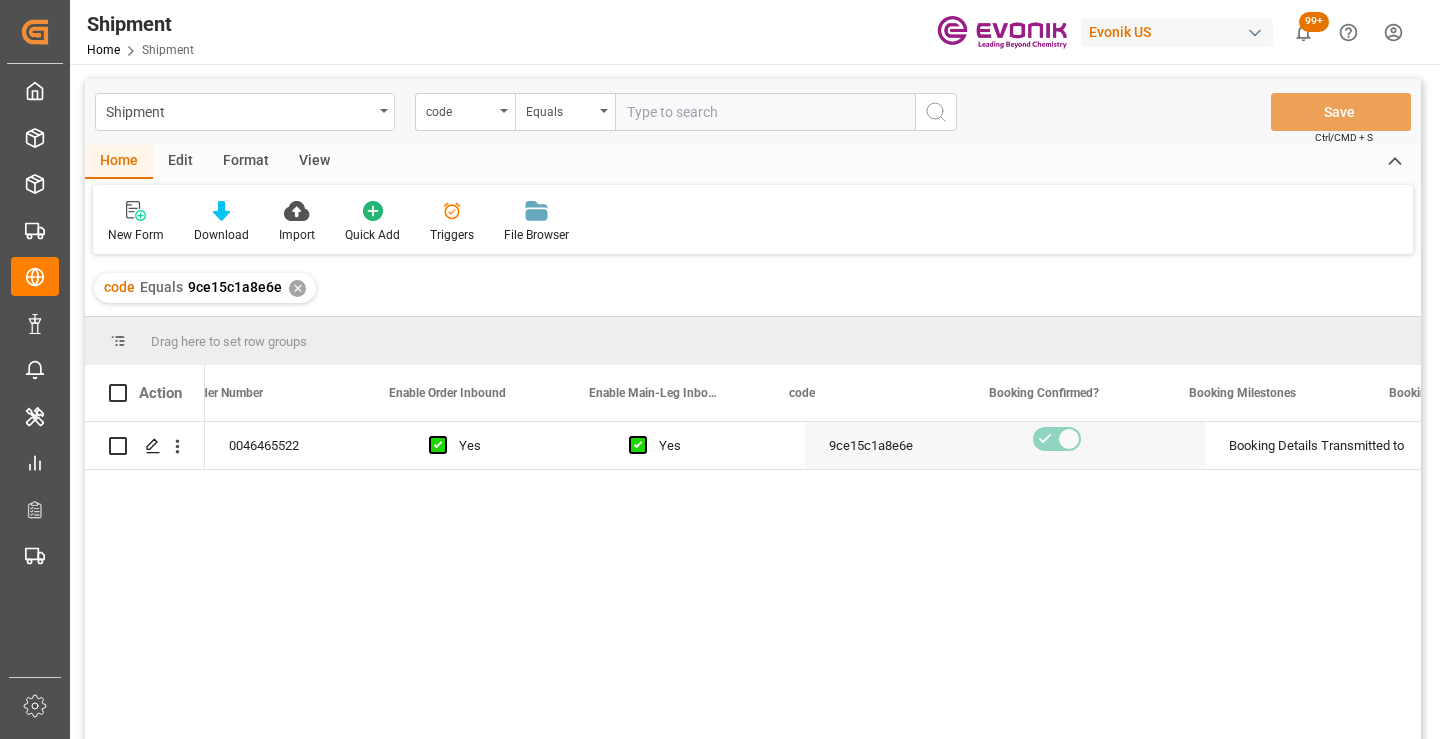 scroll, scrollTop: 0, scrollLeft: 40, axis: horizontal 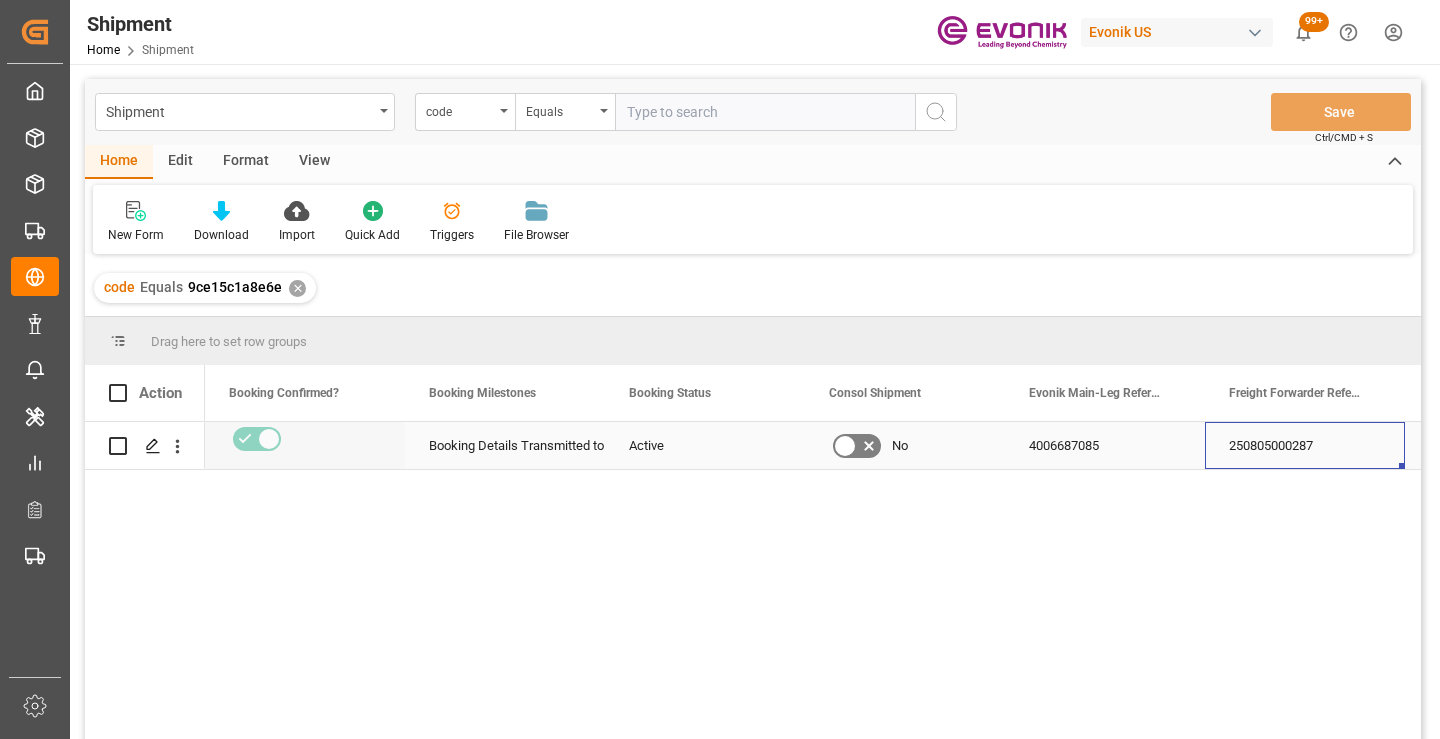 click on "250805000287" at bounding box center [1305, 445] 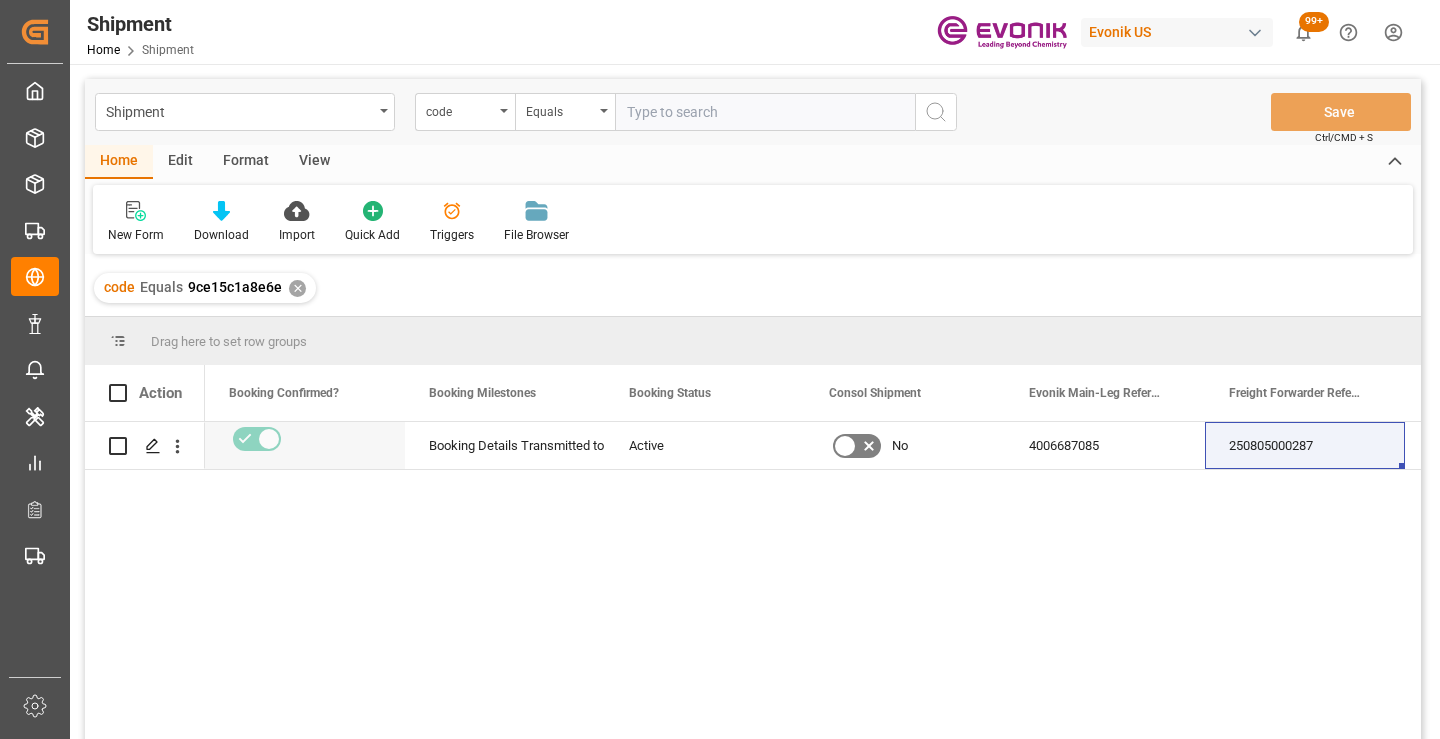 click on "✕" at bounding box center [297, 288] 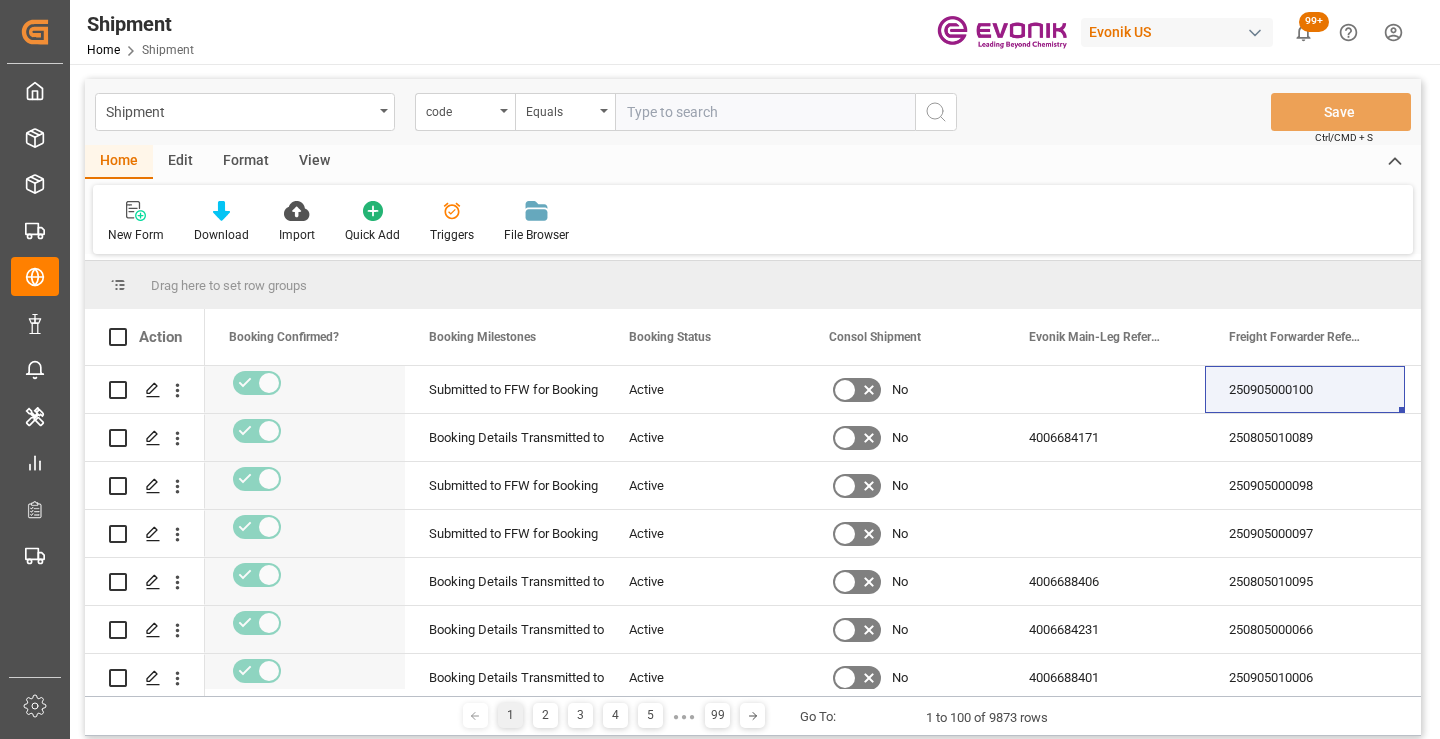 click at bounding box center [765, 112] 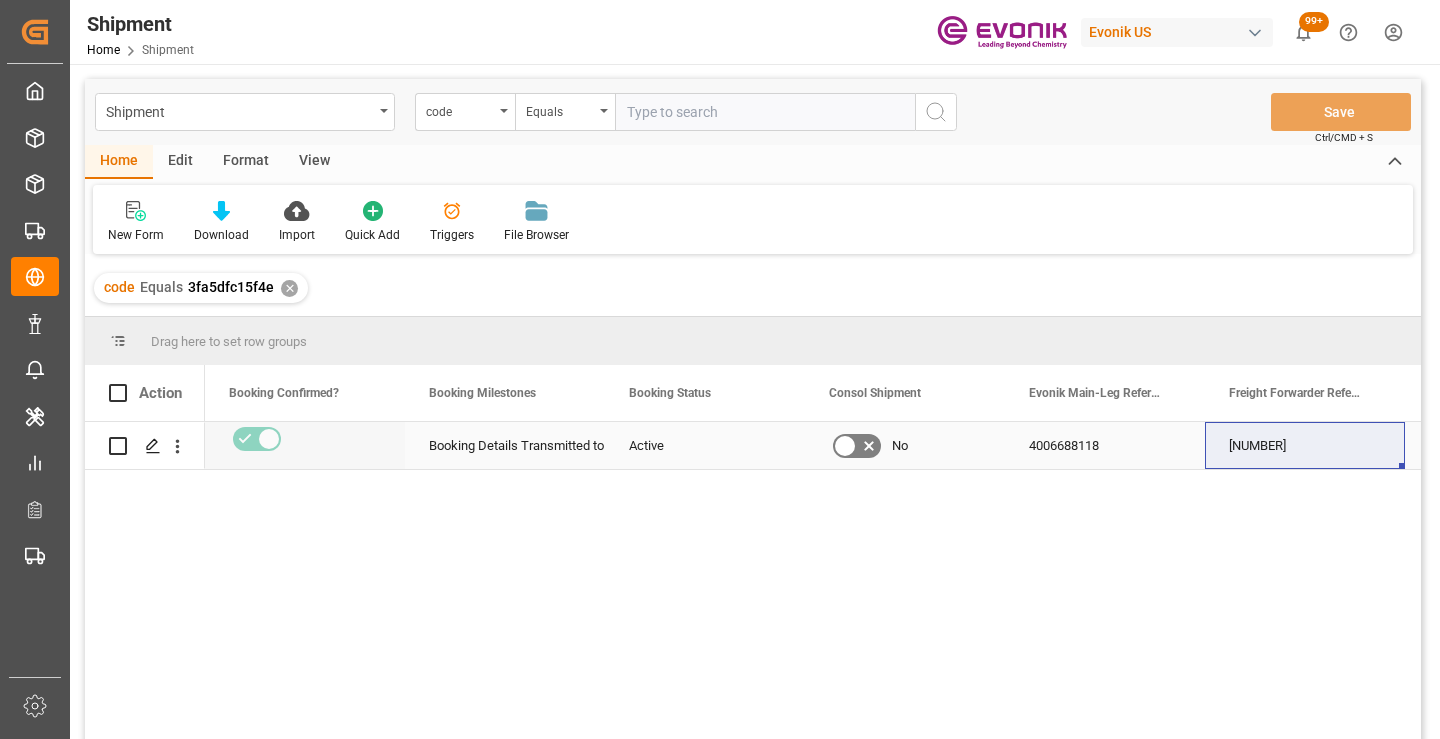 click on "250805010128" at bounding box center [1305, 445] 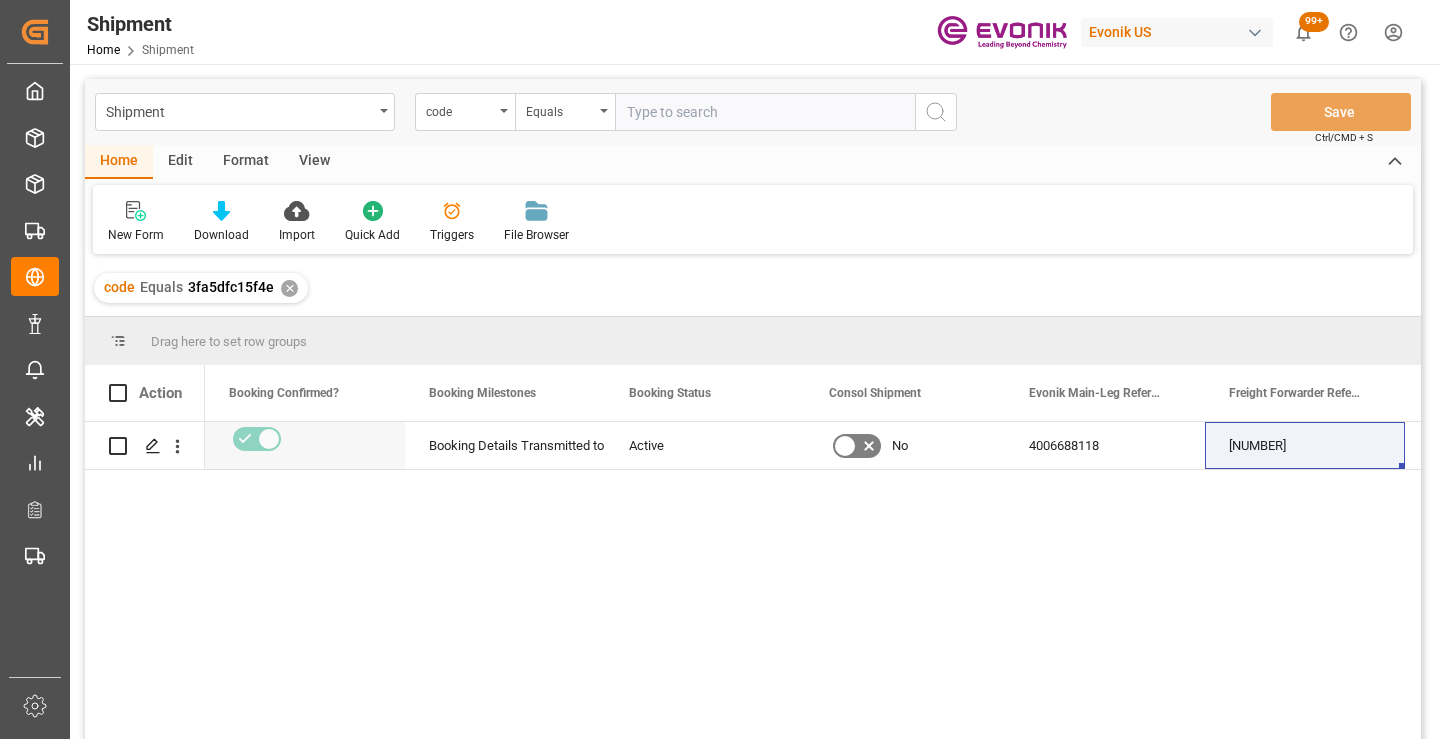 click on "✕" at bounding box center (289, 288) 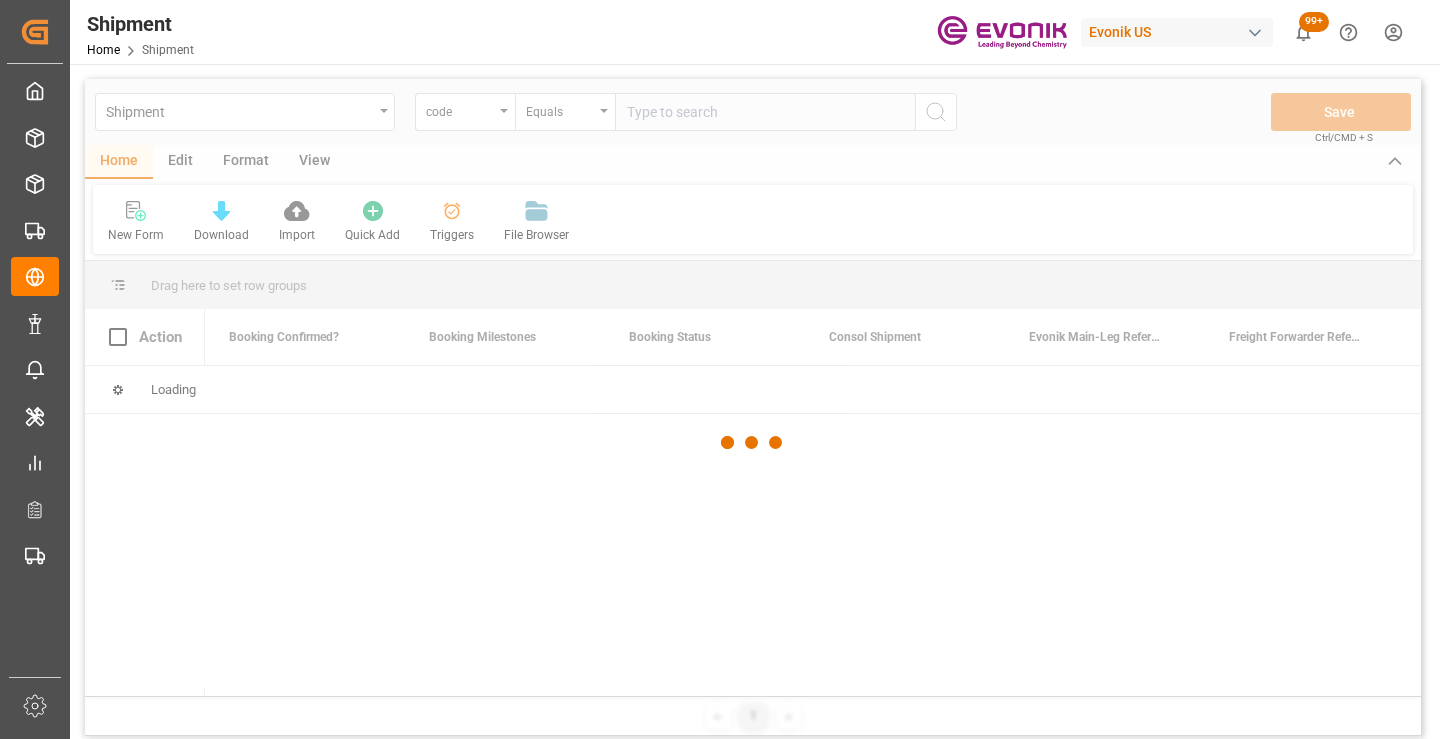 click at bounding box center [753, 442] 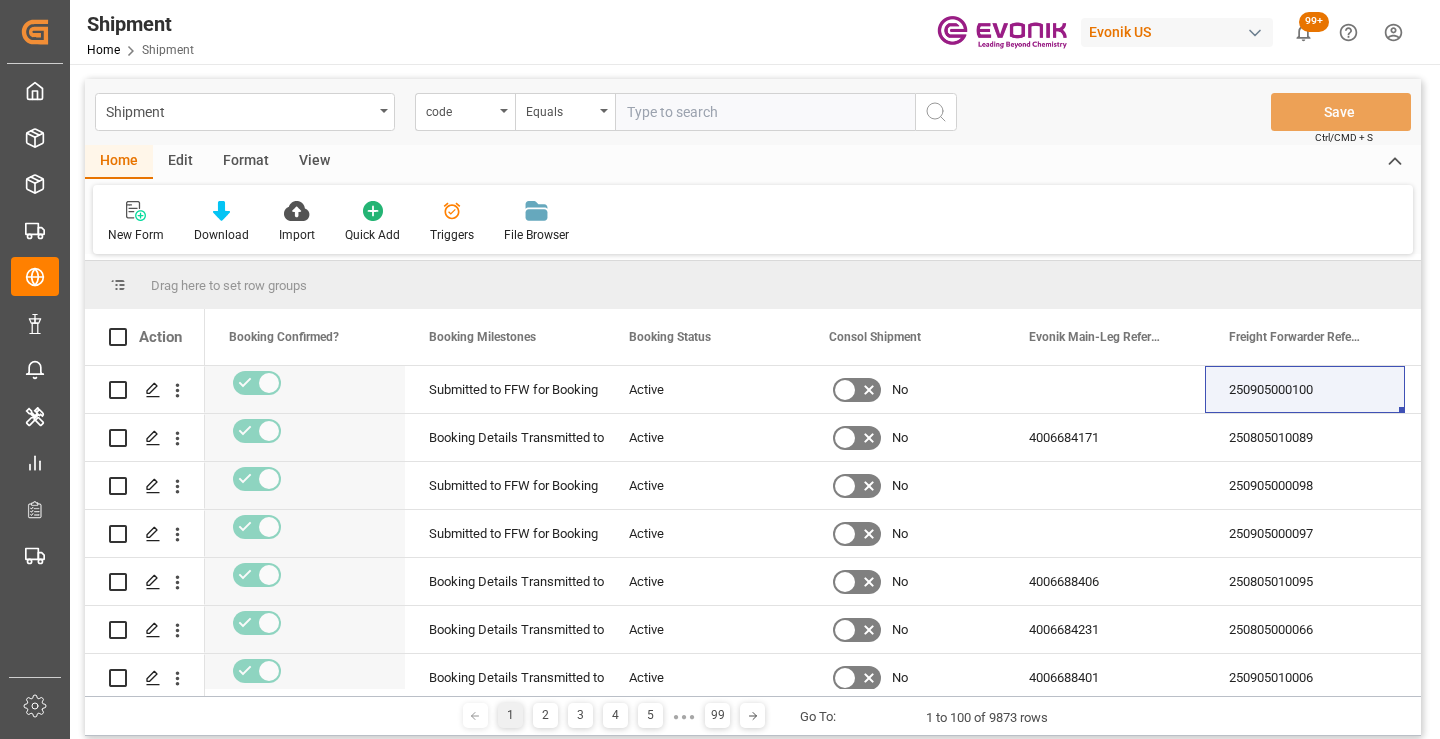 click at bounding box center (765, 112) 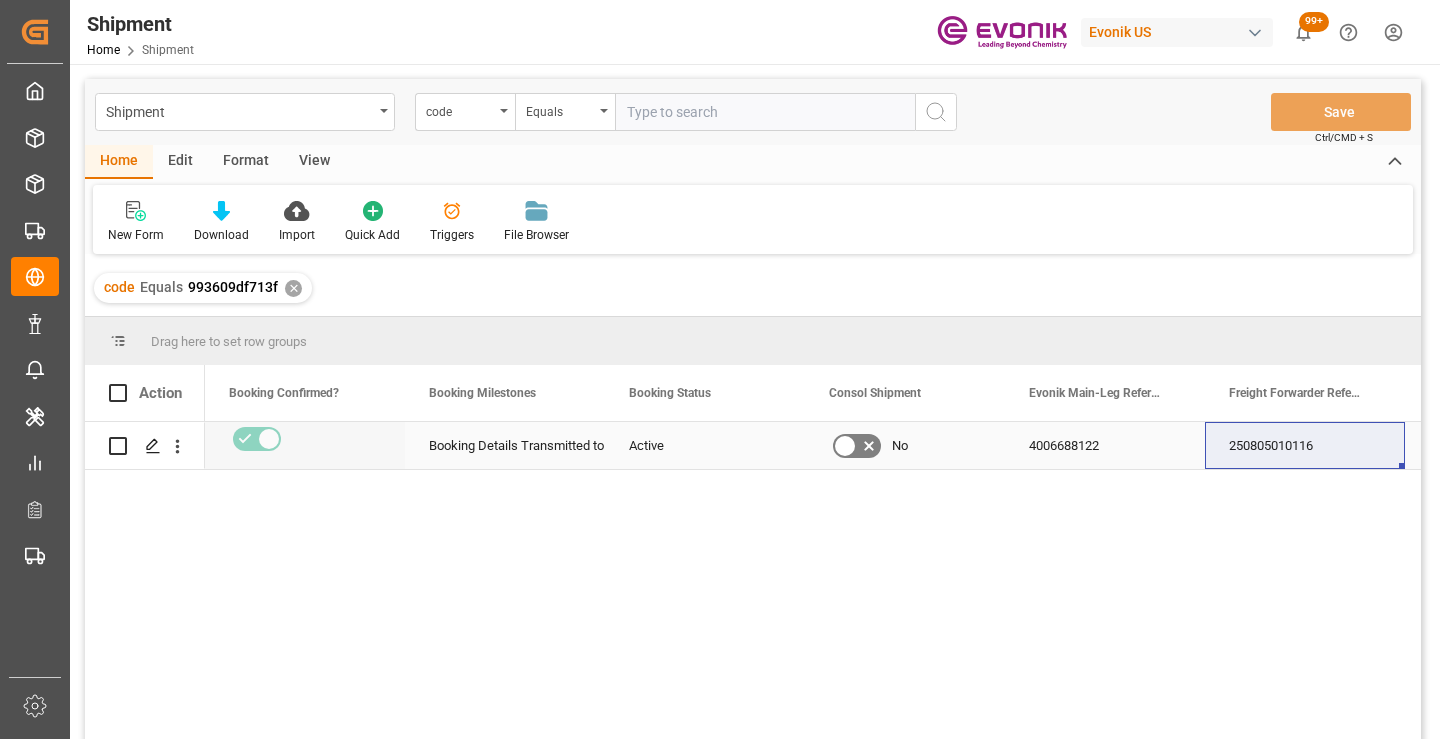 click on "250805010116" at bounding box center (1305, 445) 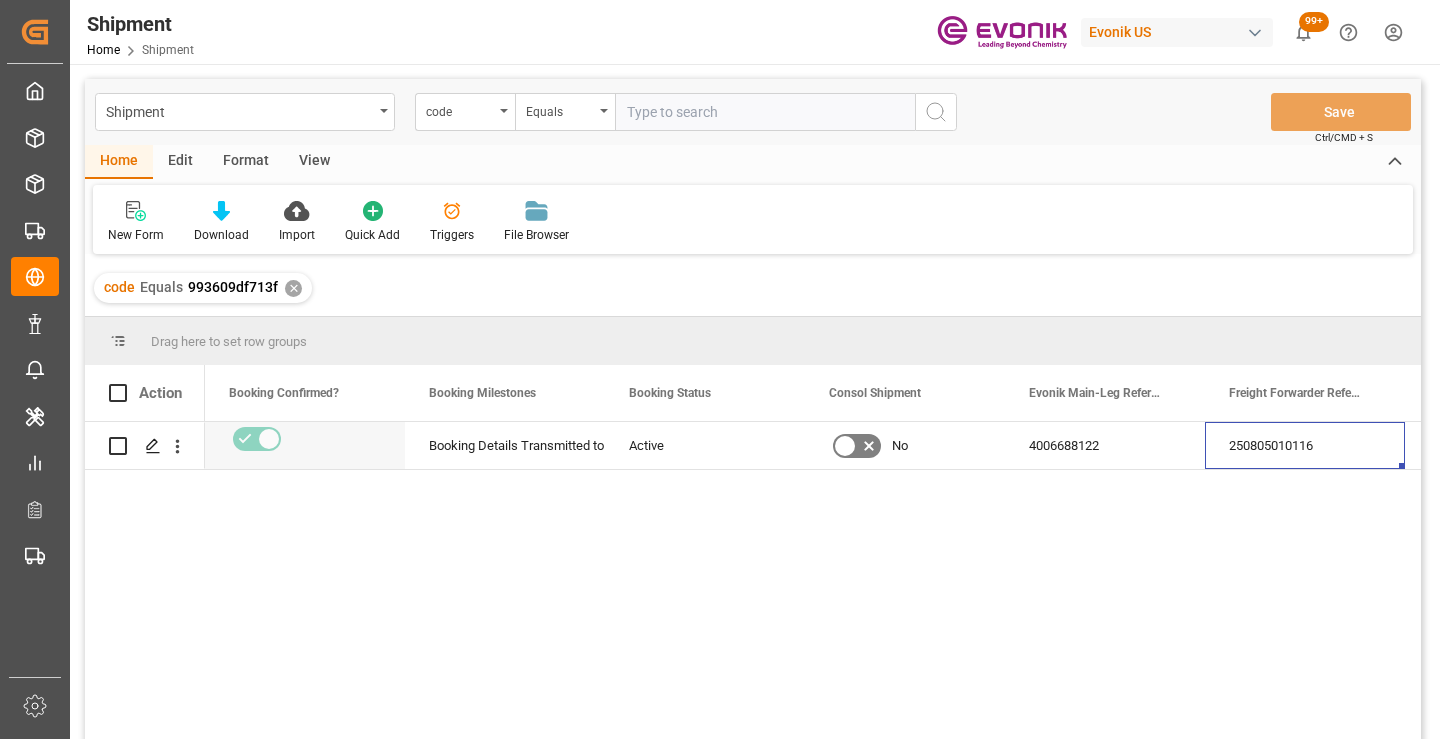 click on "✕" at bounding box center (293, 288) 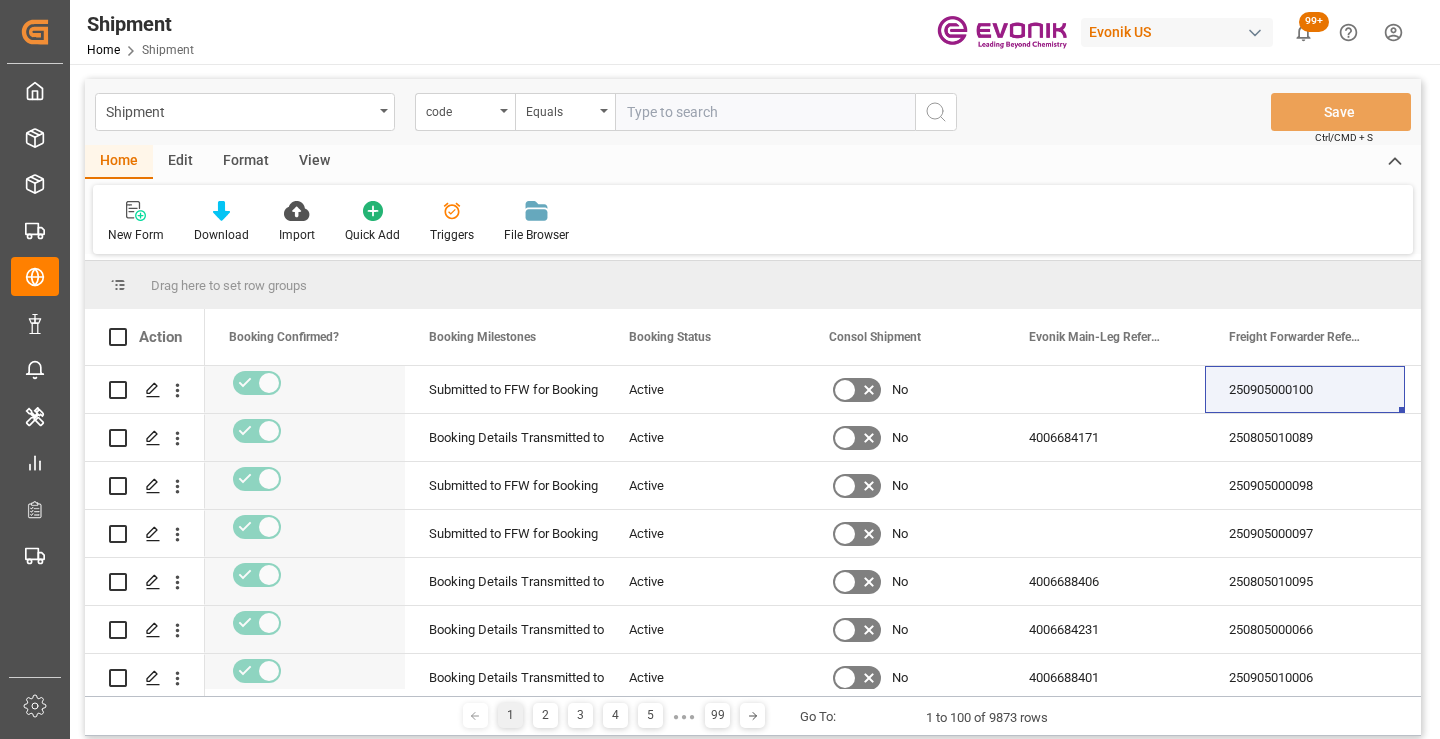 click at bounding box center (765, 112) 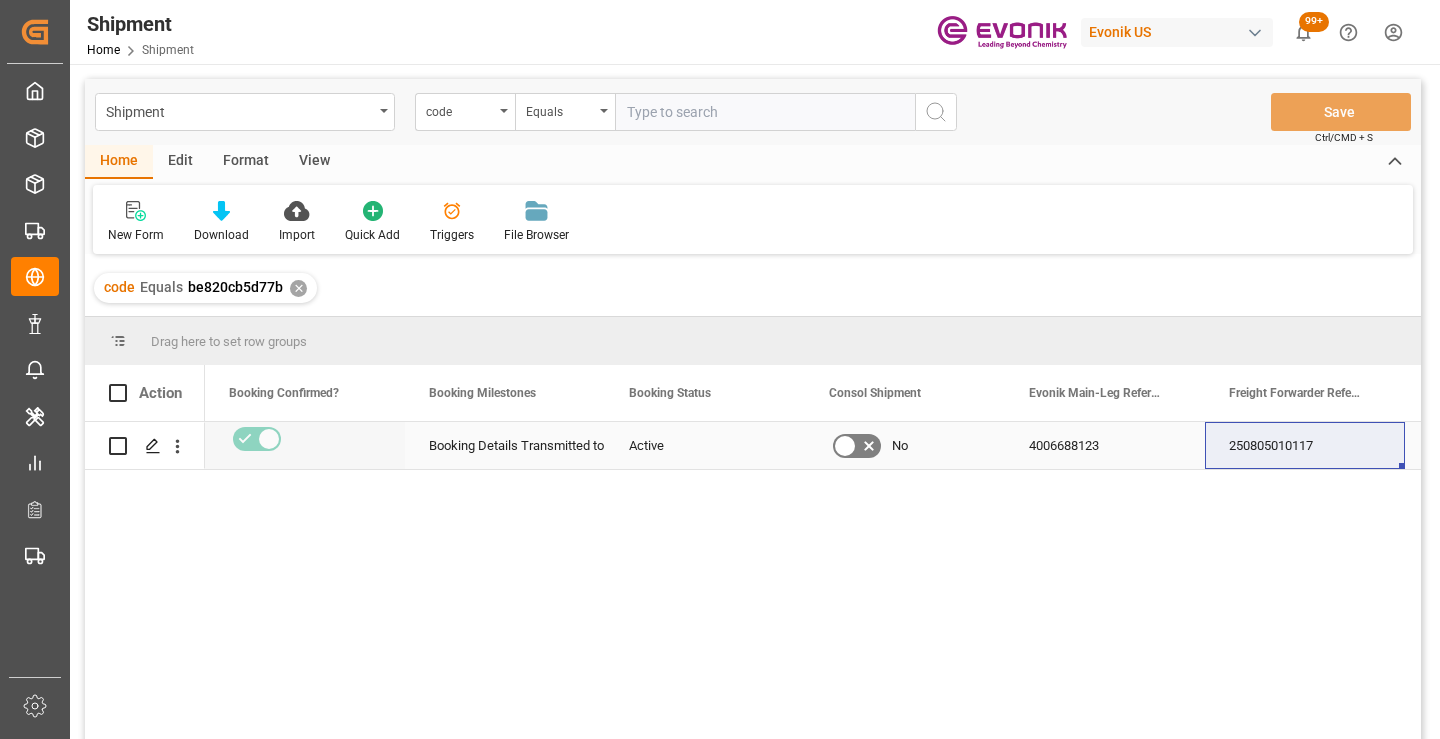click on "250805010117" at bounding box center [1305, 445] 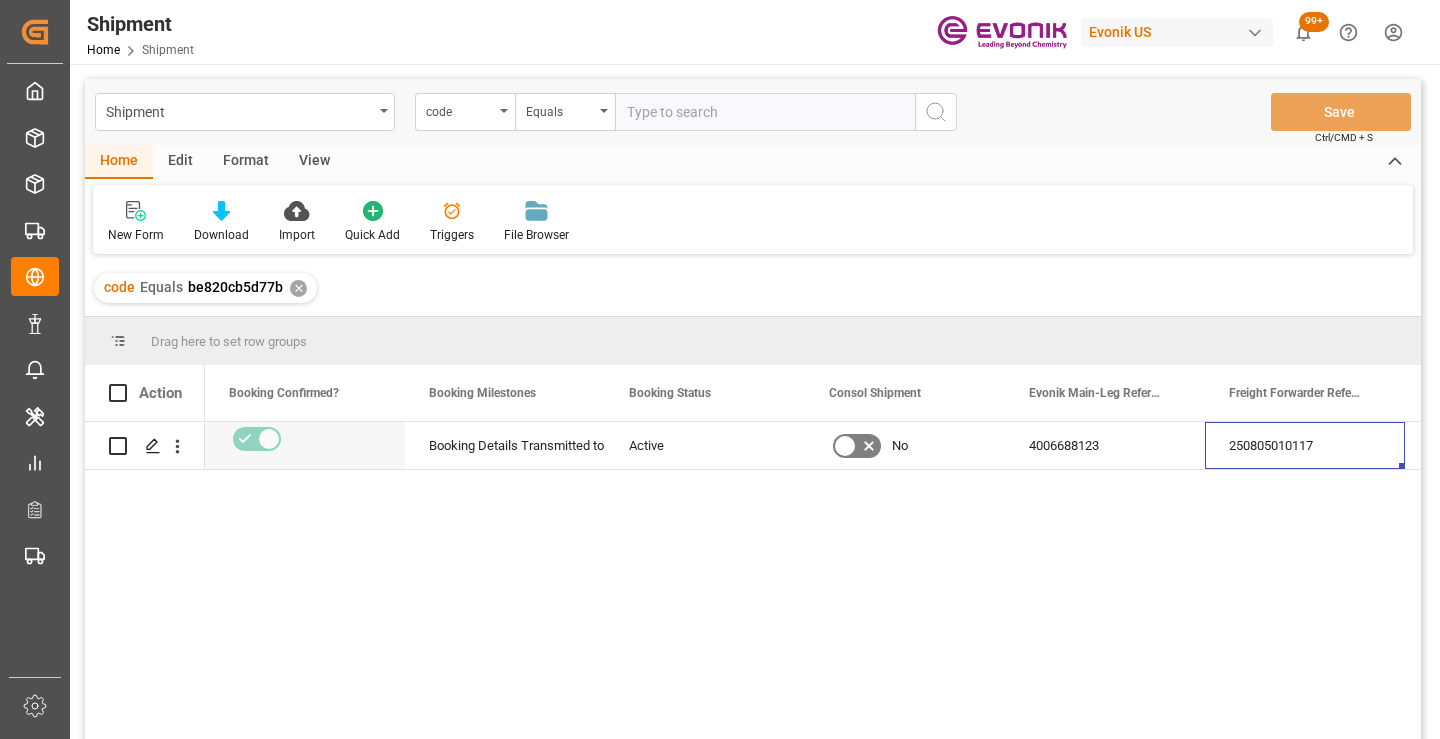 click on "✕" at bounding box center (298, 288) 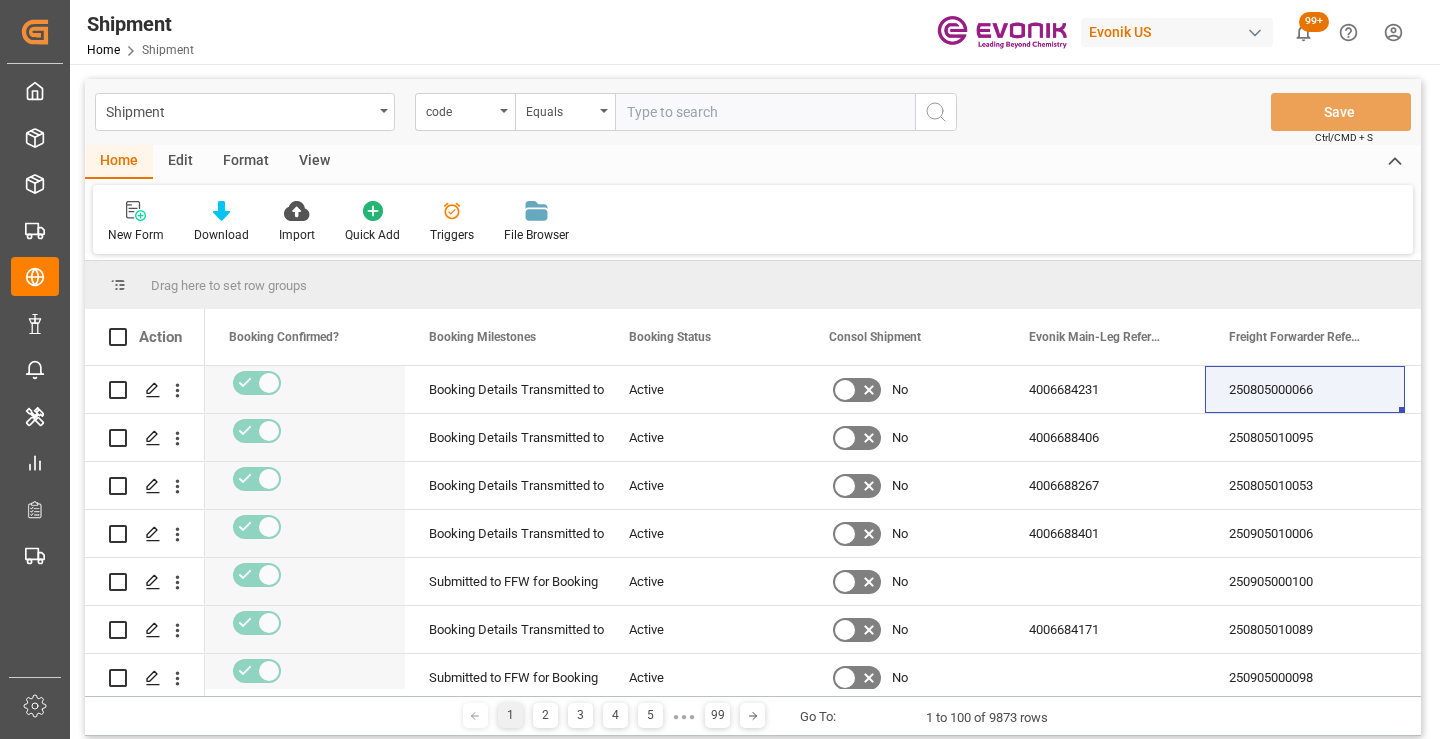 click at bounding box center [765, 112] 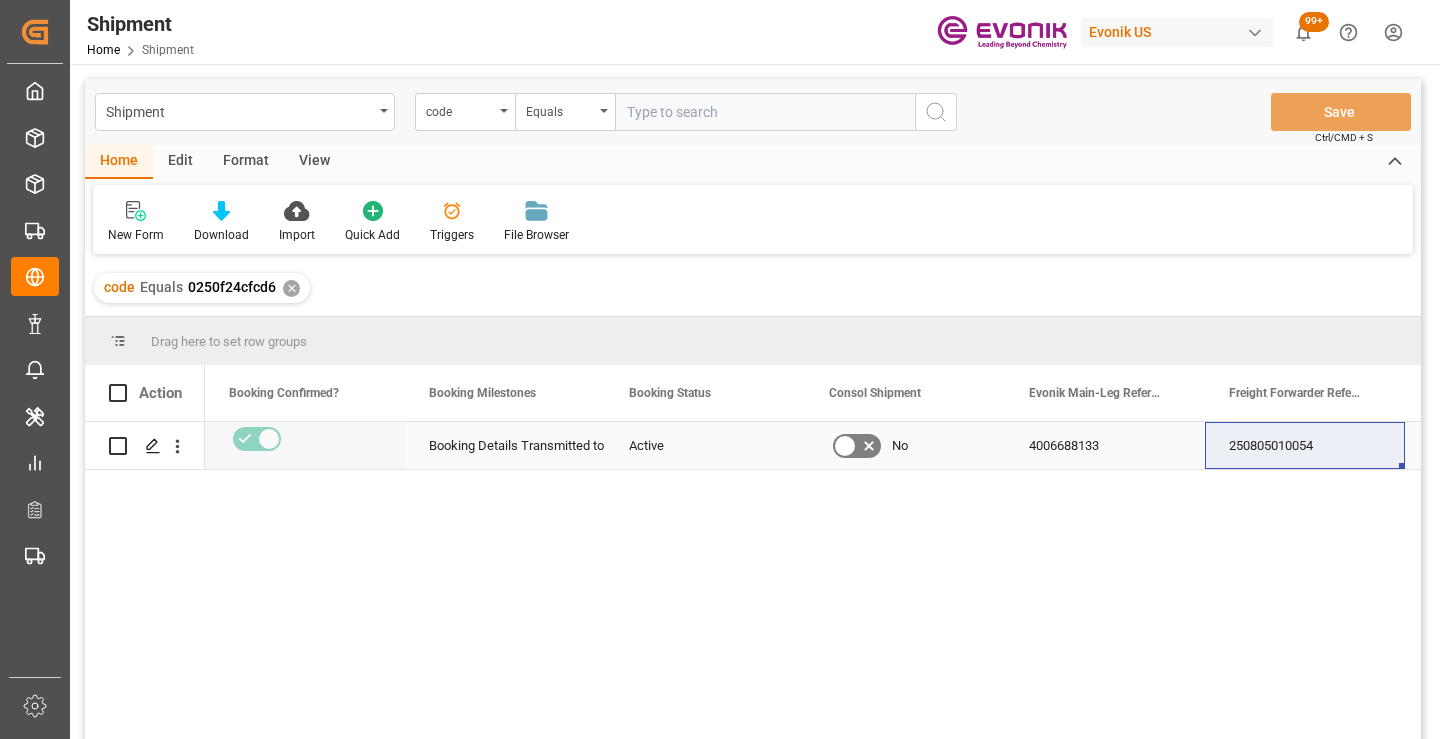 click on "250805010054" at bounding box center [1305, 445] 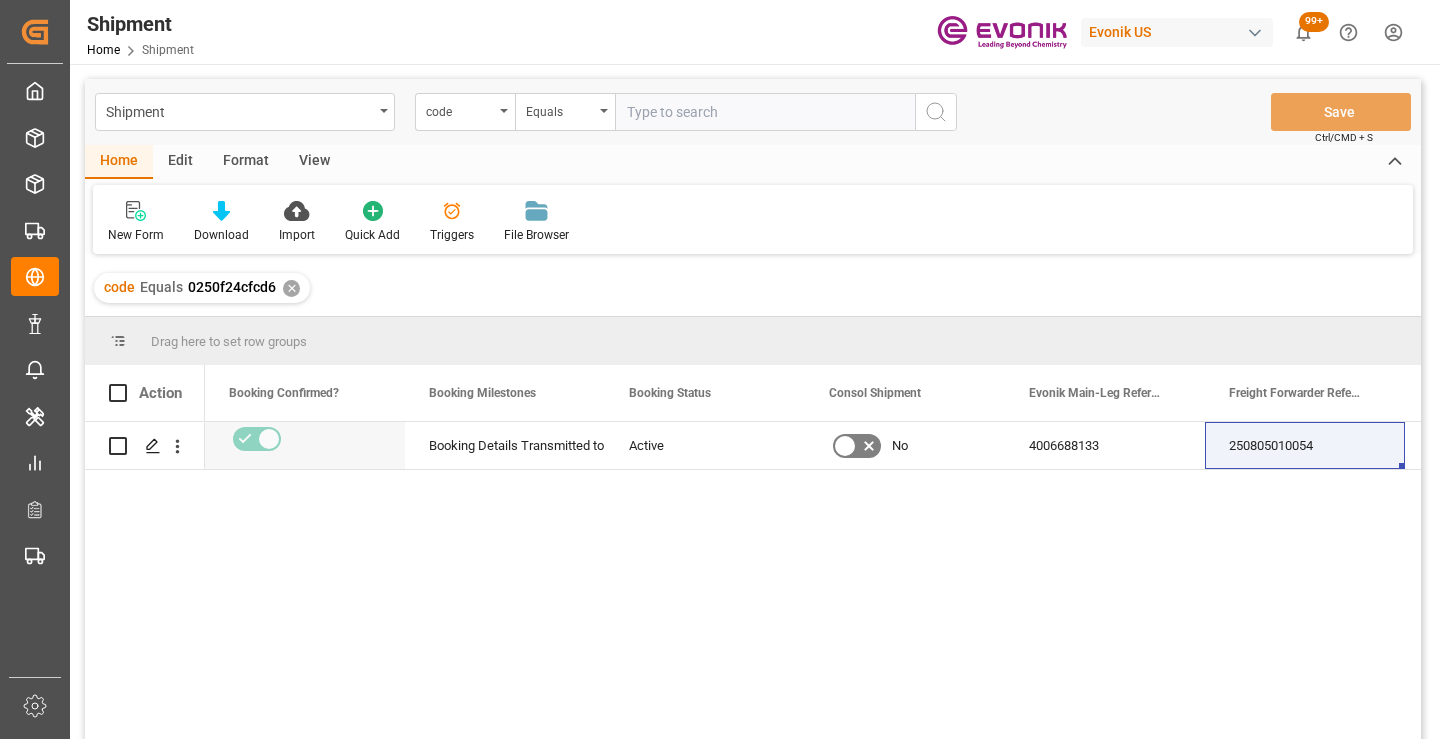 click on "✕" at bounding box center [291, 288] 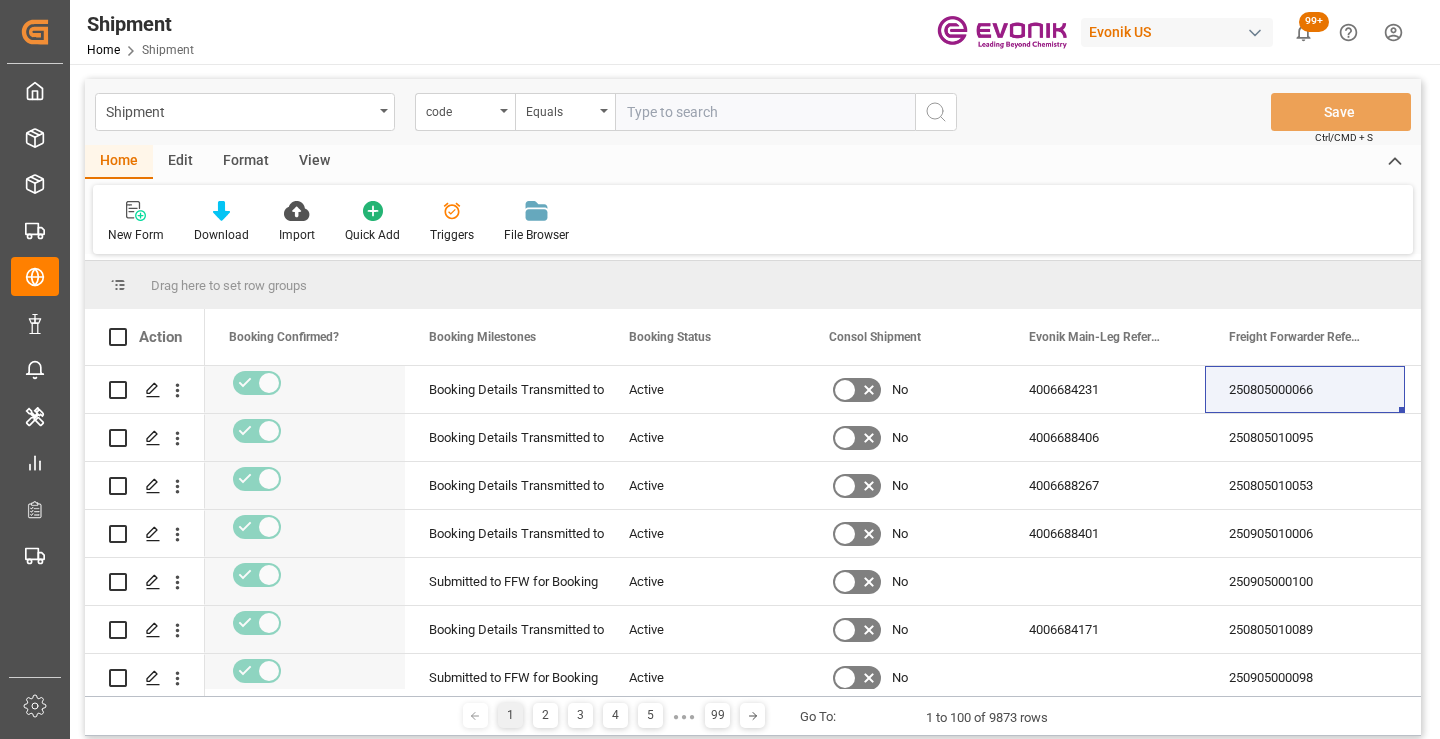 click at bounding box center (765, 112) 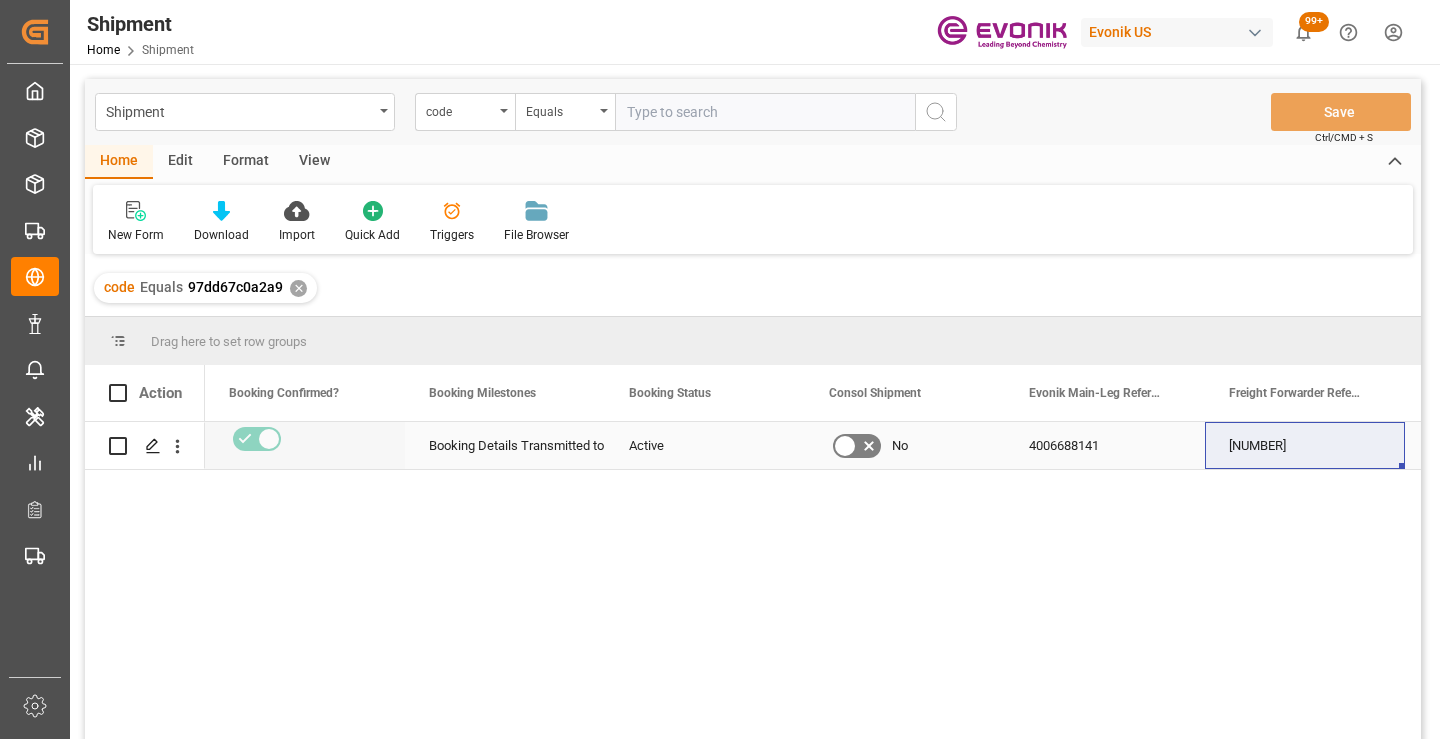click on "250805010092" at bounding box center (1305, 445) 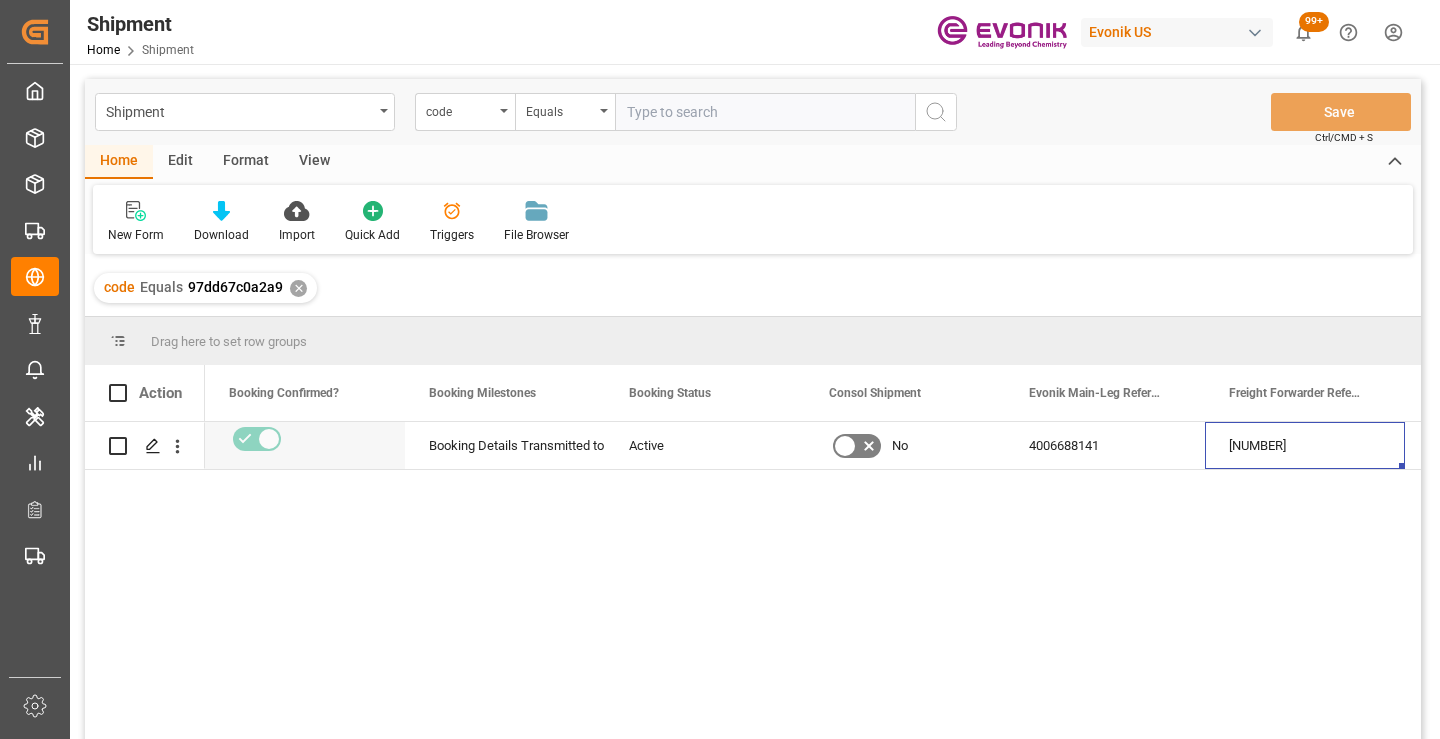 click on "✕" at bounding box center [298, 288] 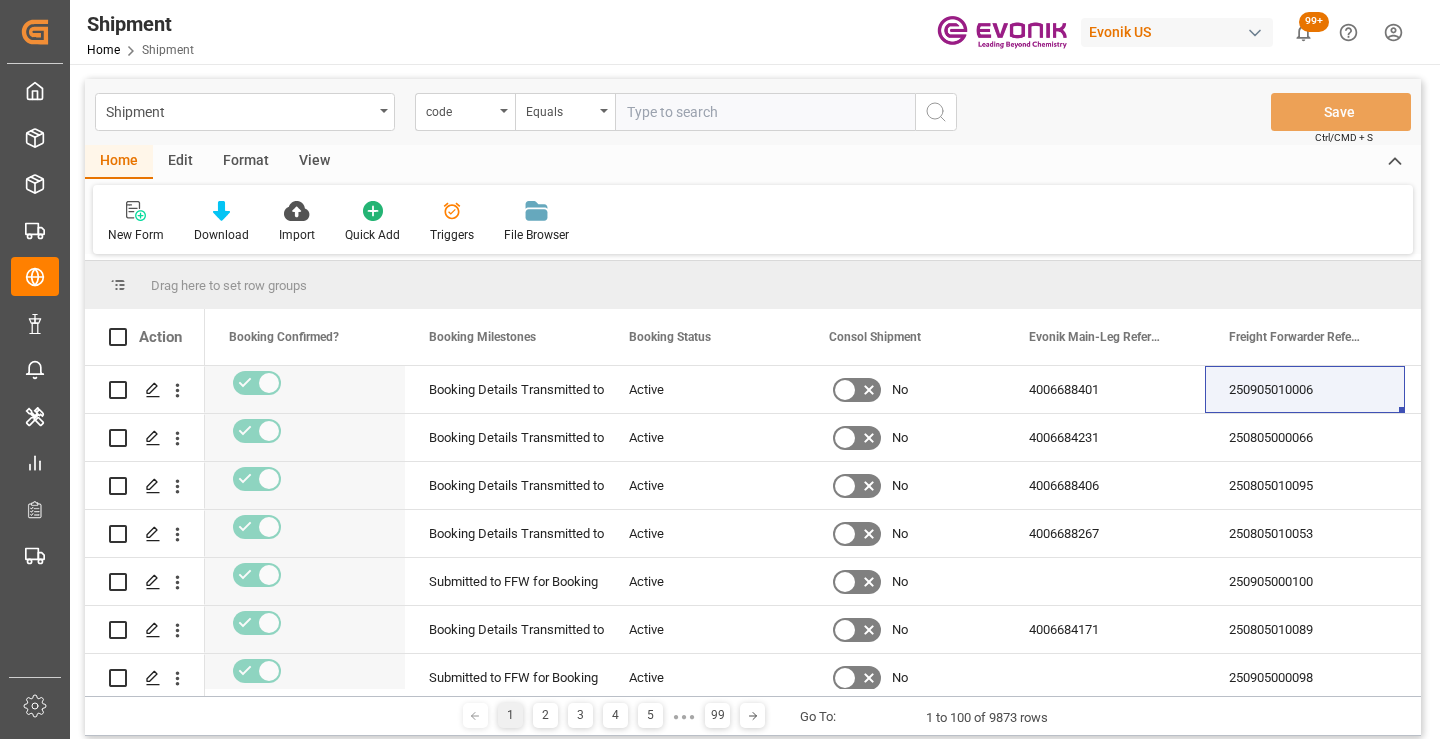 click at bounding box center [765, 112] 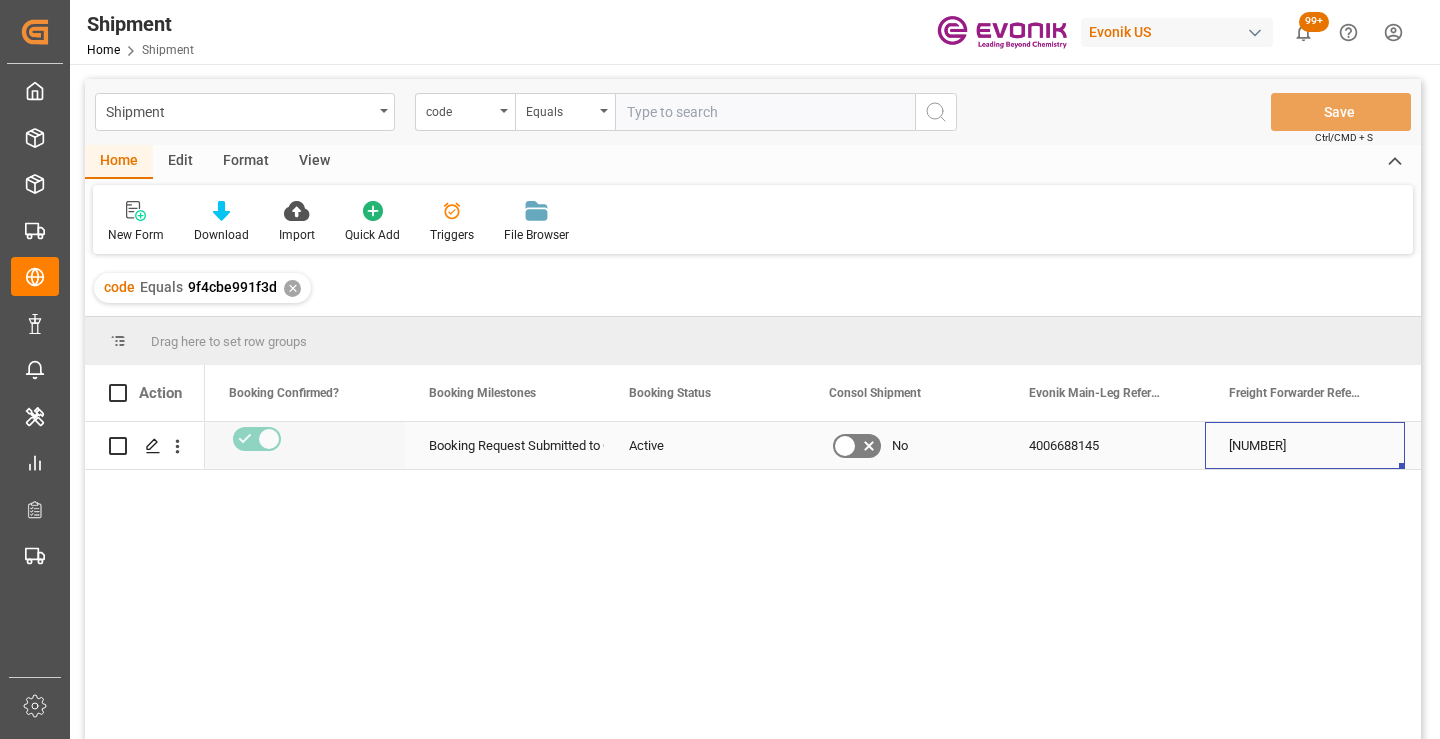 click on "250805010123" at bounding box center [1305, 445] 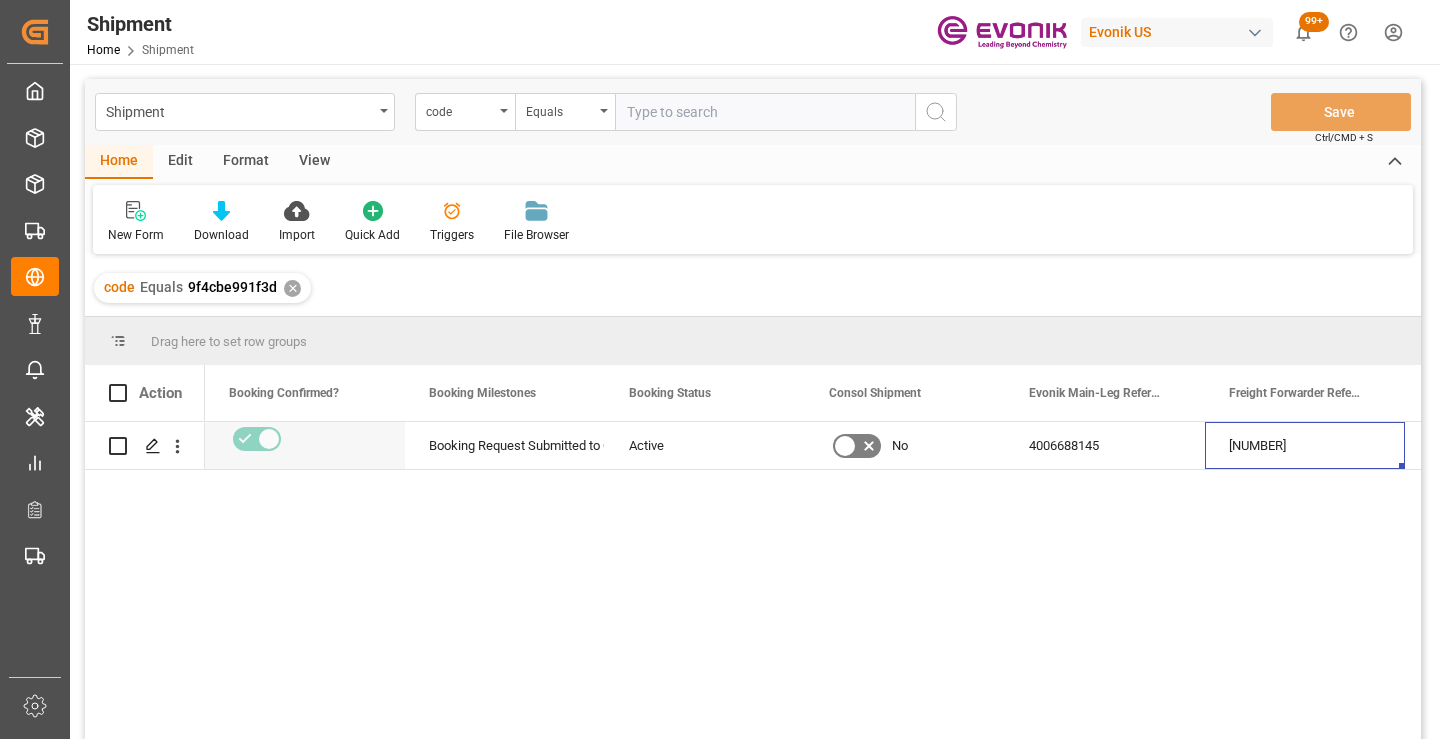 click on "✕" at bounding box center [292, 288] 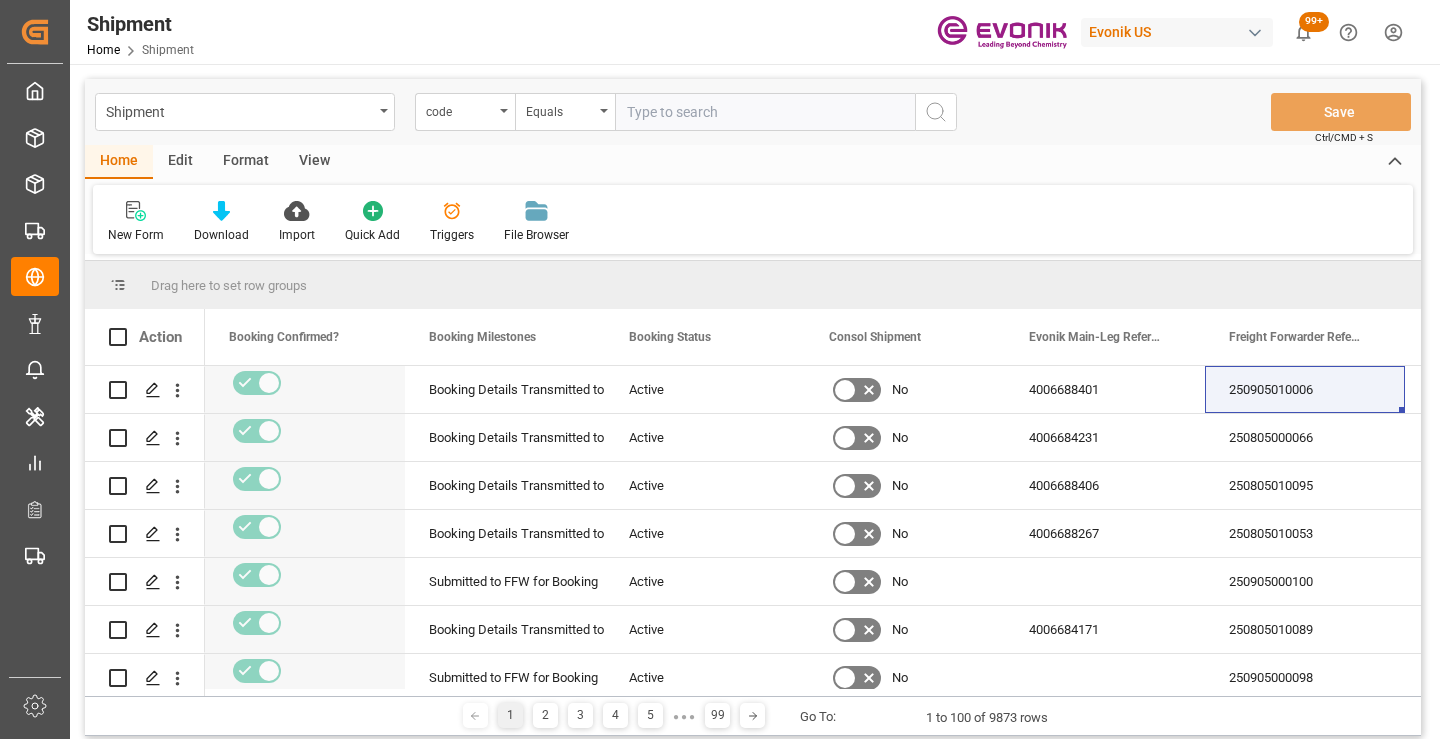 click at bounding box center (765, 112) 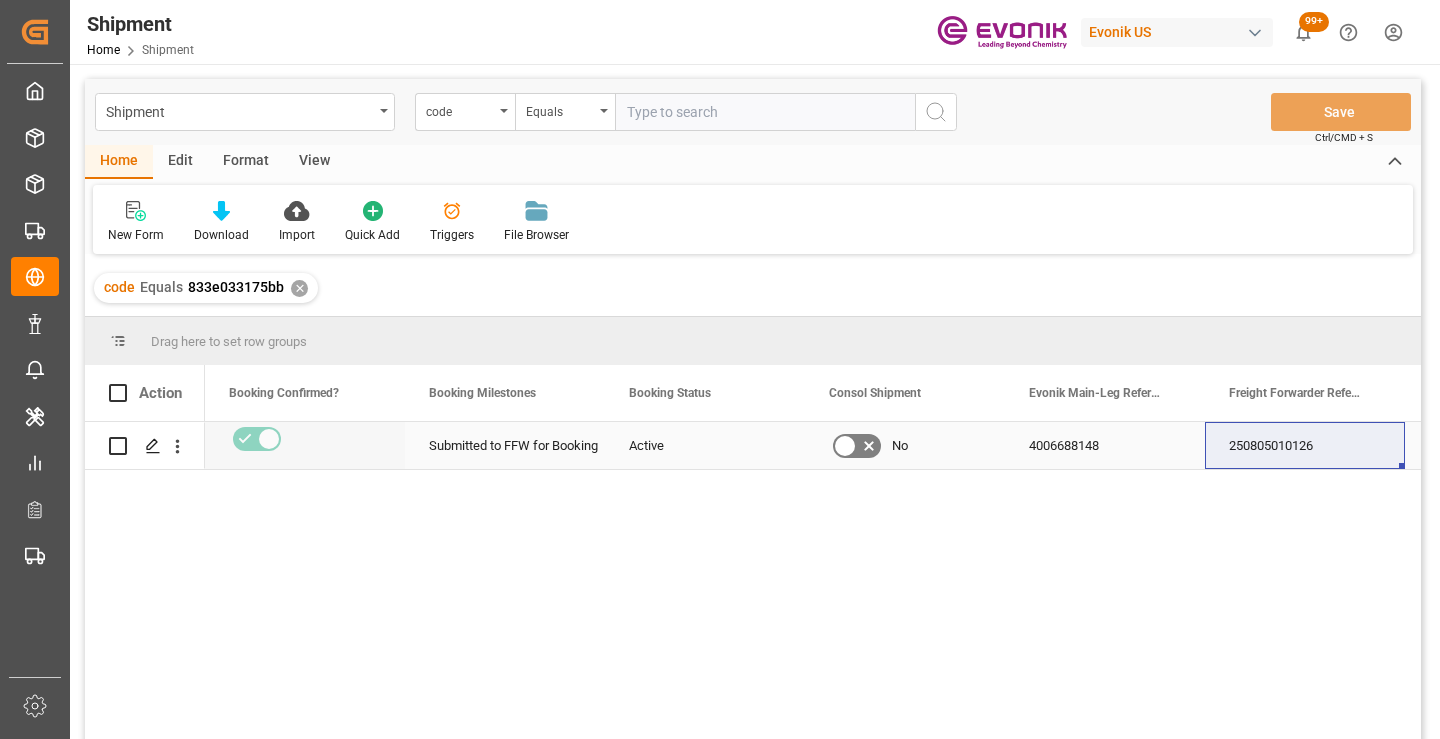 click on "250805010126" at bounding box center (1305, 445) 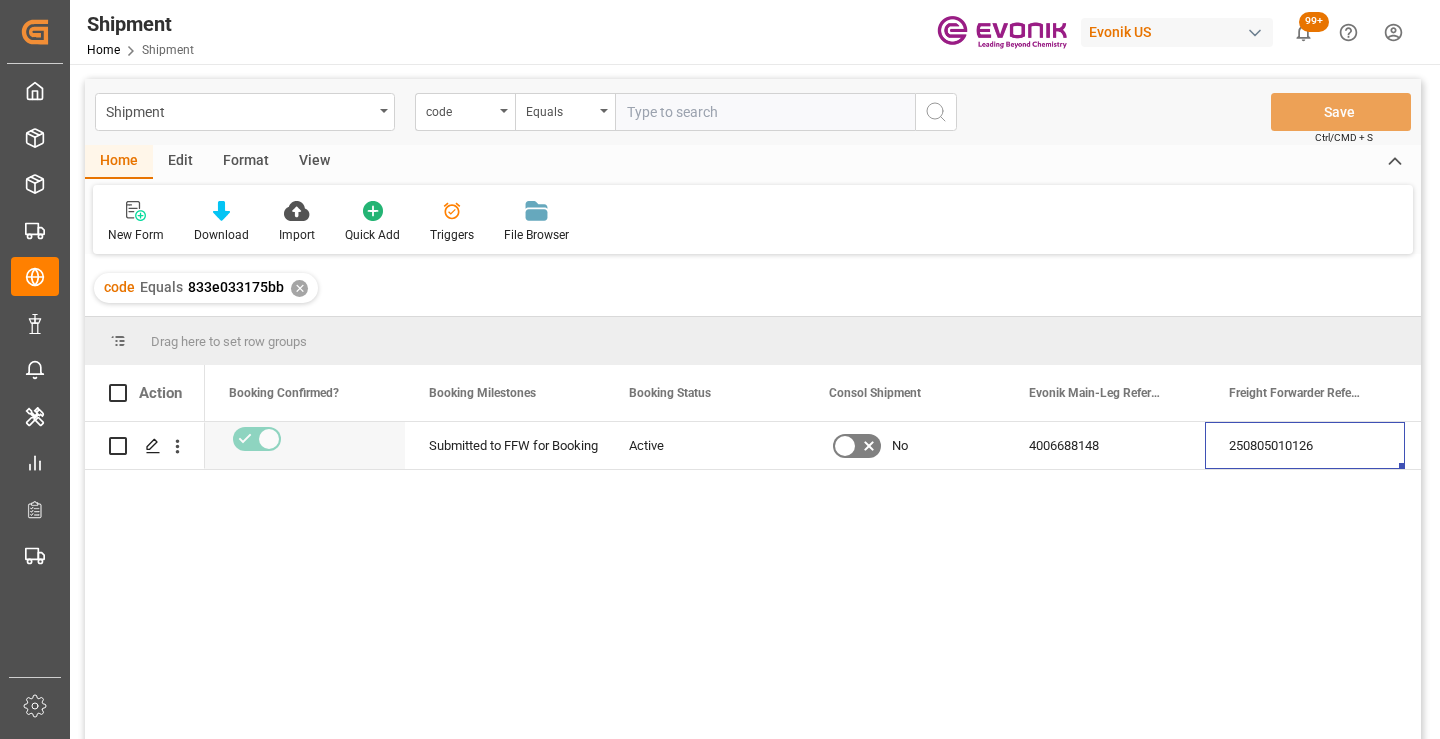 click on "✕" at bounding box center (299, 288) 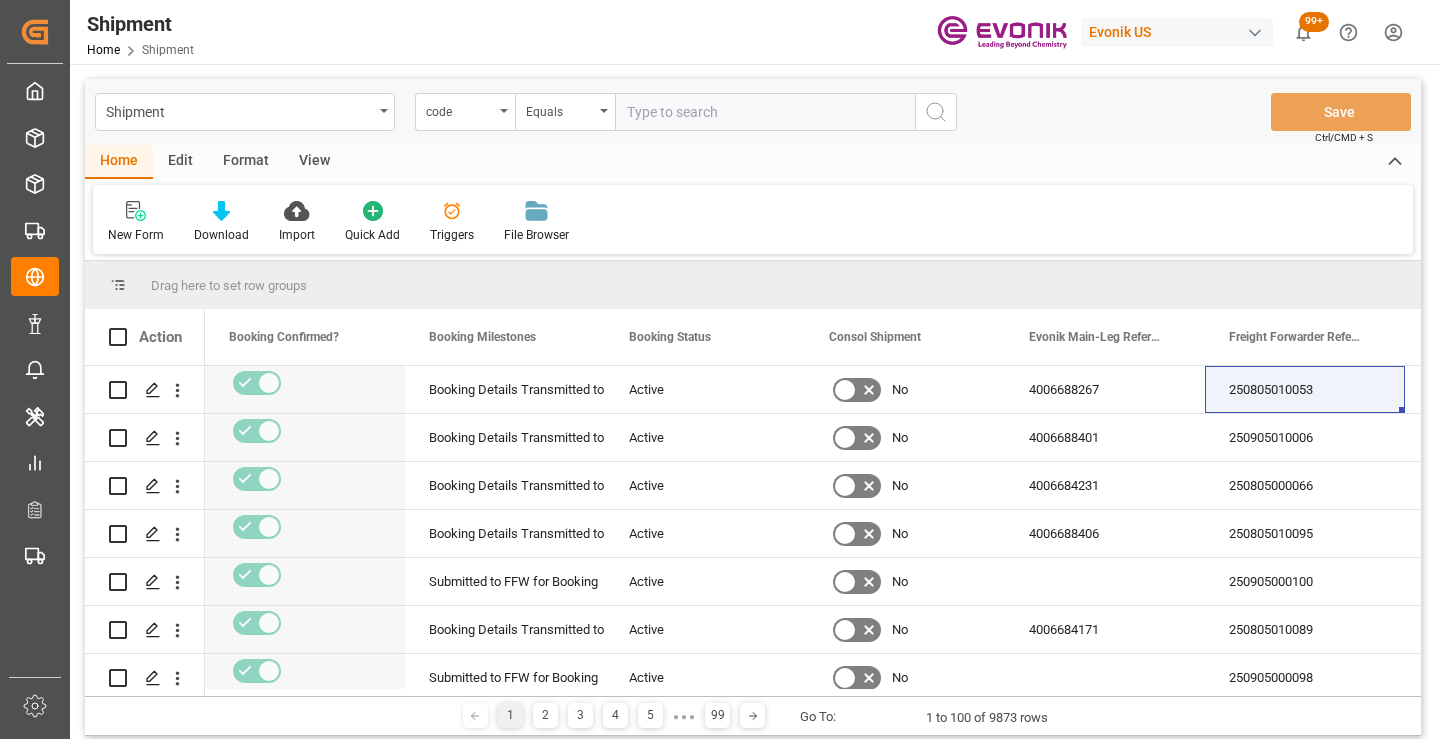 click at bounding box center (765, 112) 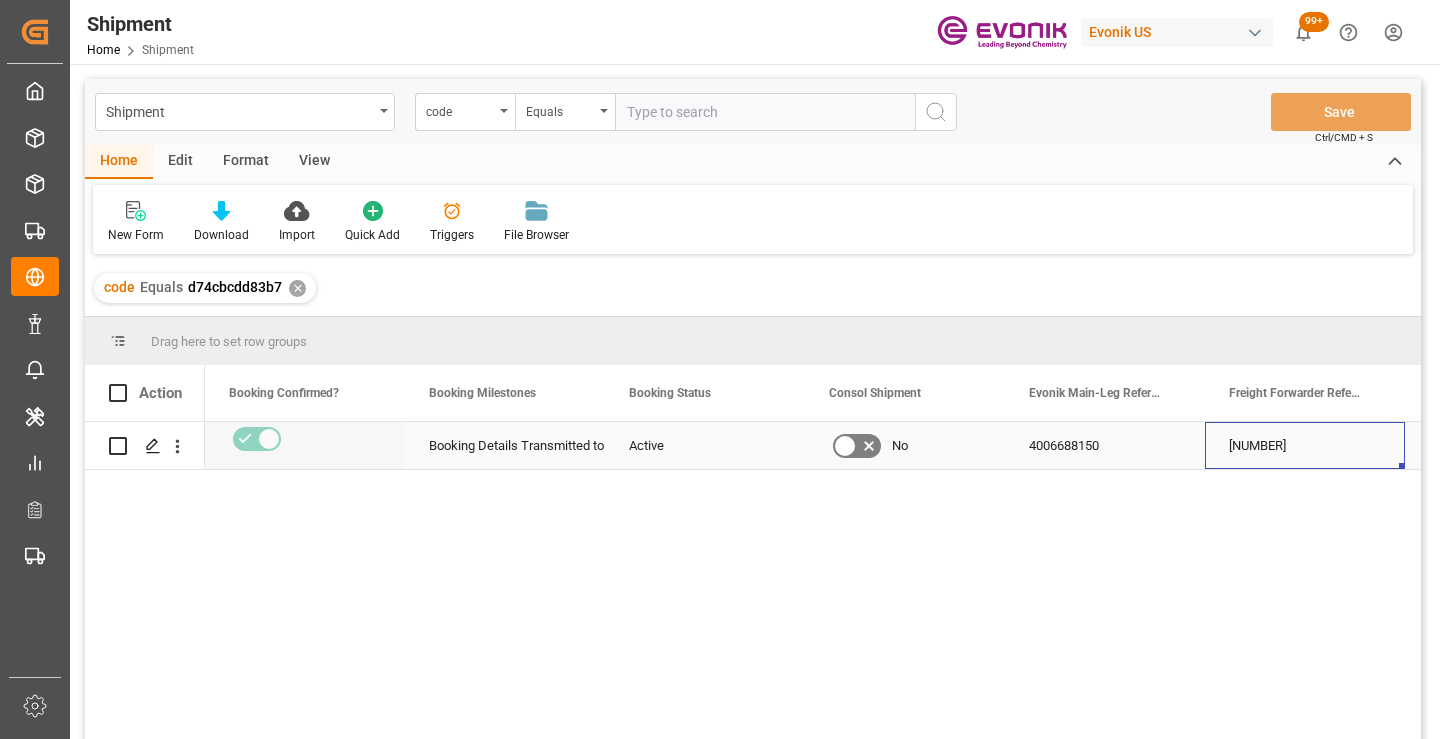 click on "250805010079" at bounding box center [1305, 445] 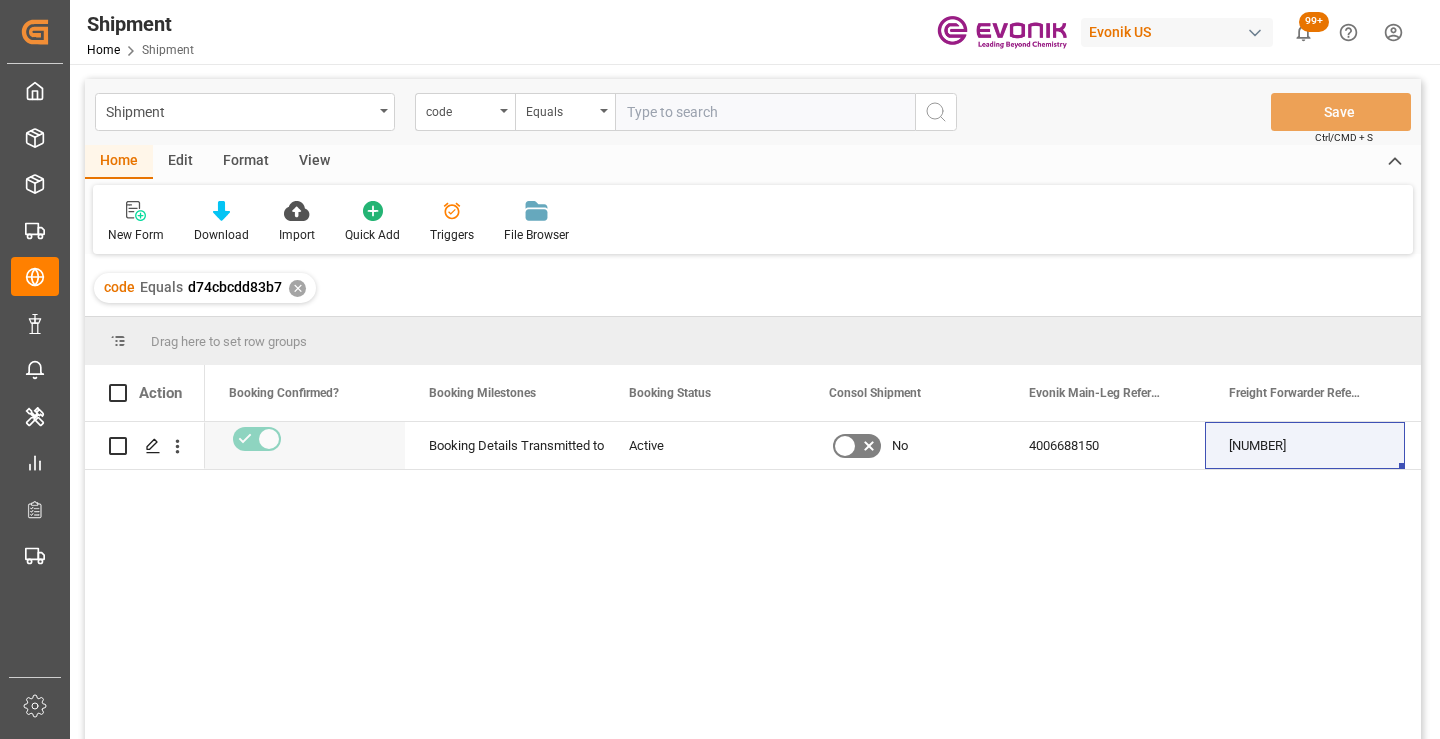 click on "✕" at bounding box center (297, 288) 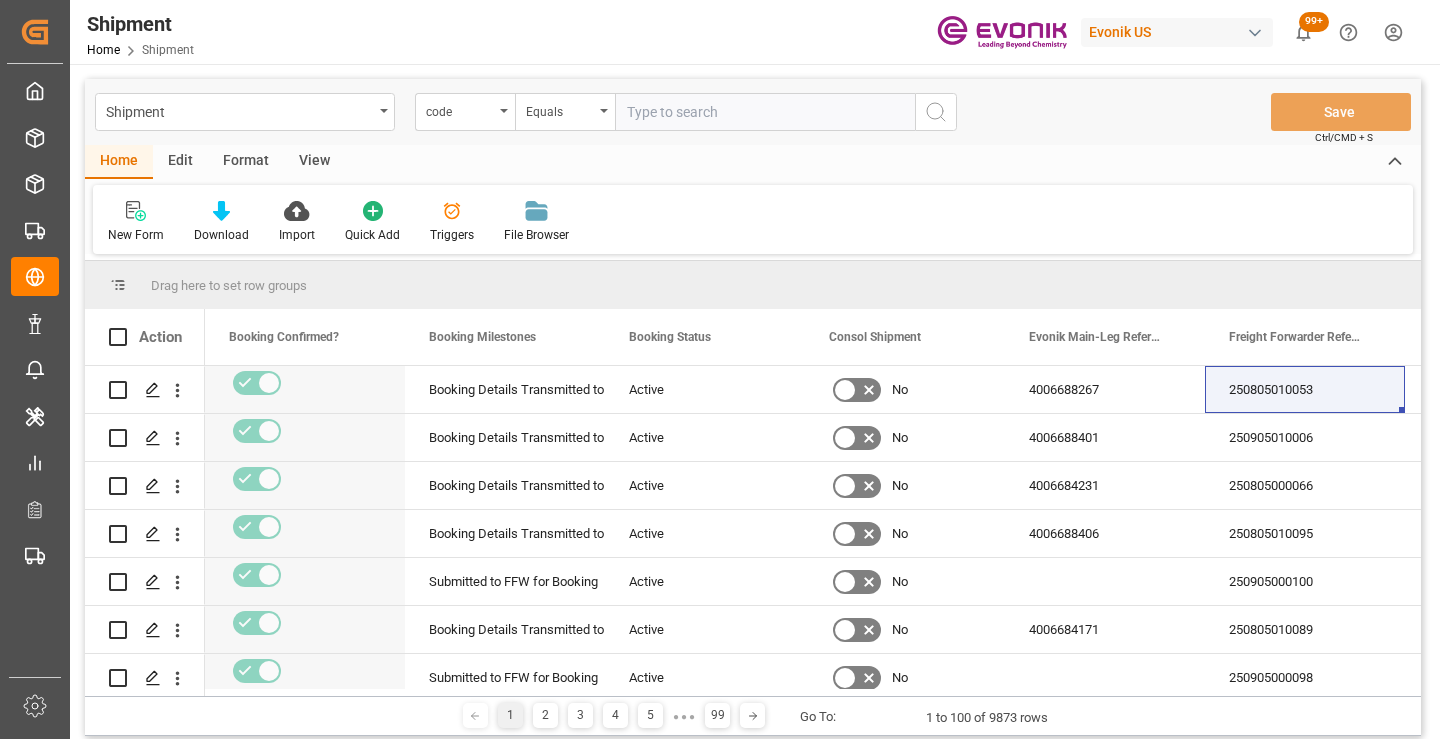 click at bounding box center [765, 112] 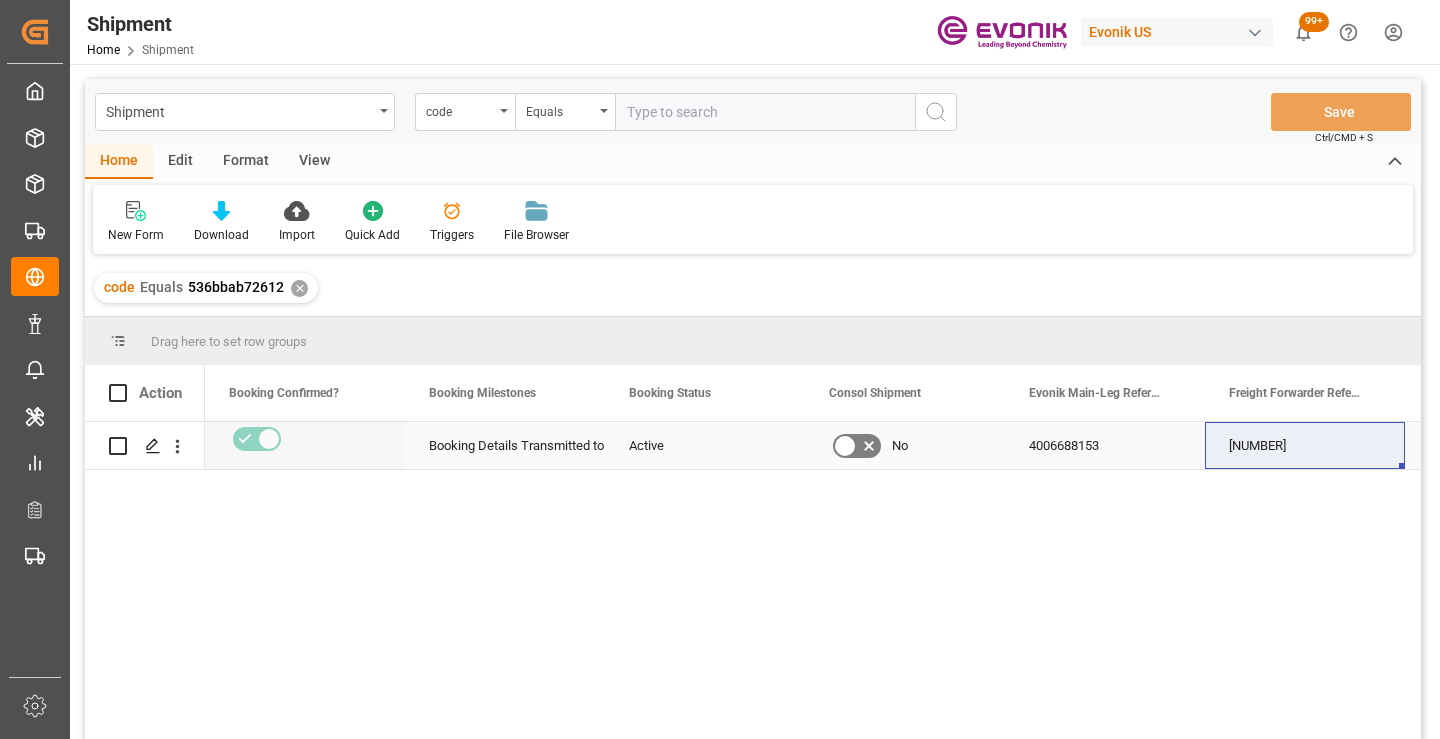 click on "250805010080" at bounding box center [1305, 445] 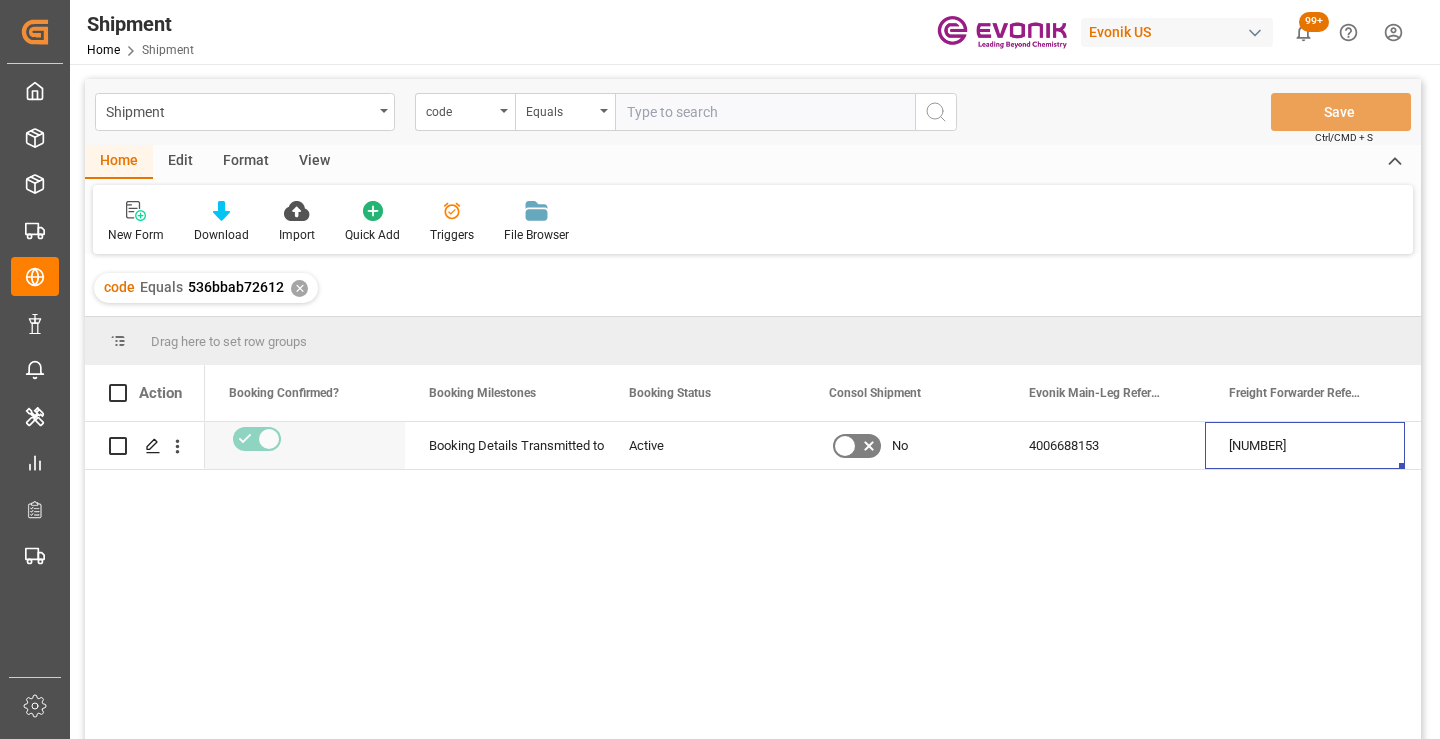click on "✕" at bounding box center [299, 288] 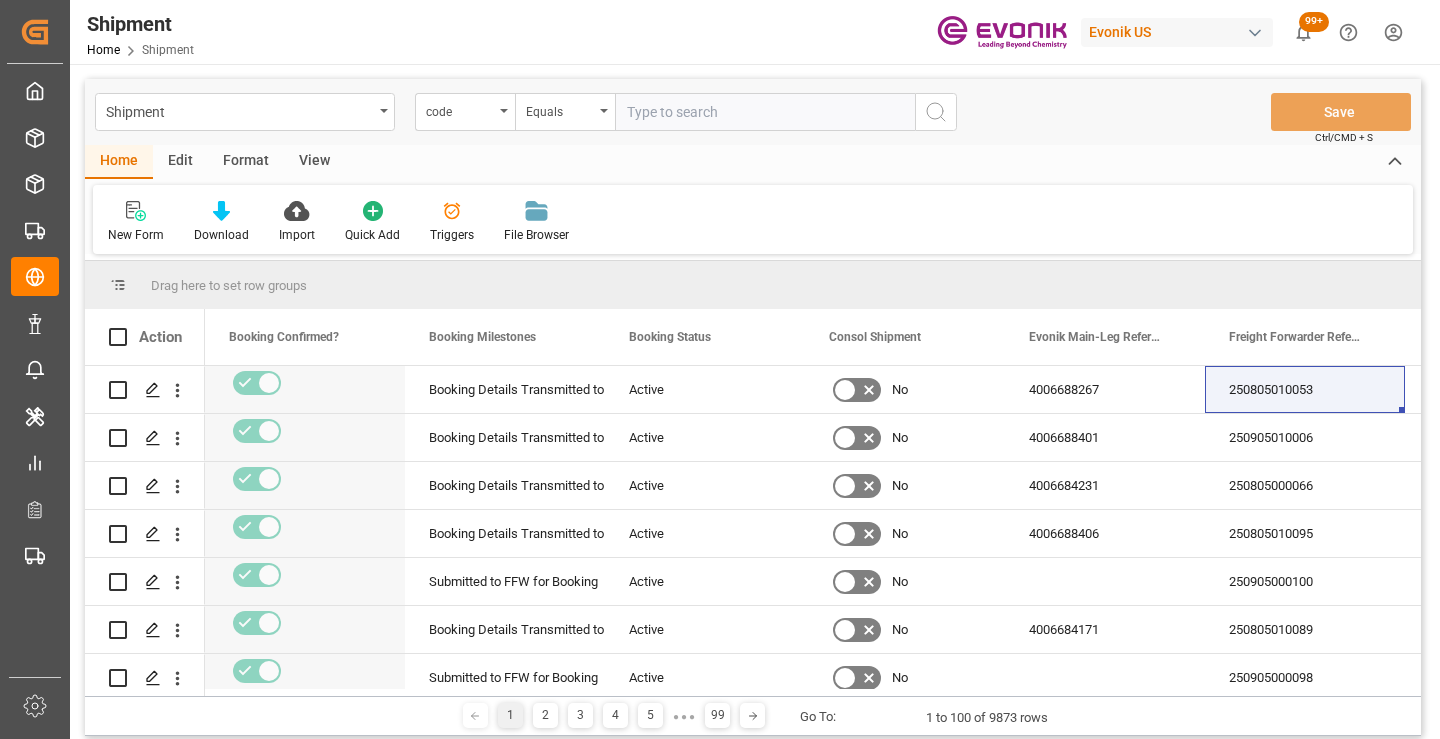 click at bounding box center [765, 112] 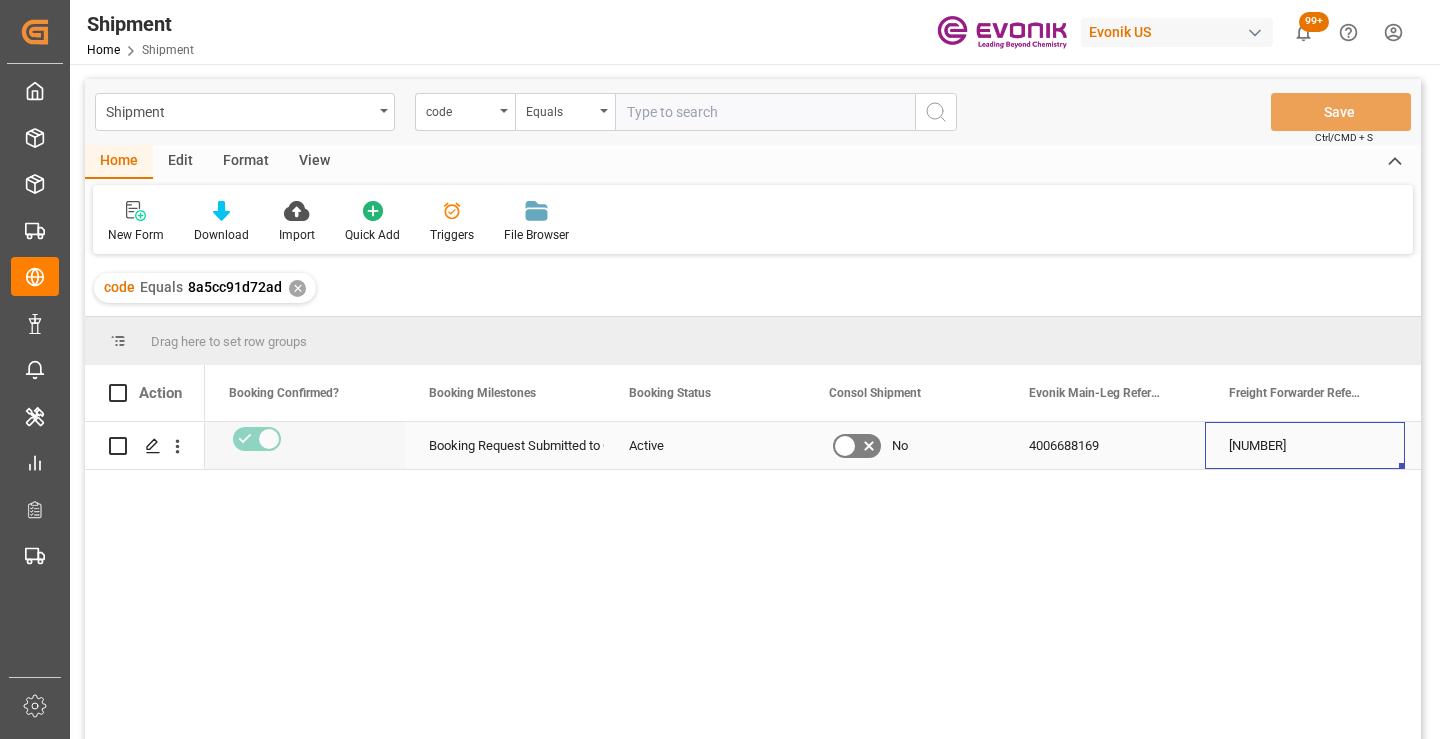 click on "250805010083" at bounding box center (1305, 445) 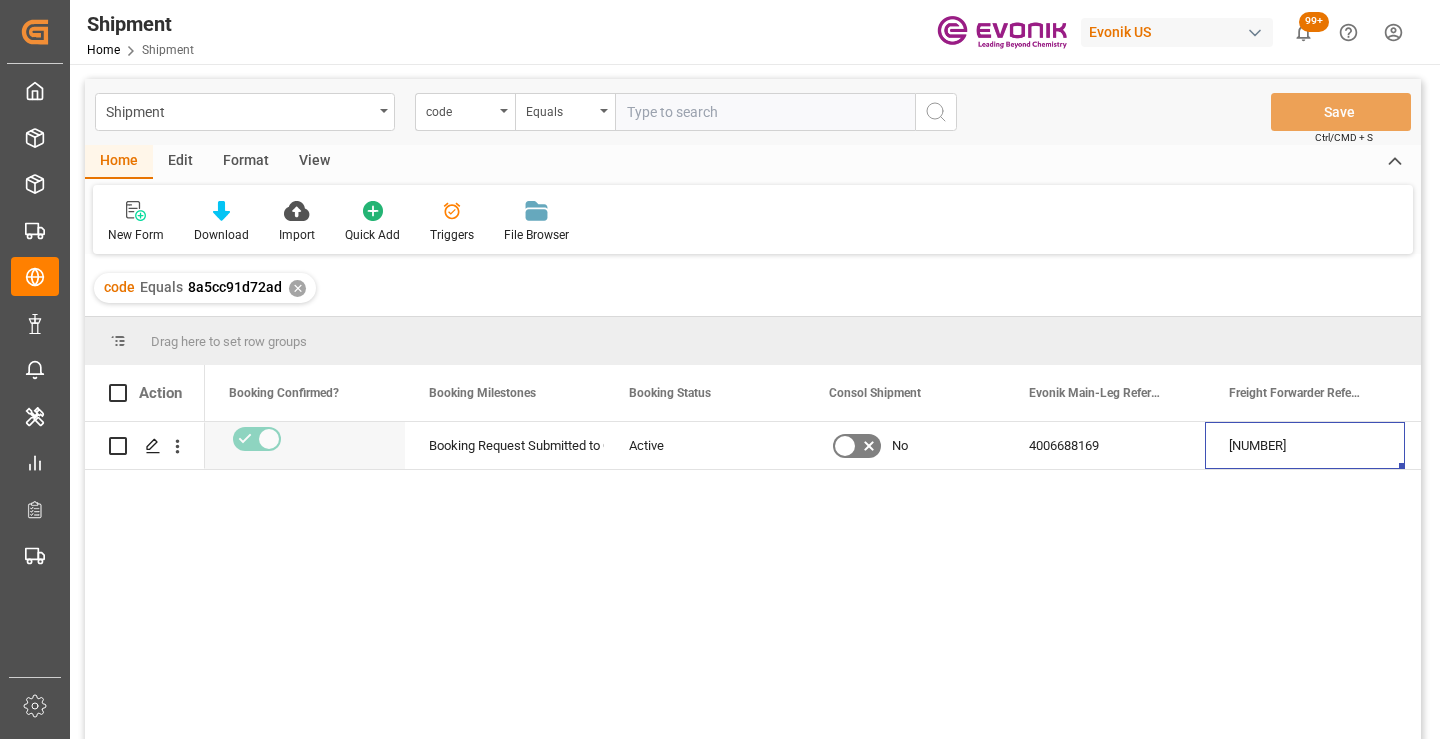 click on "✕" at bounding box center (297, 288) 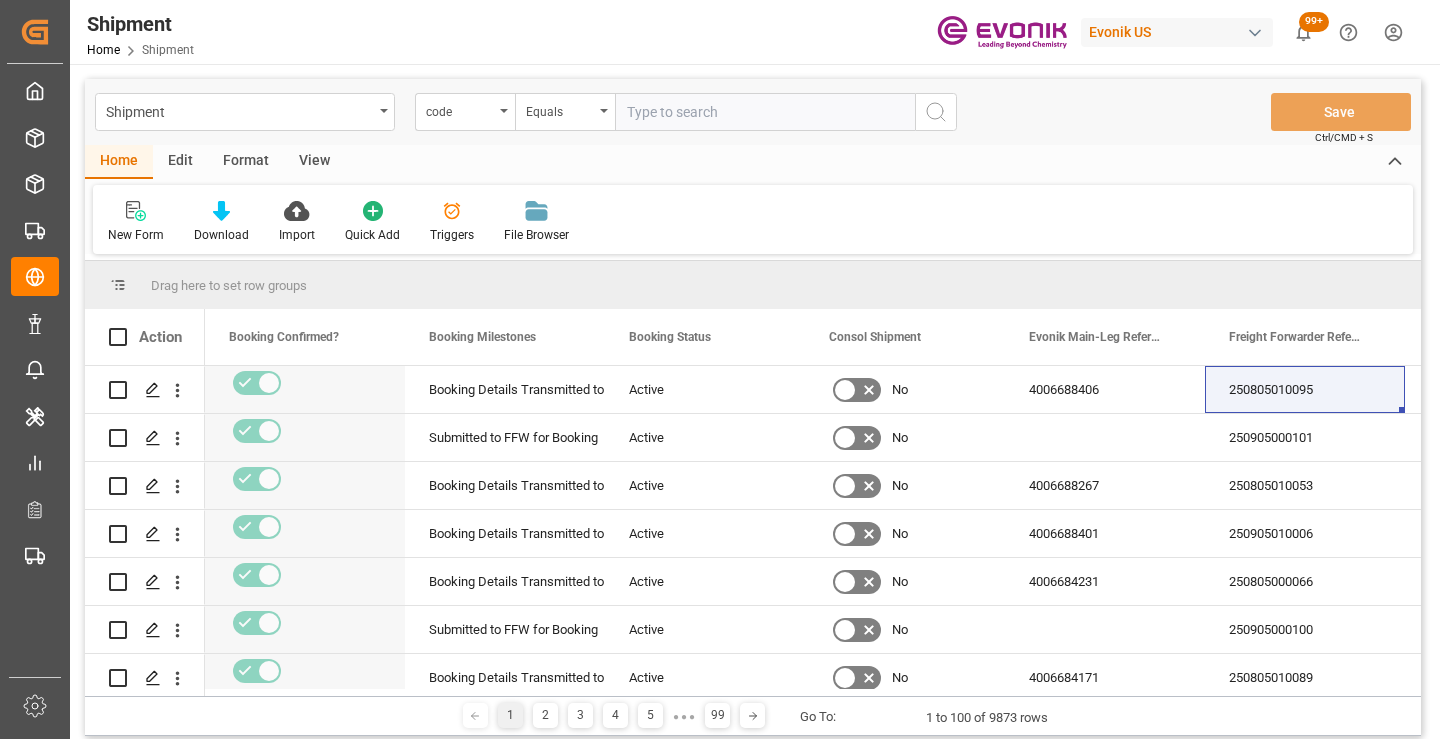 click at bounding box center [765, 112] 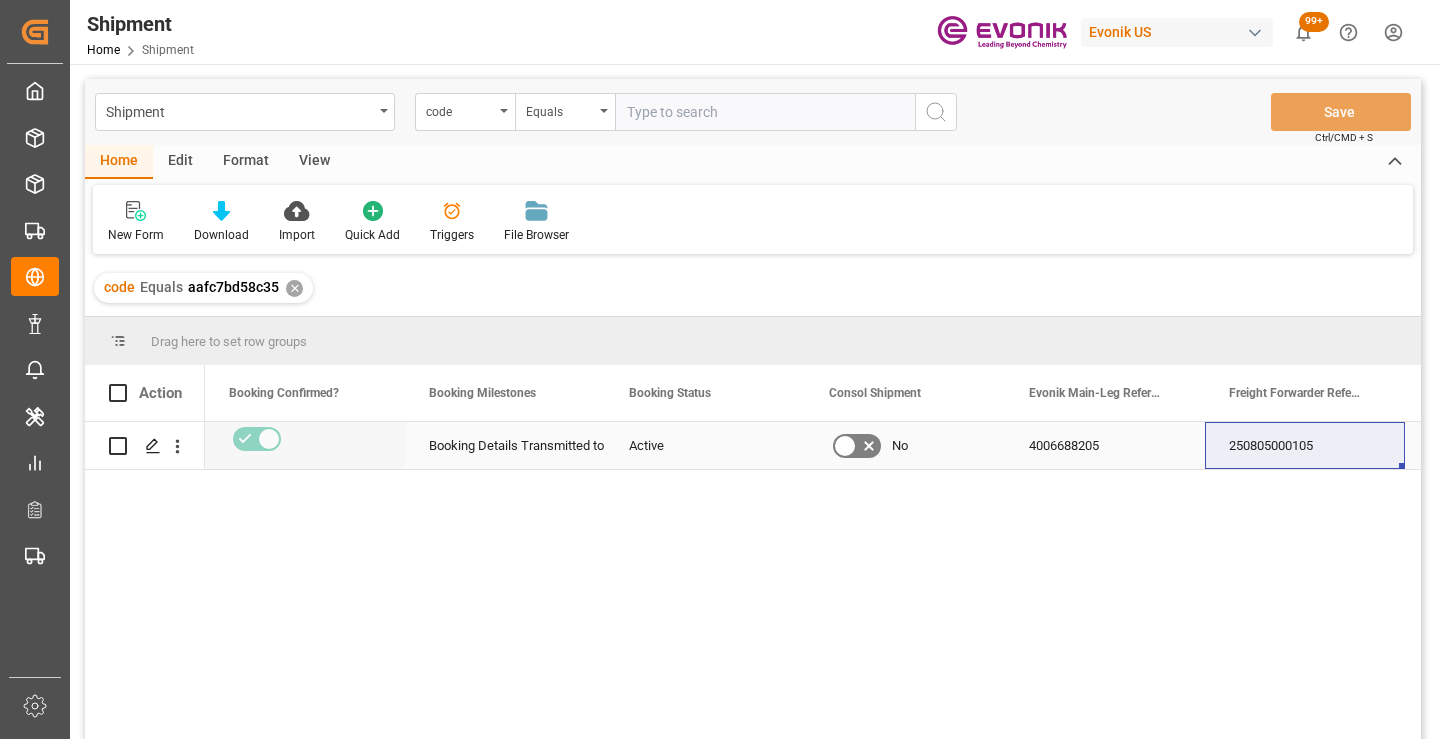 click on "250805000105" at bounding box center (1305, 445) 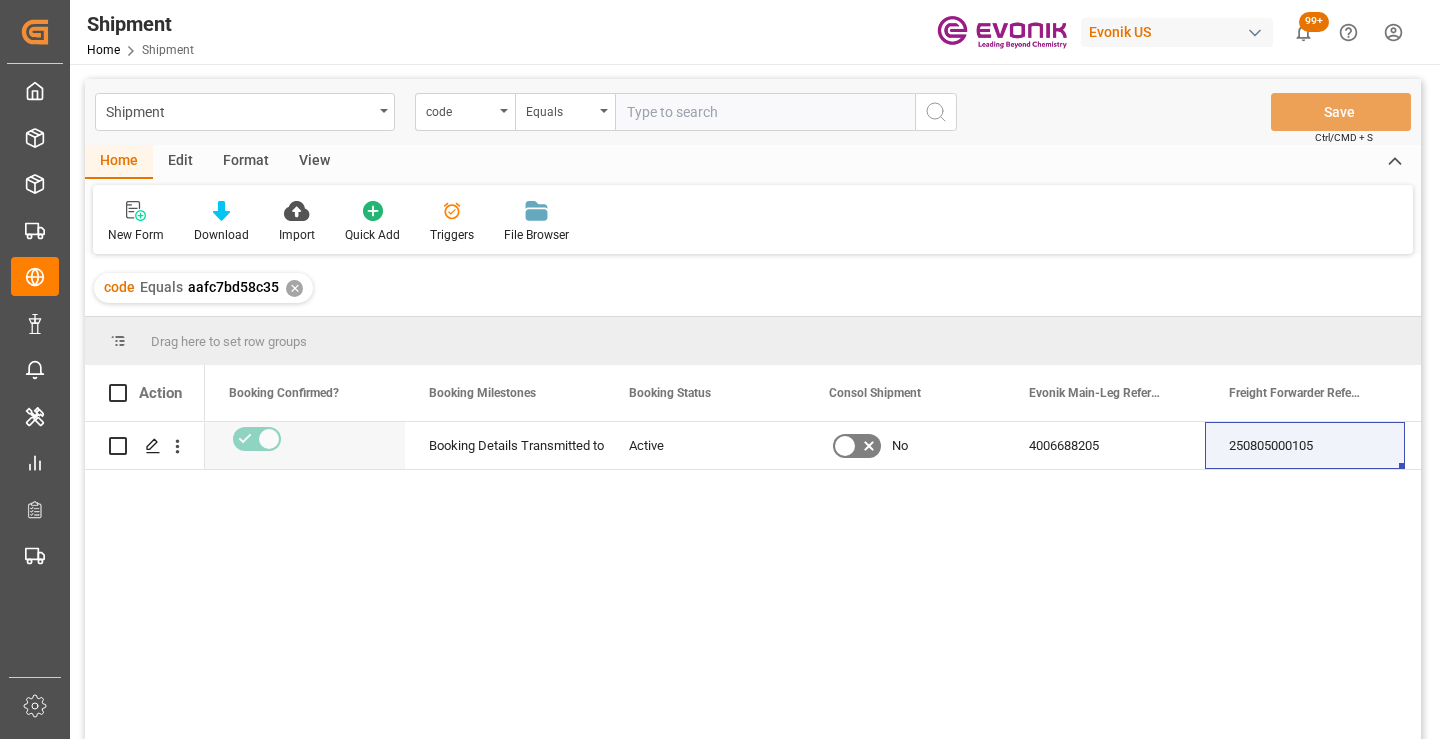 click on "✕" at bounding box center (294, 288) 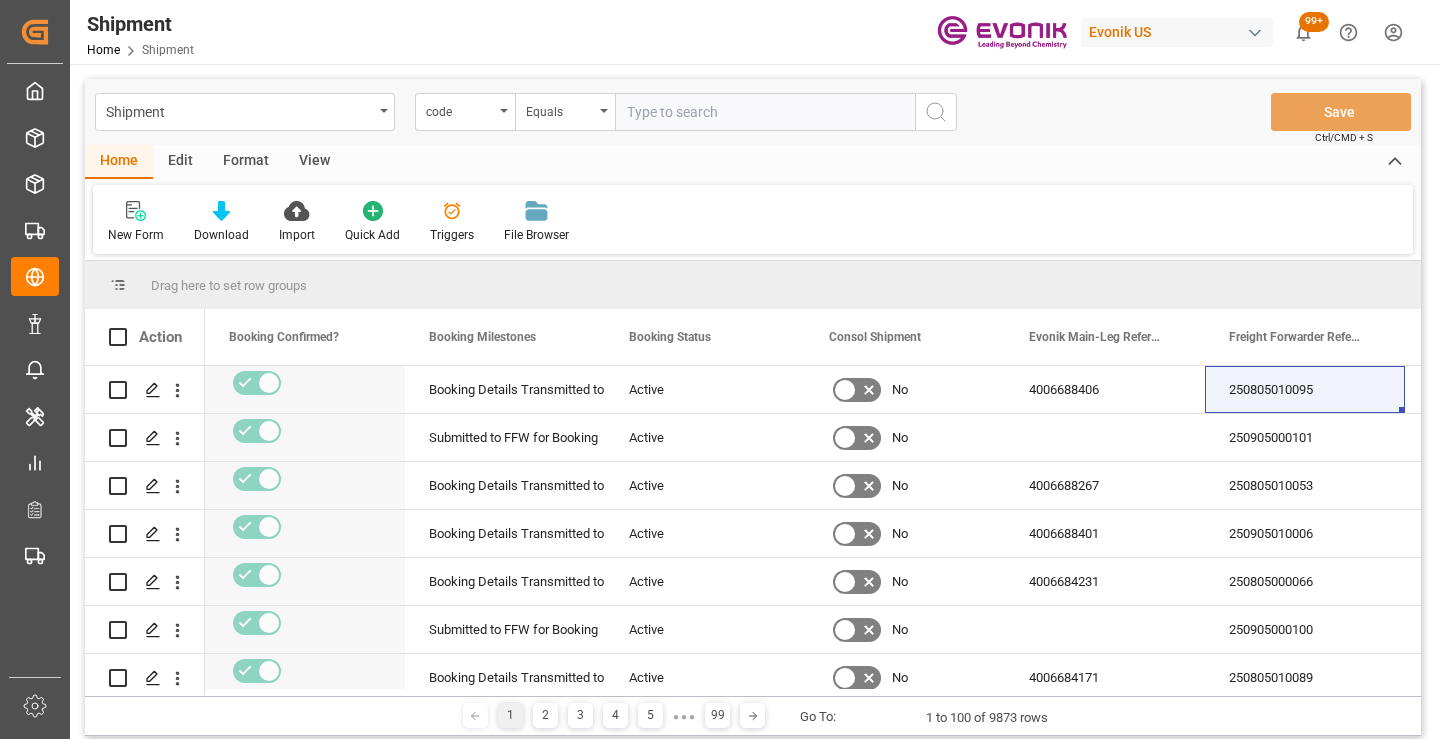 click at bounding box center [765, 112] 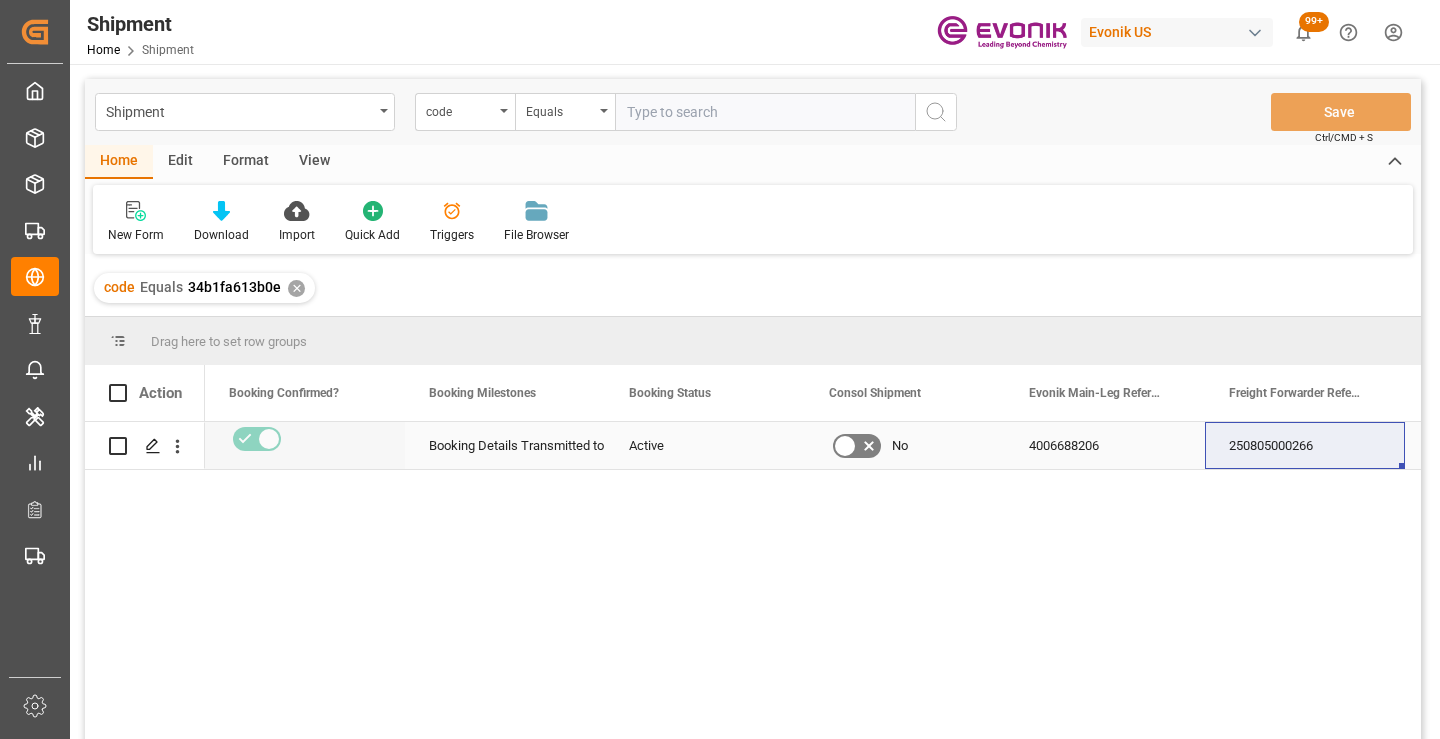 click on "250805000266" at bounding box center [1305, 445] 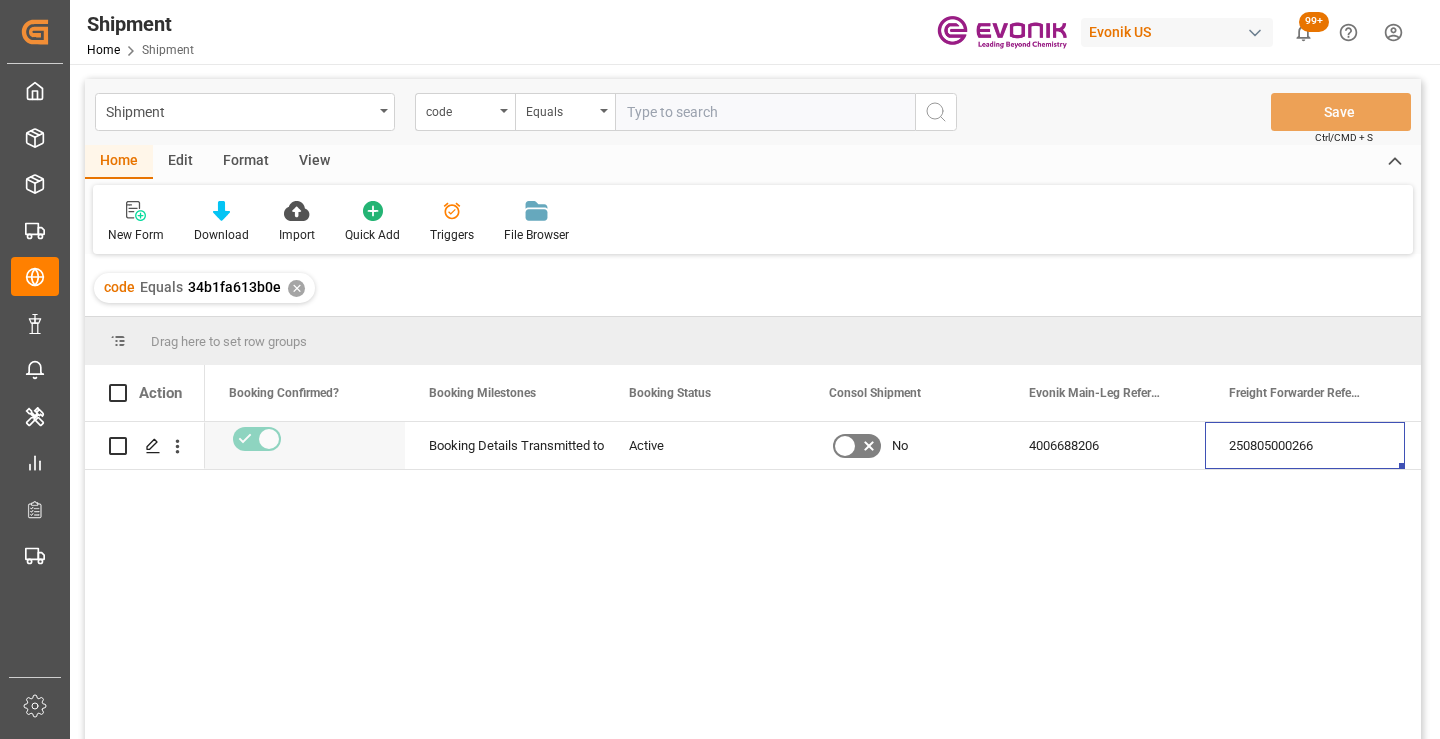 click on "✕" at bounding box center [296, 288] 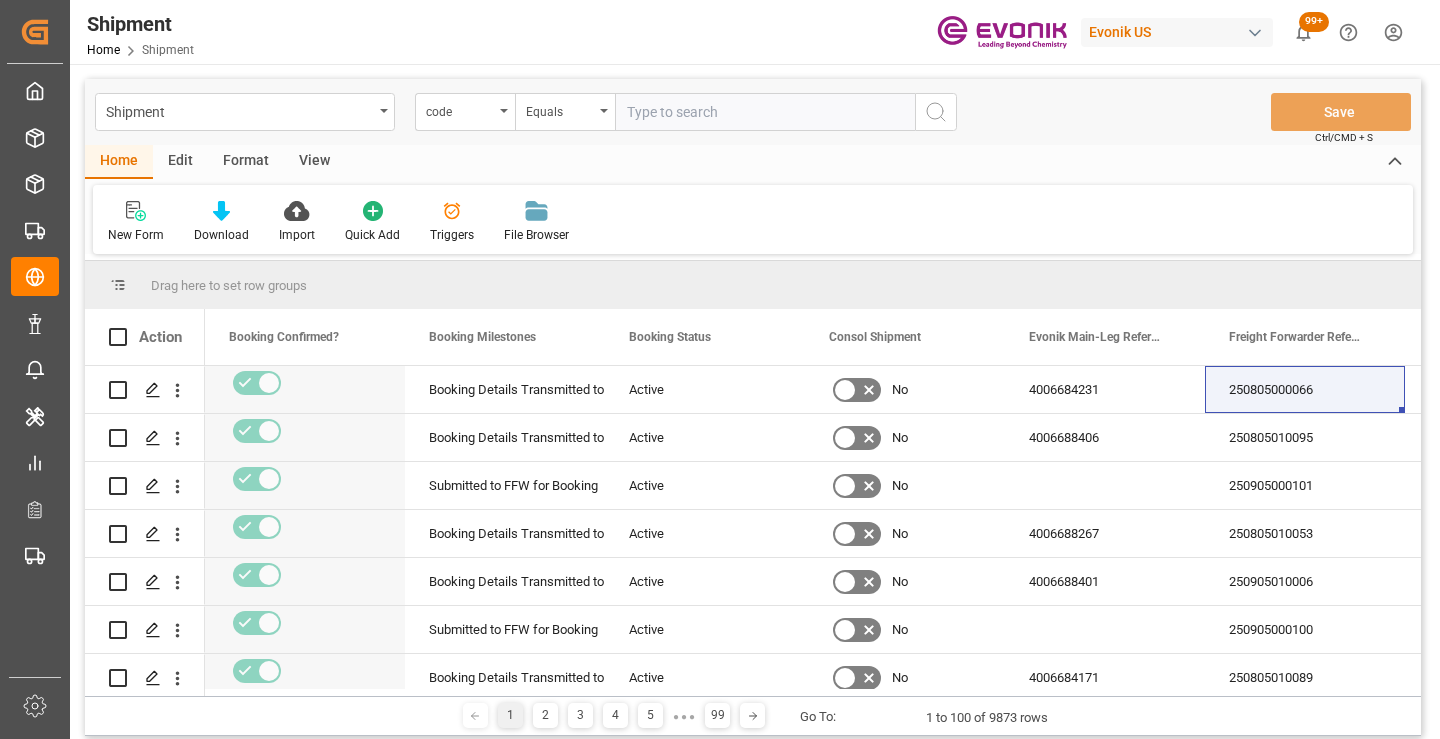 click at bounding box center [765, 112] 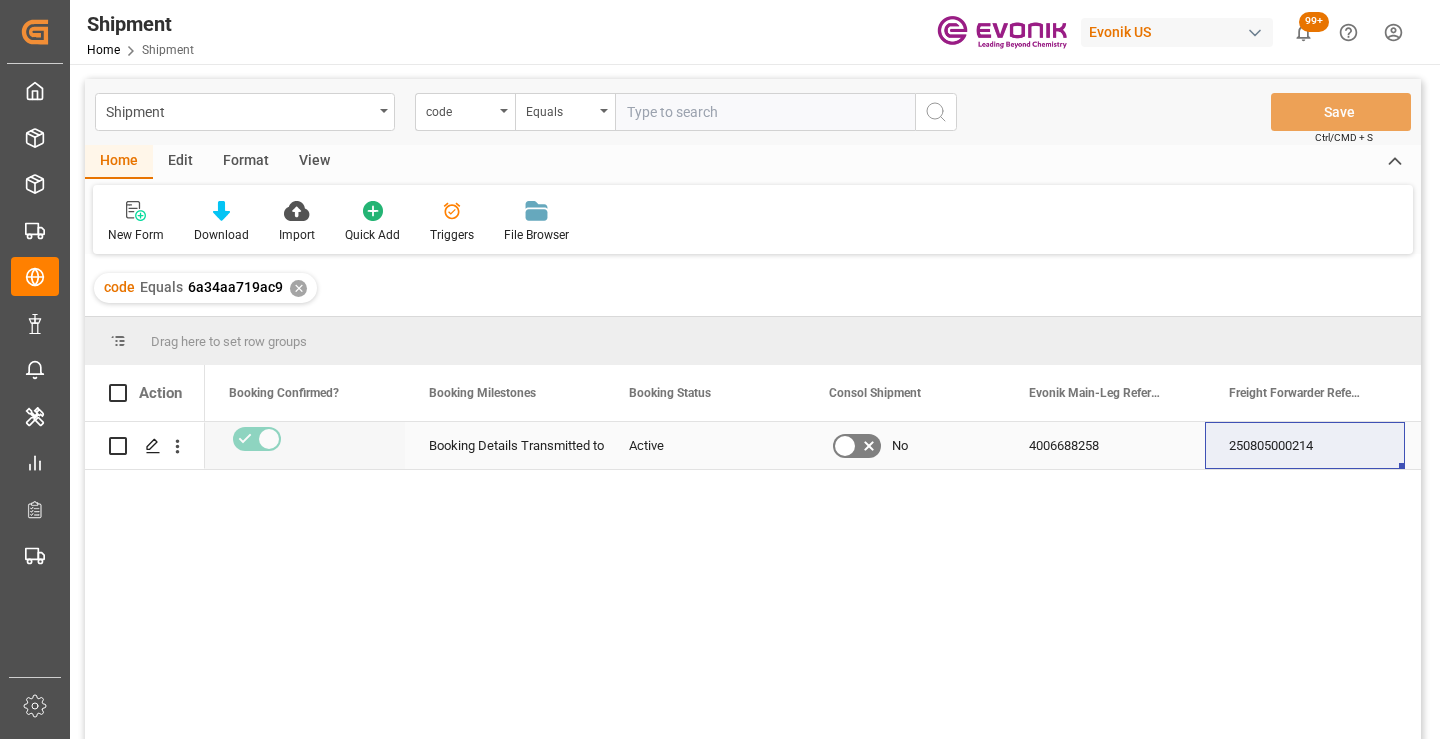 click on "250805000214" at bounding box center [1305, 445] 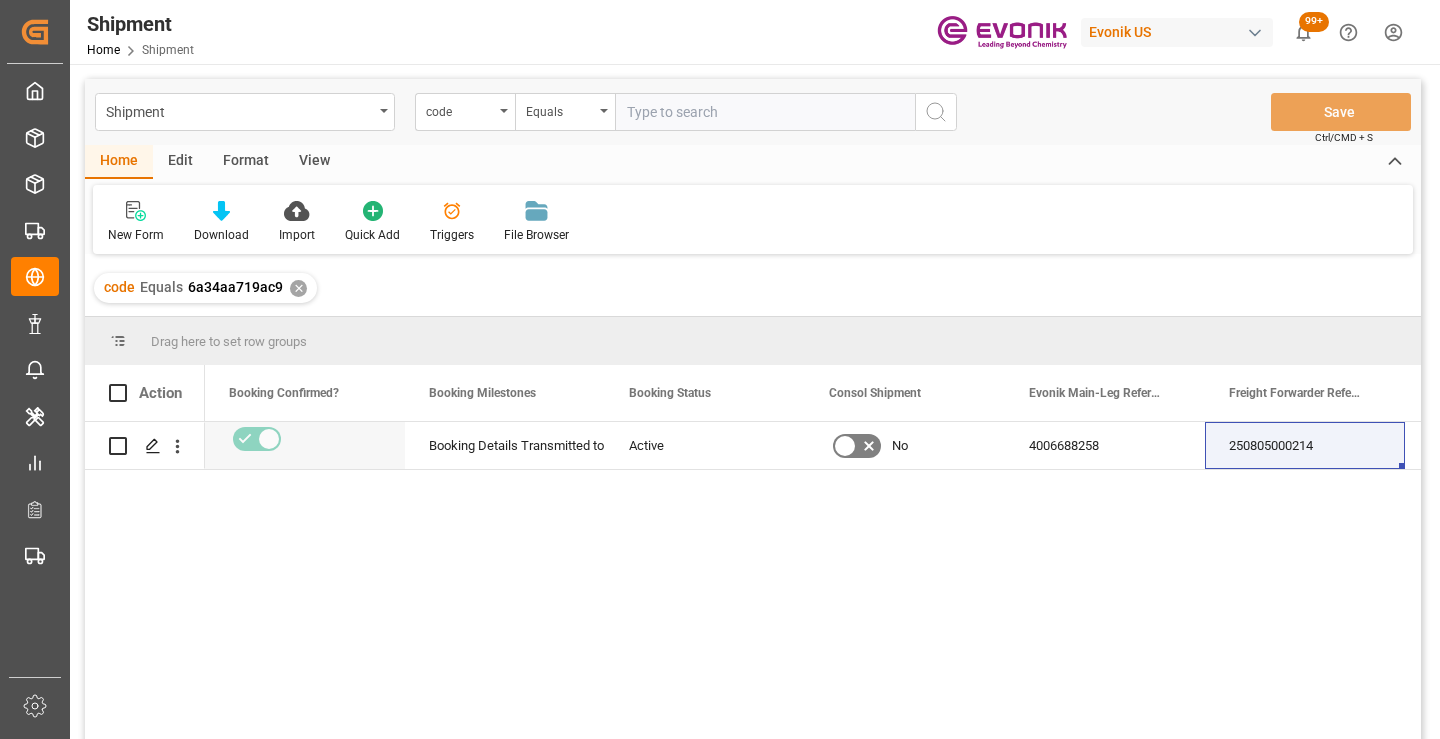 click on "✕" at bounding box center (298, 288) 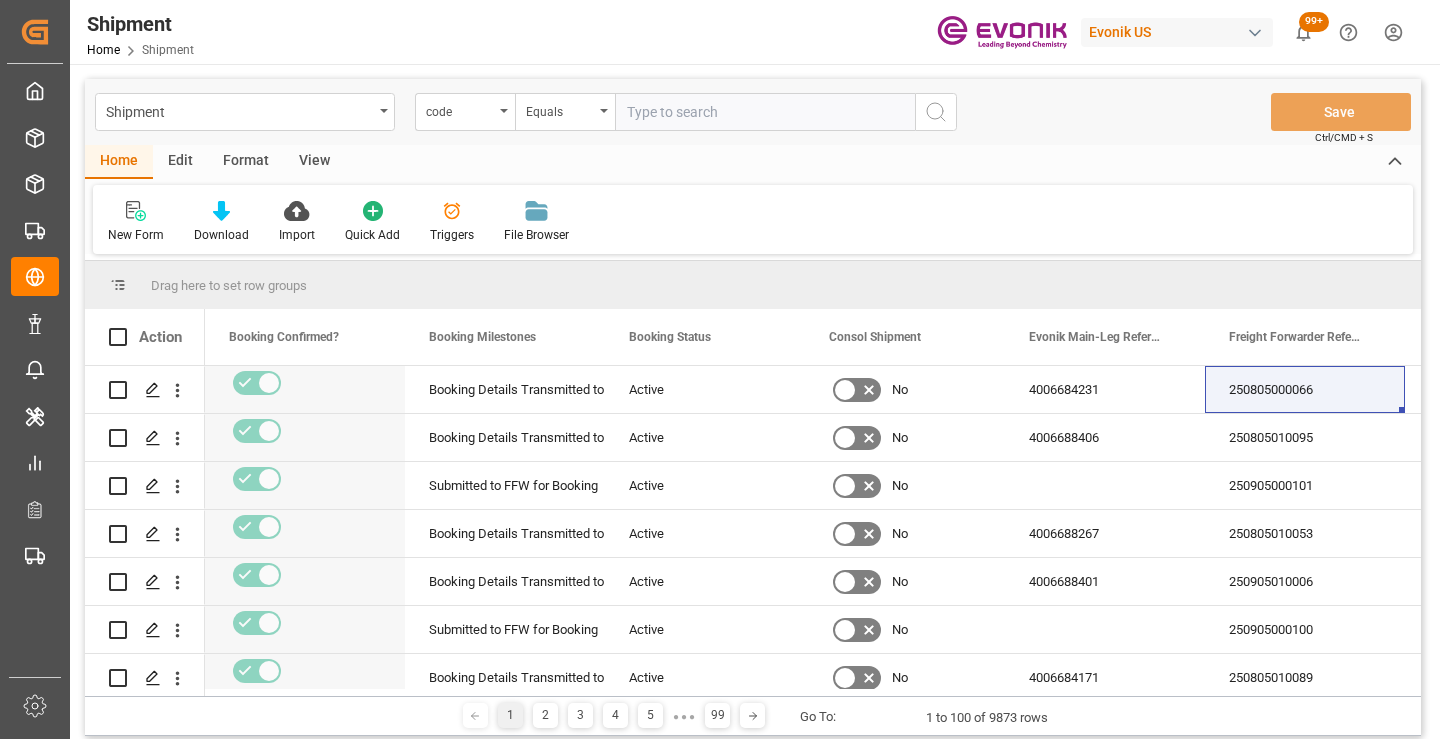 click at bounding box center [765, 112] 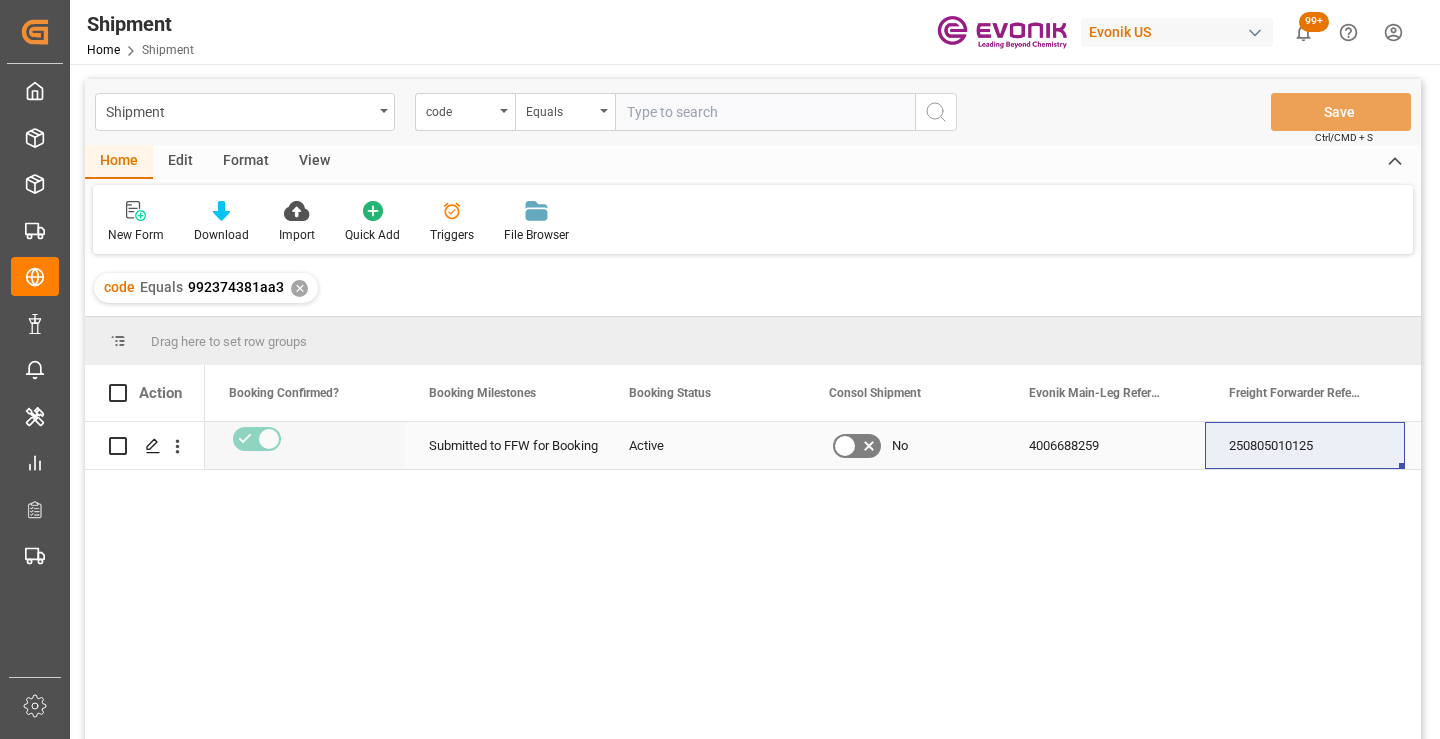 click on "250805010125" at bounding box center [1305, 445] 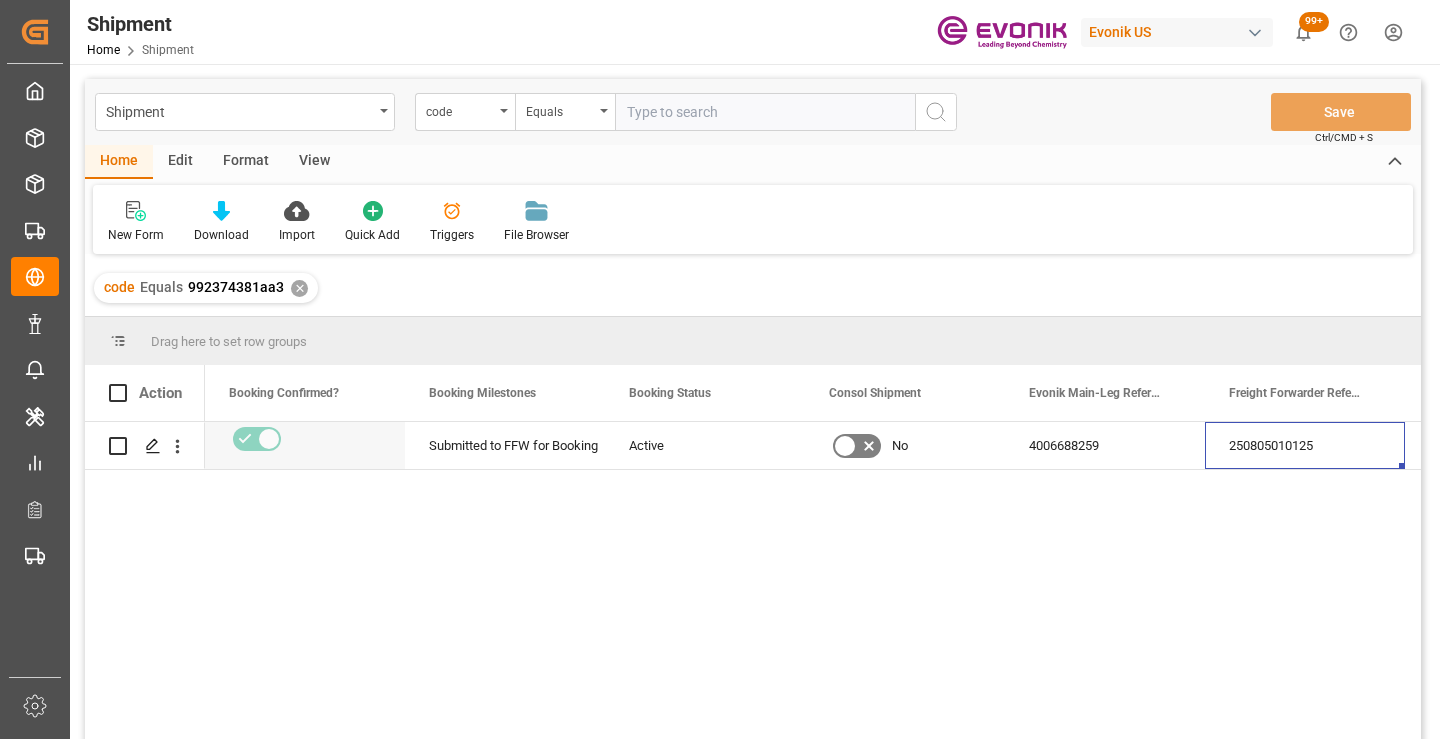 click on "✕" at bounding box center [299, 288] 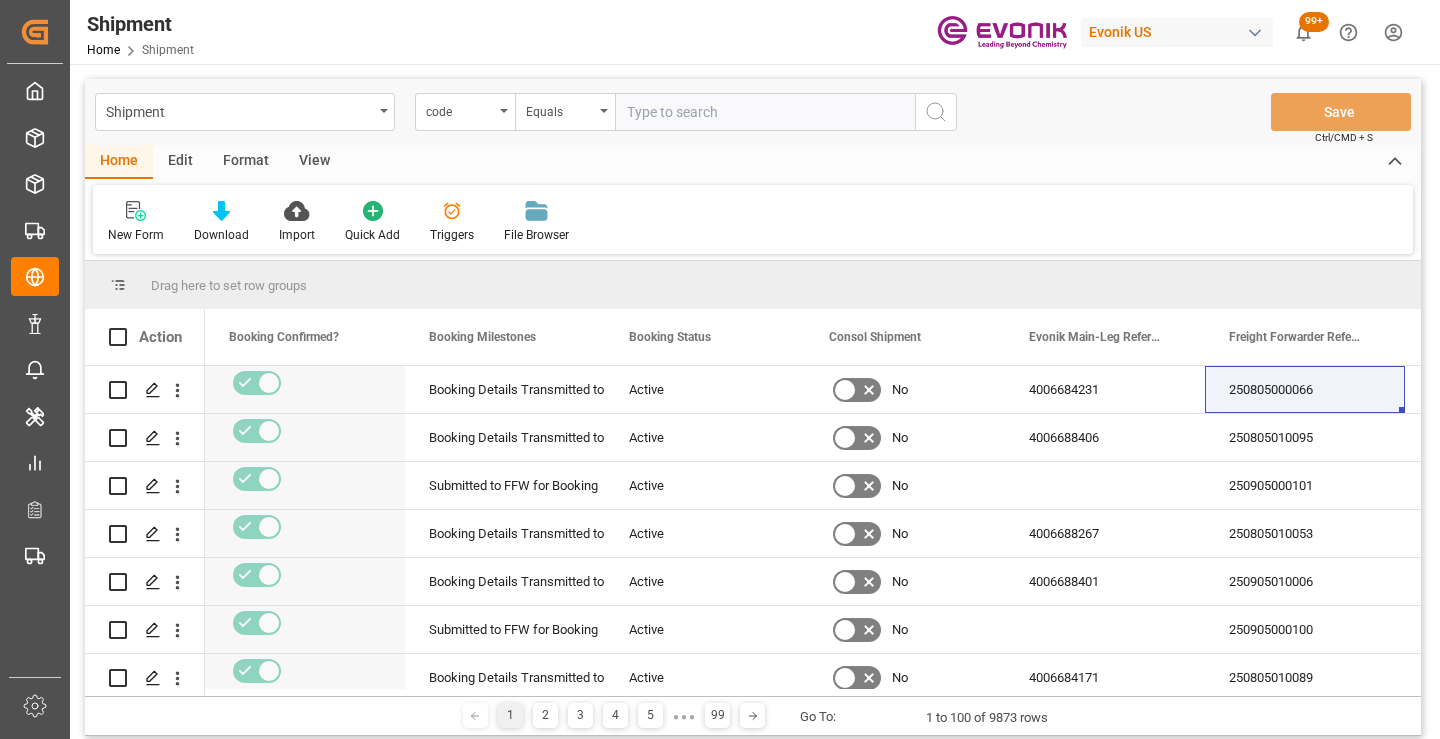 click at bounding box center [765, 112] 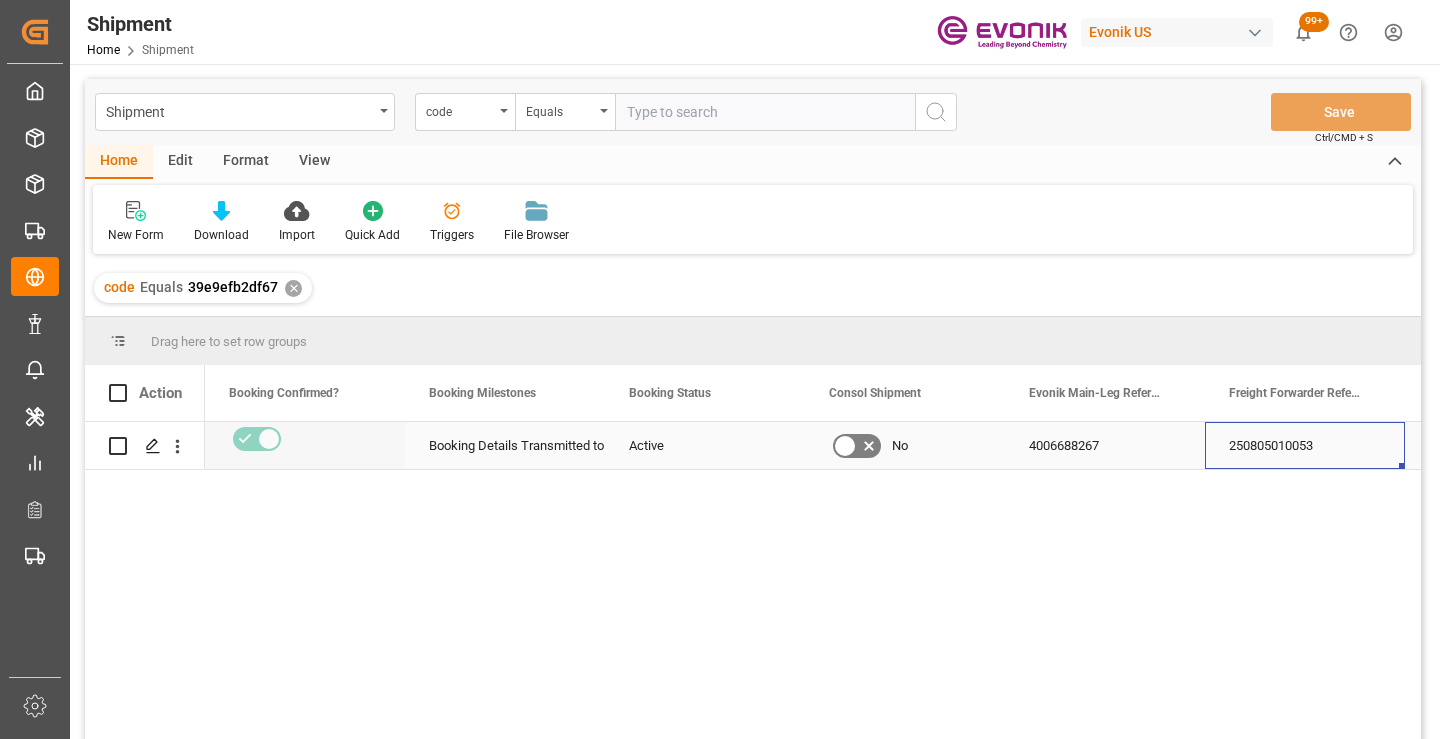 click on "250805010053" at bounding box center (1305, 445) 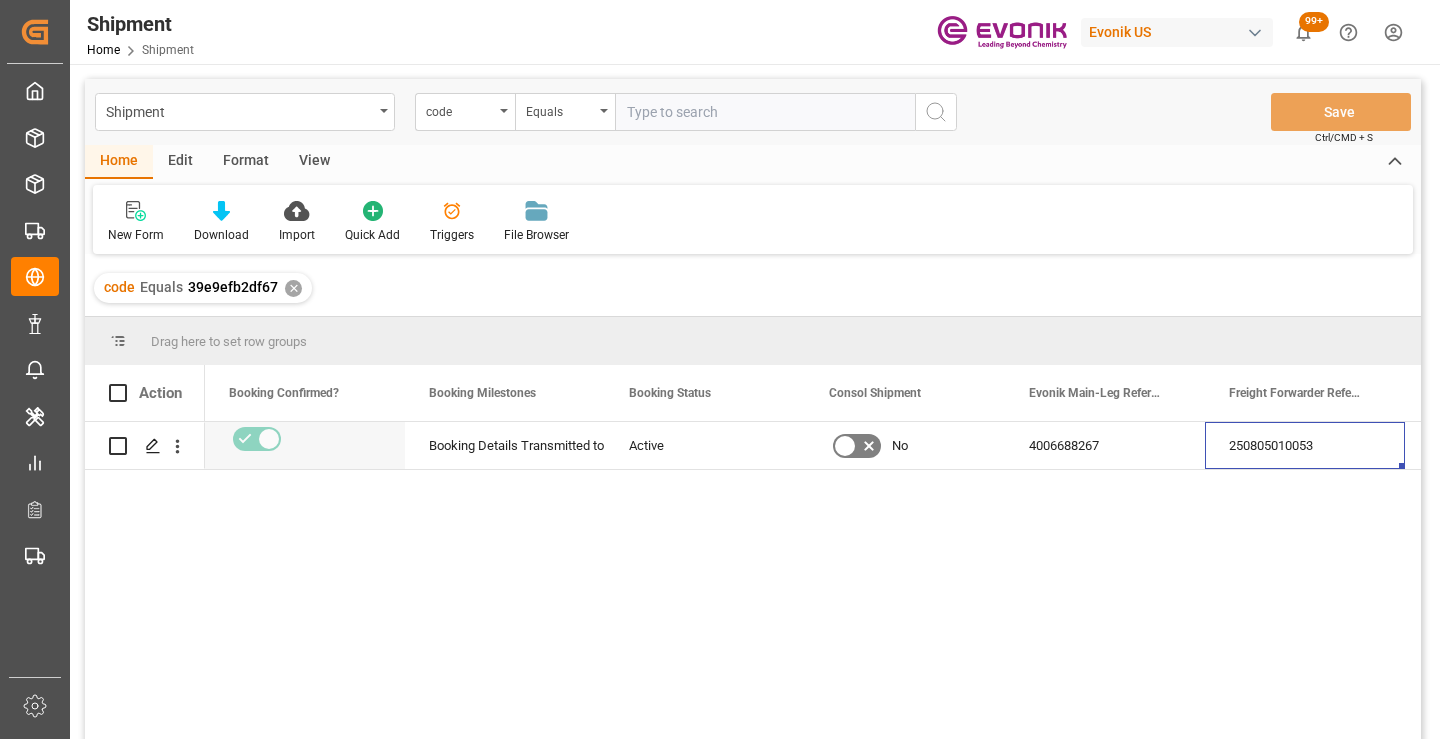 click on "✕" at bounding box center (293, 288) 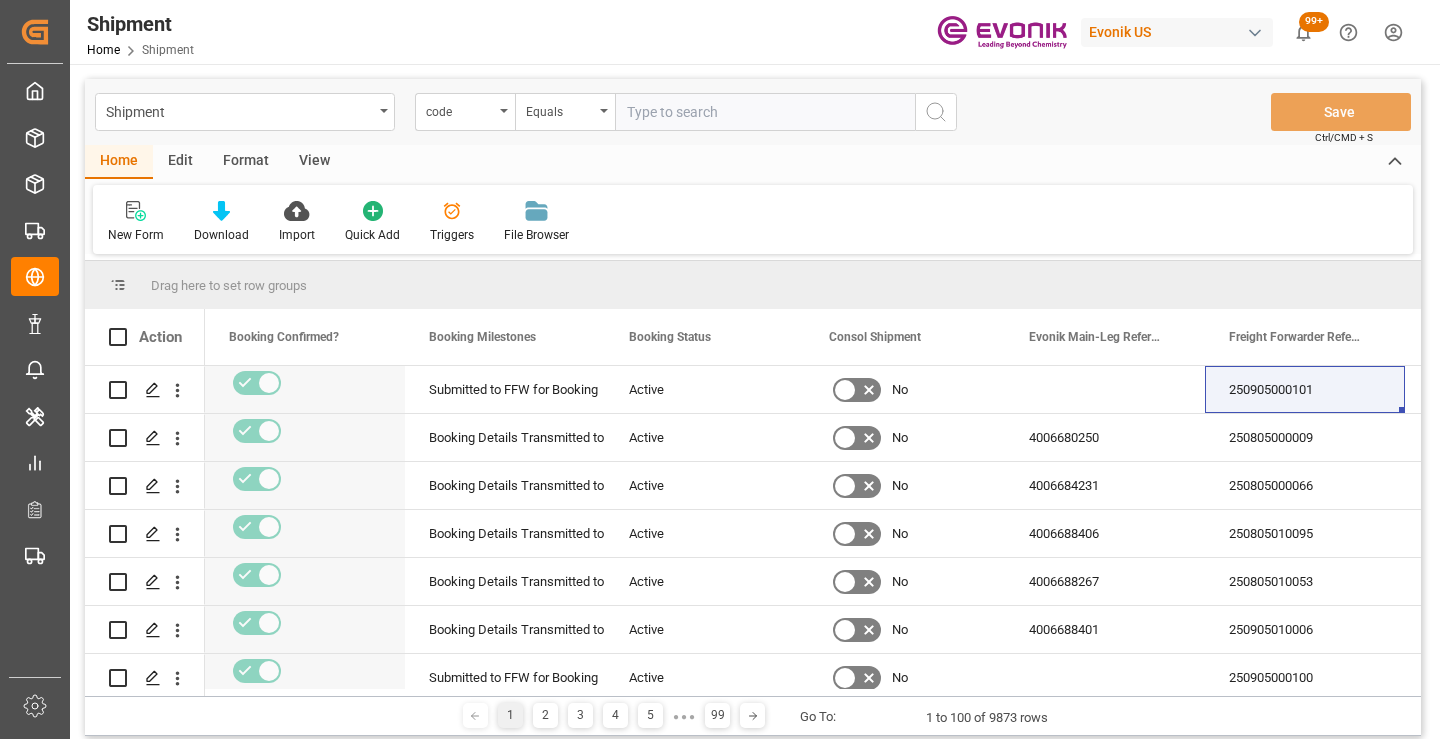 click at bounding box center [765, 112] 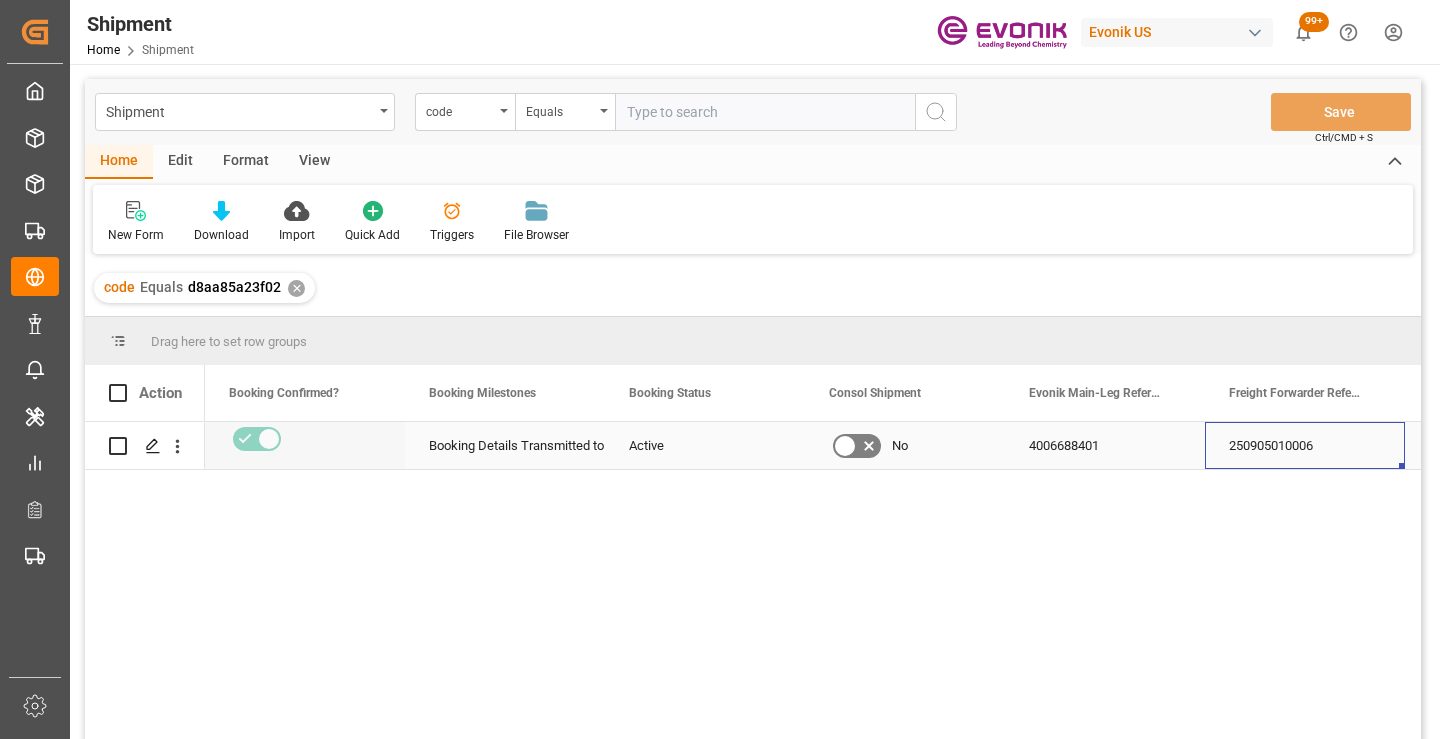 click on "250905010006" at bounding box center (1305, 445) 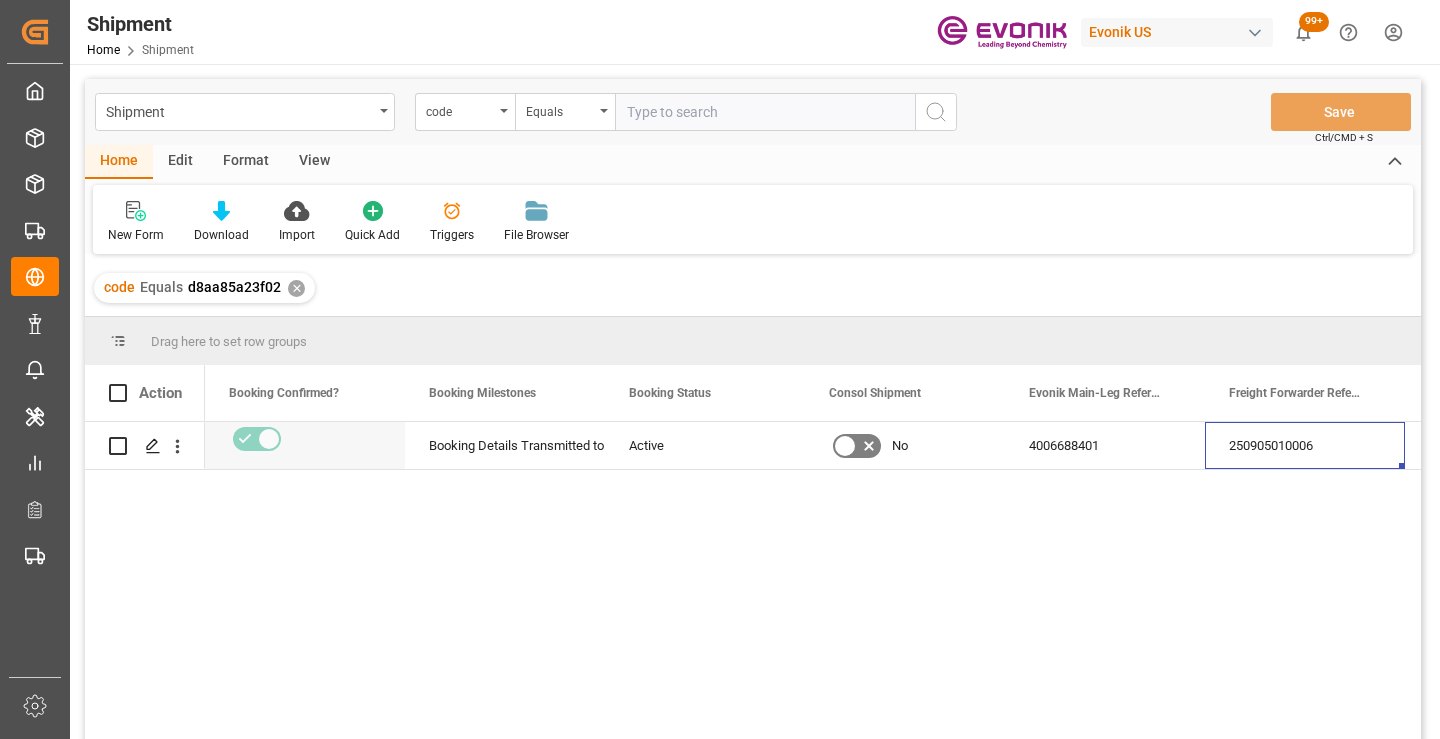 click on "✕" at bounding box center (296, 288) 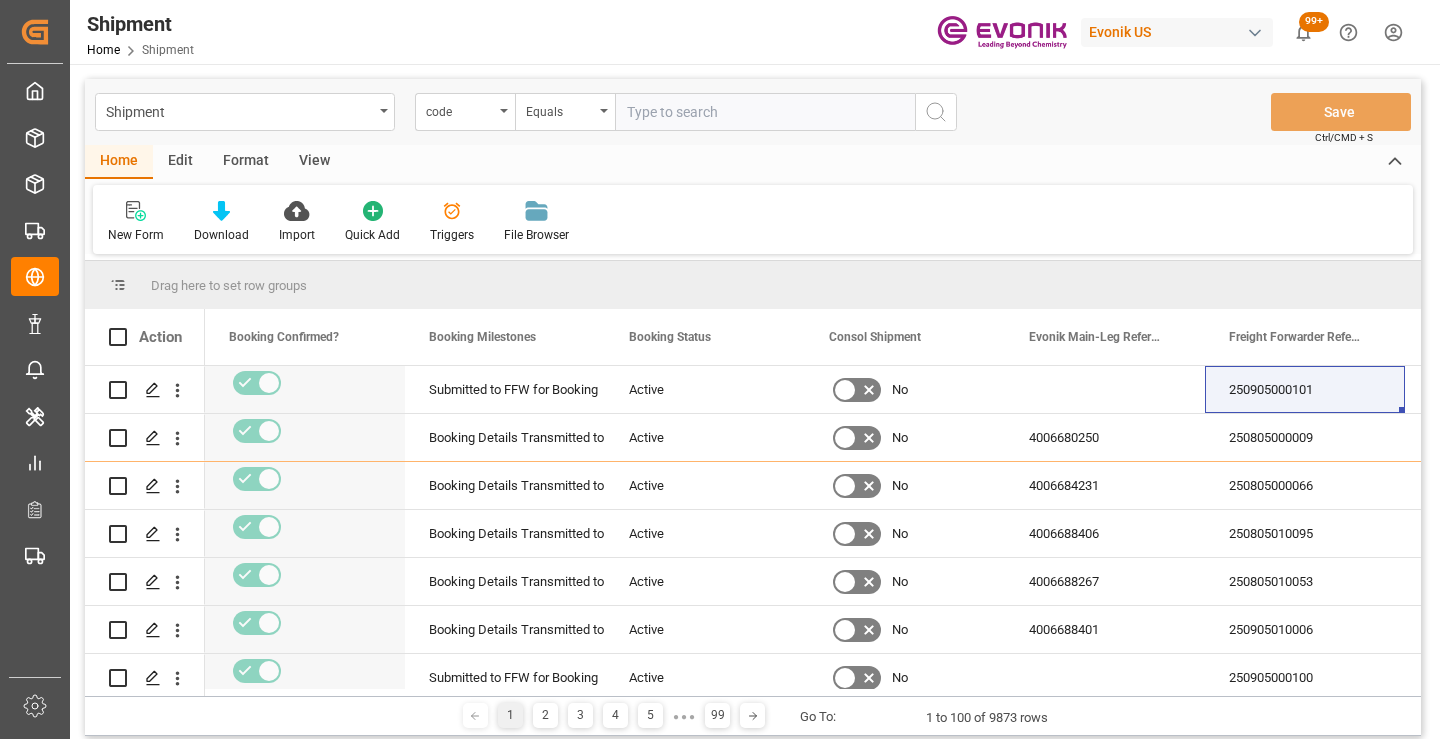 click at bounding box center (765, 112) 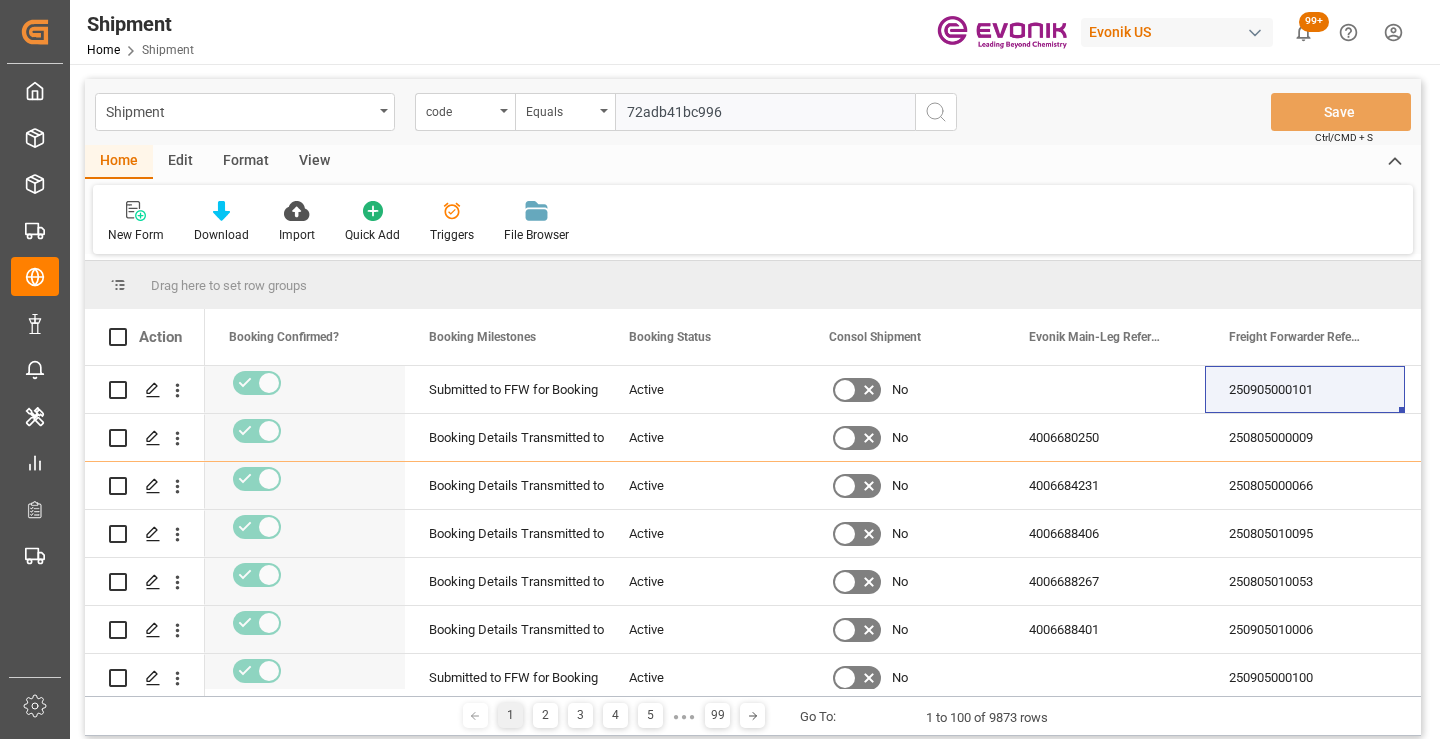 type 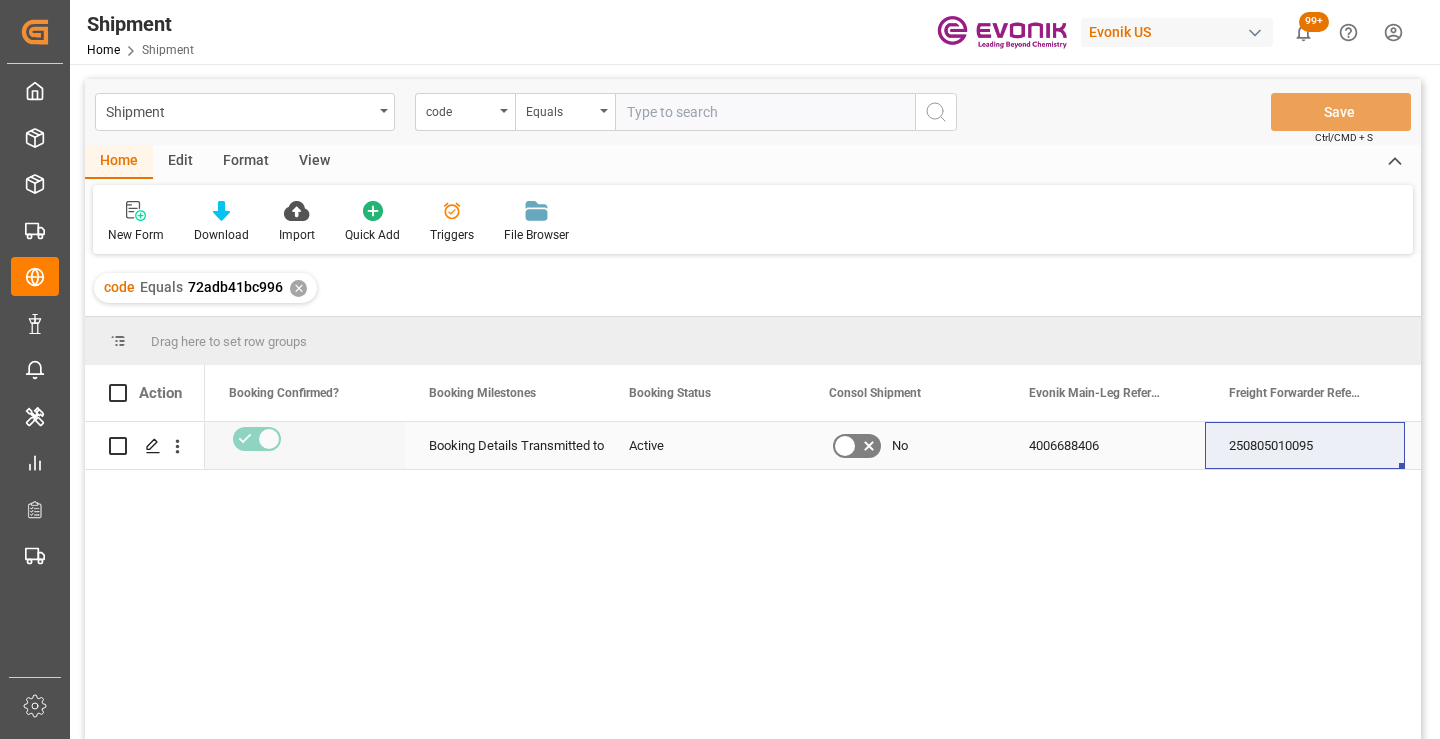 click on "250805010095" at bounding box center (1305, 445) 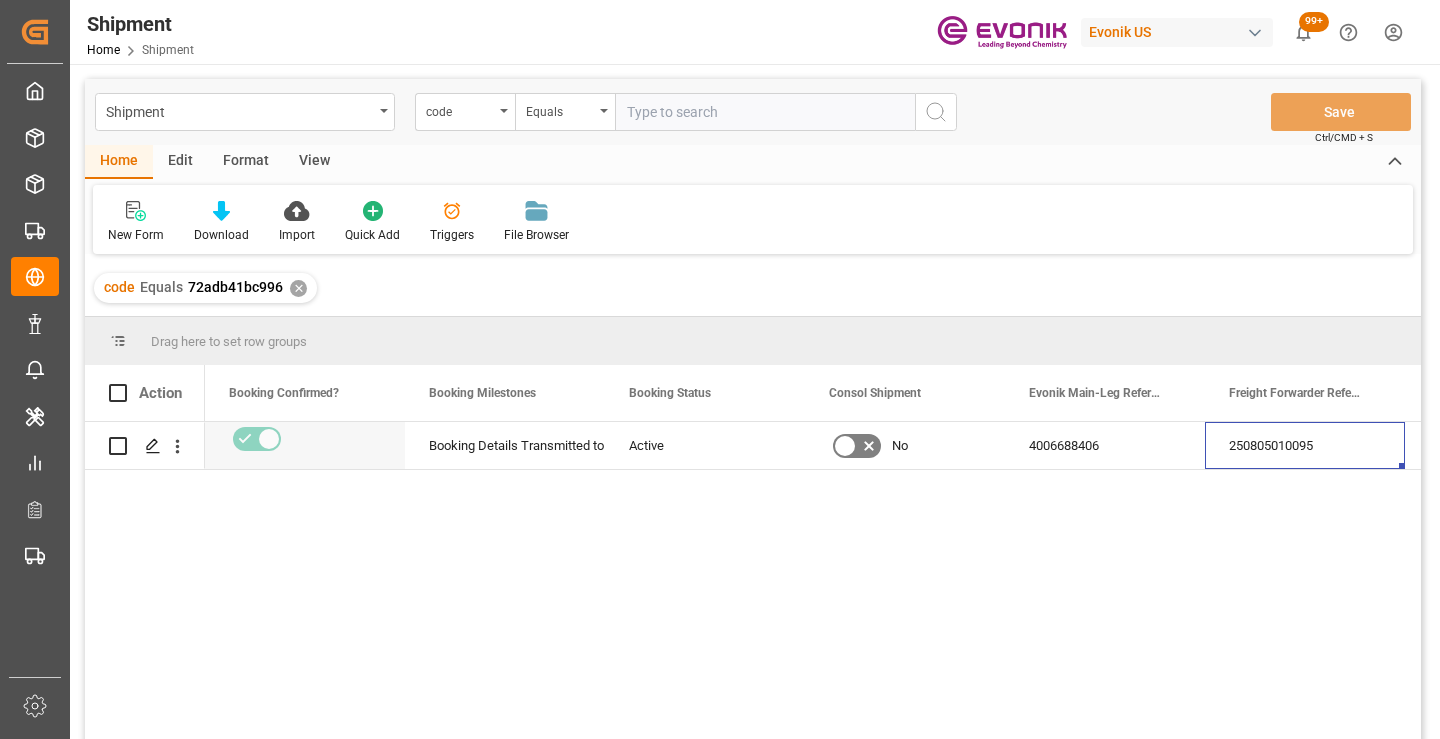 click on "✕" at bounding box center (298, 288) 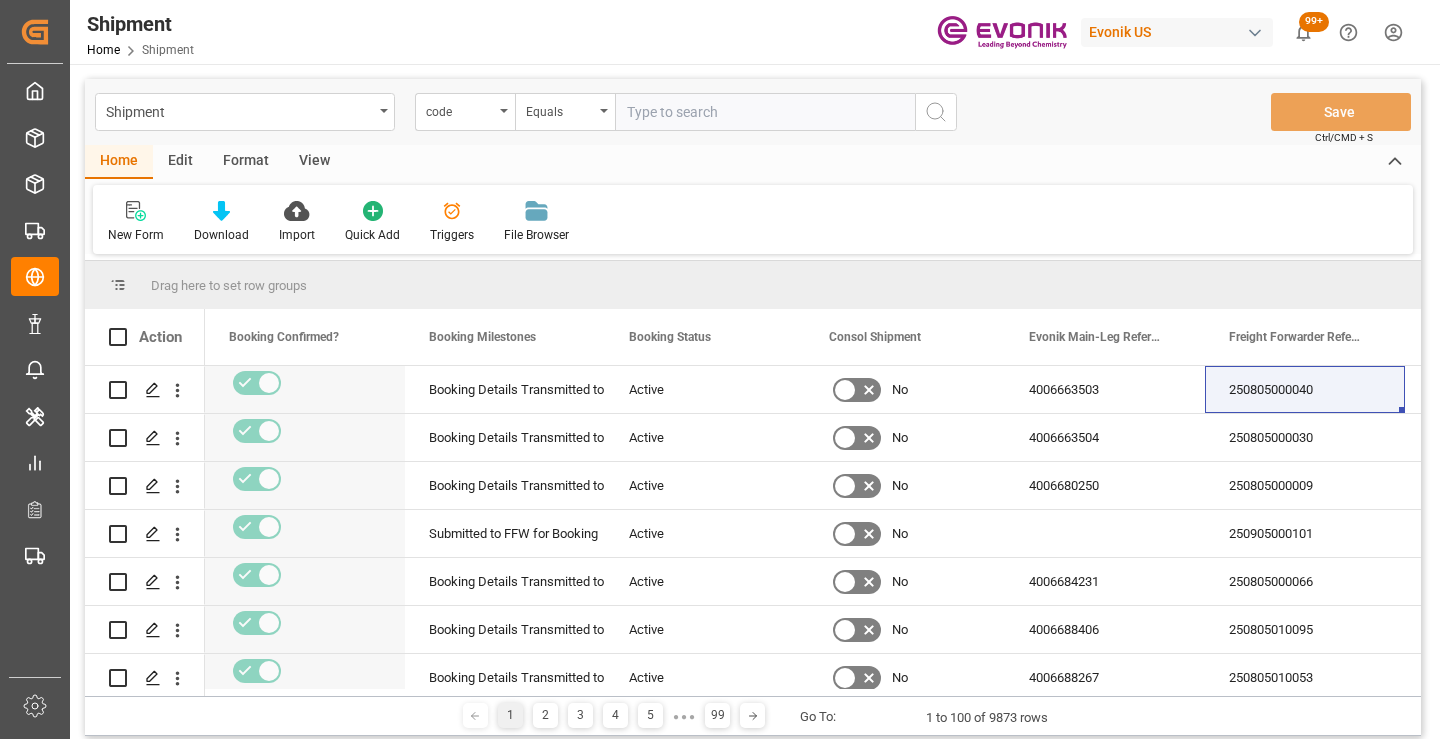 click on "code" at bounding box center (465, 112) 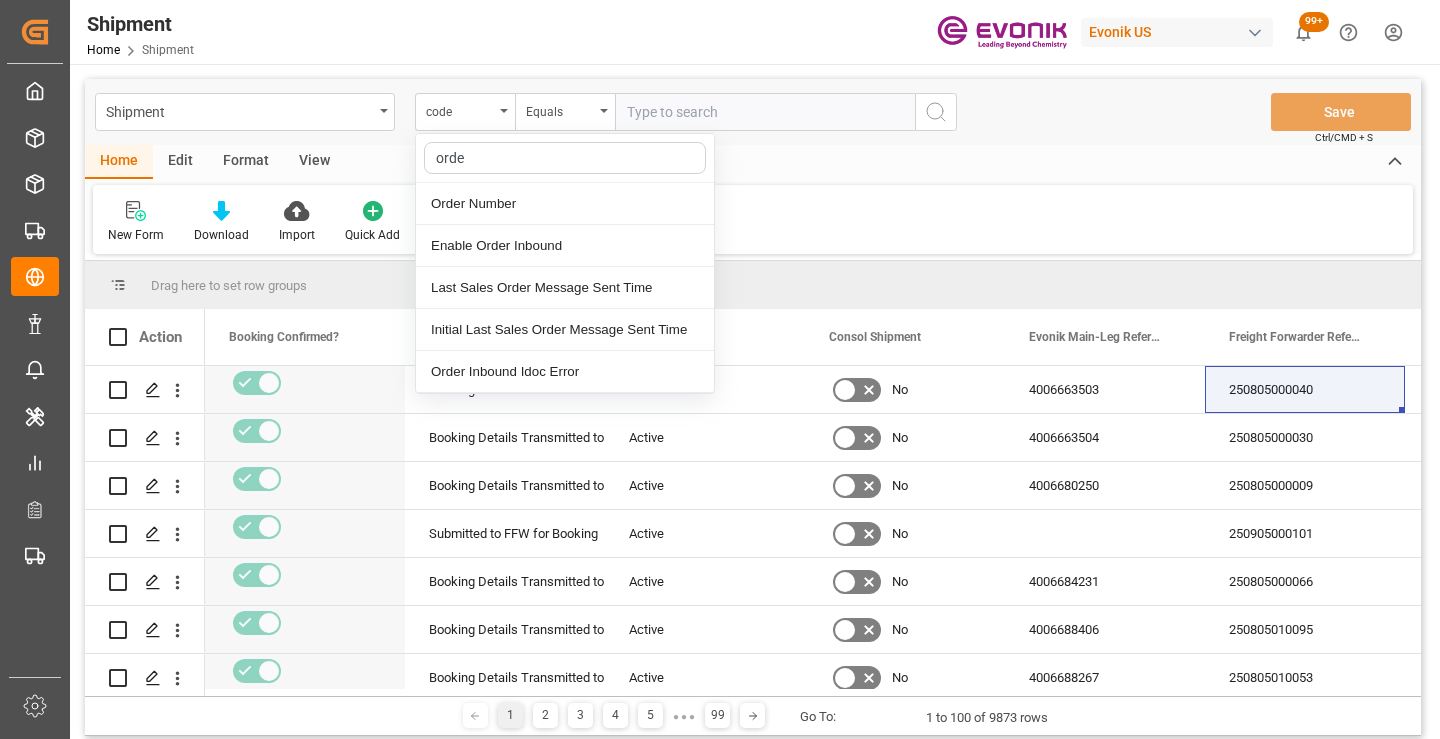 type on "order" 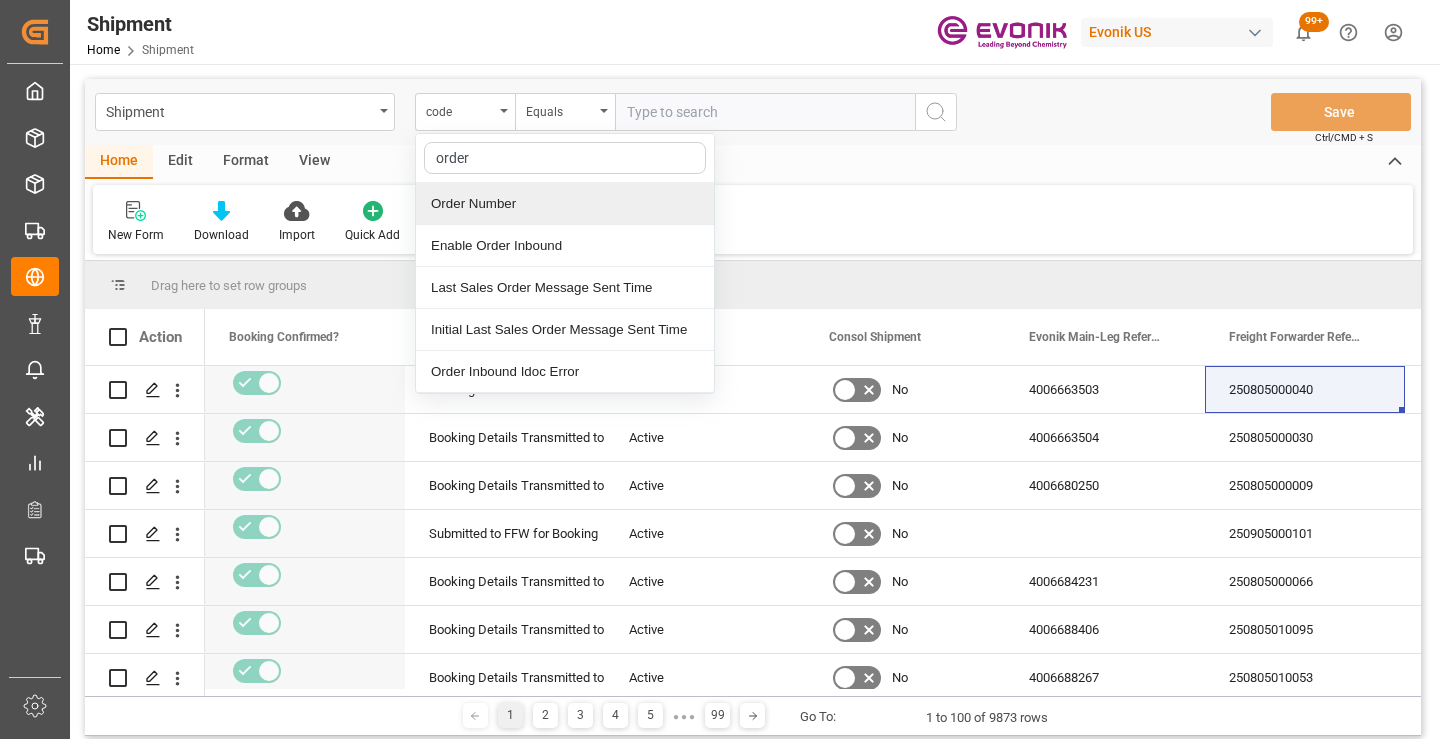 click on "Order Number" at bounding box center (565, 204) 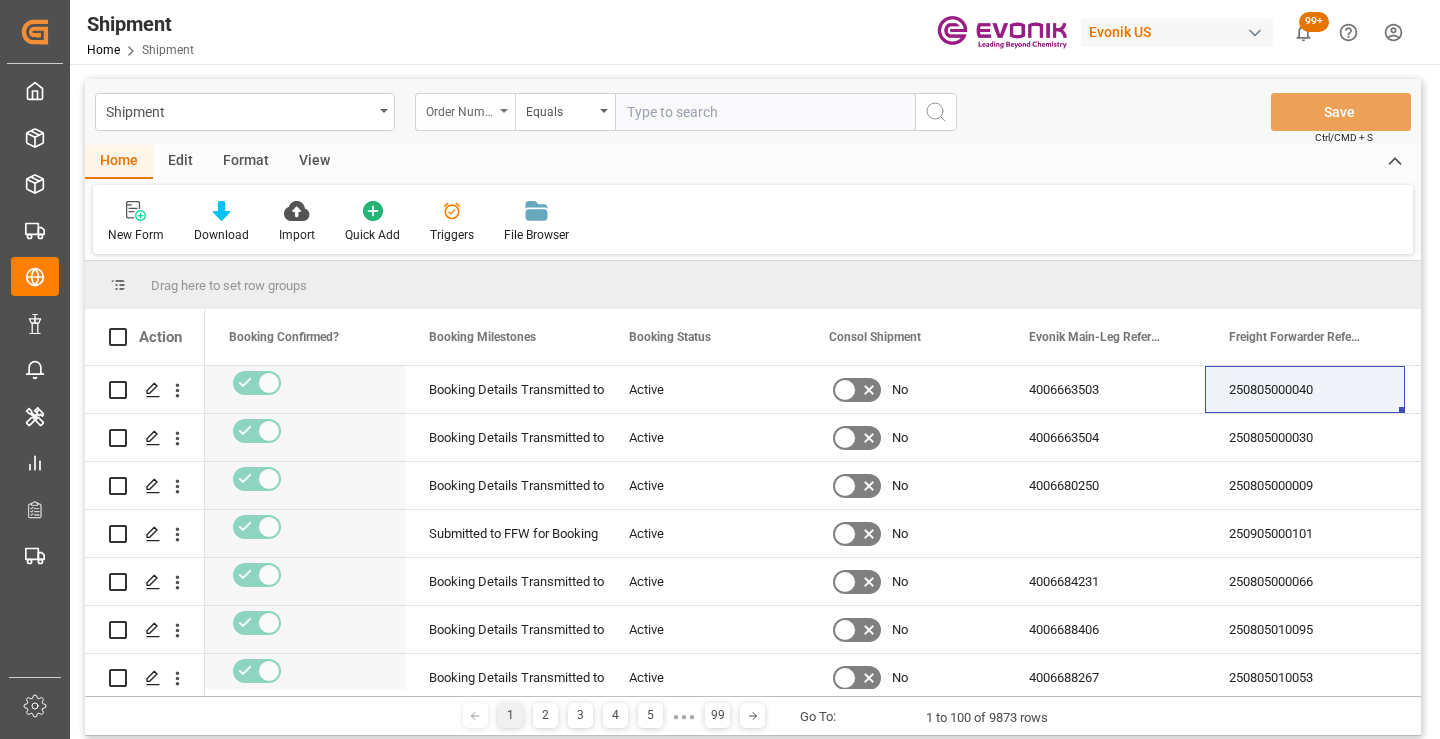 click on "Order Number" at bounding box center (460, 109) 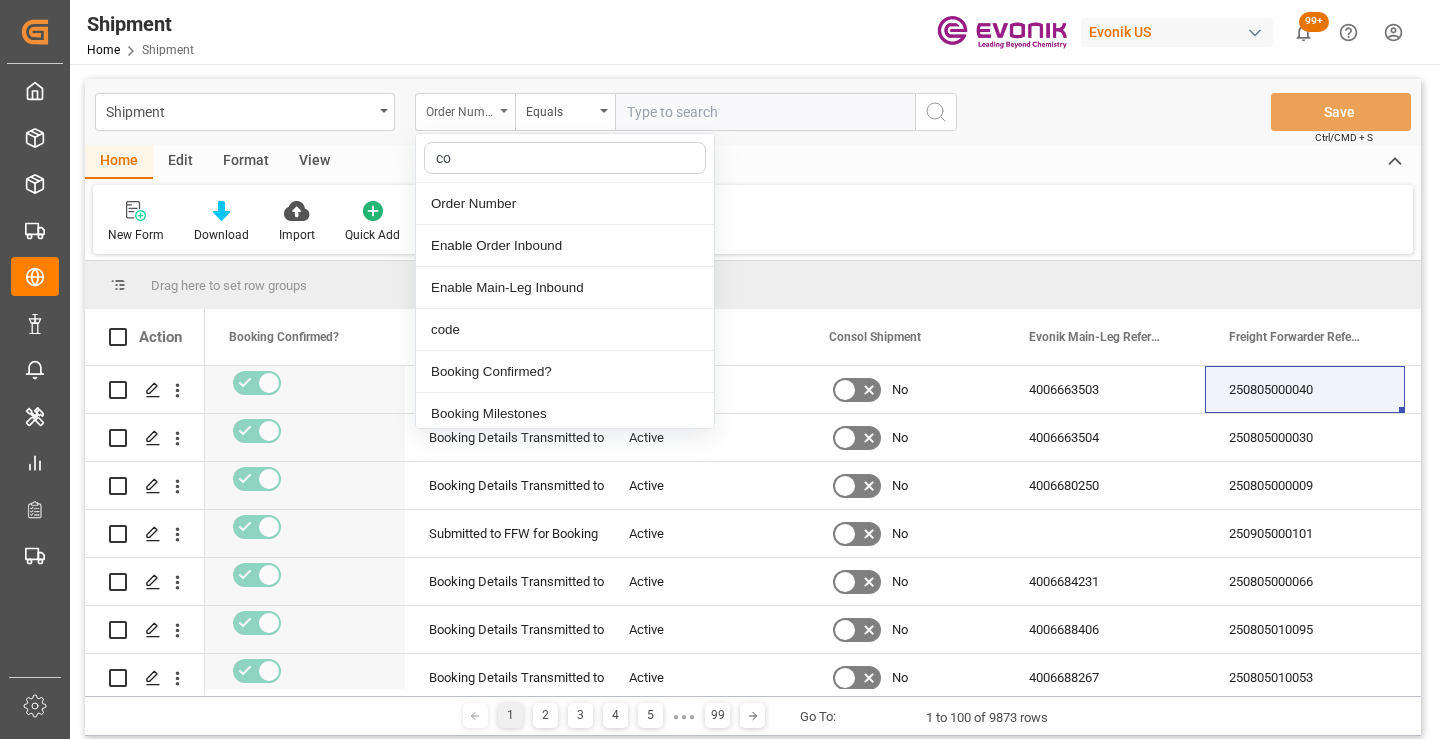 type on "cod" 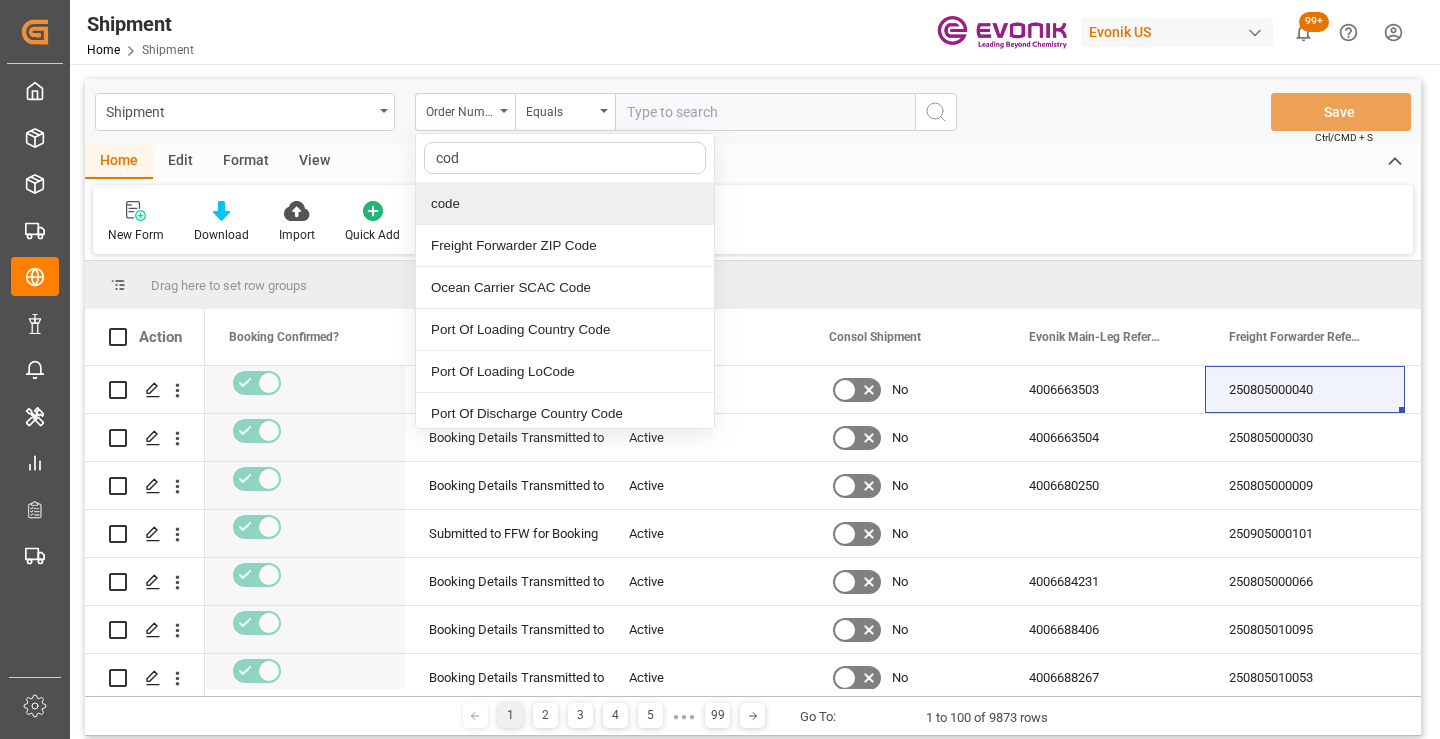 click on "code" at bounding box center [565, 204] 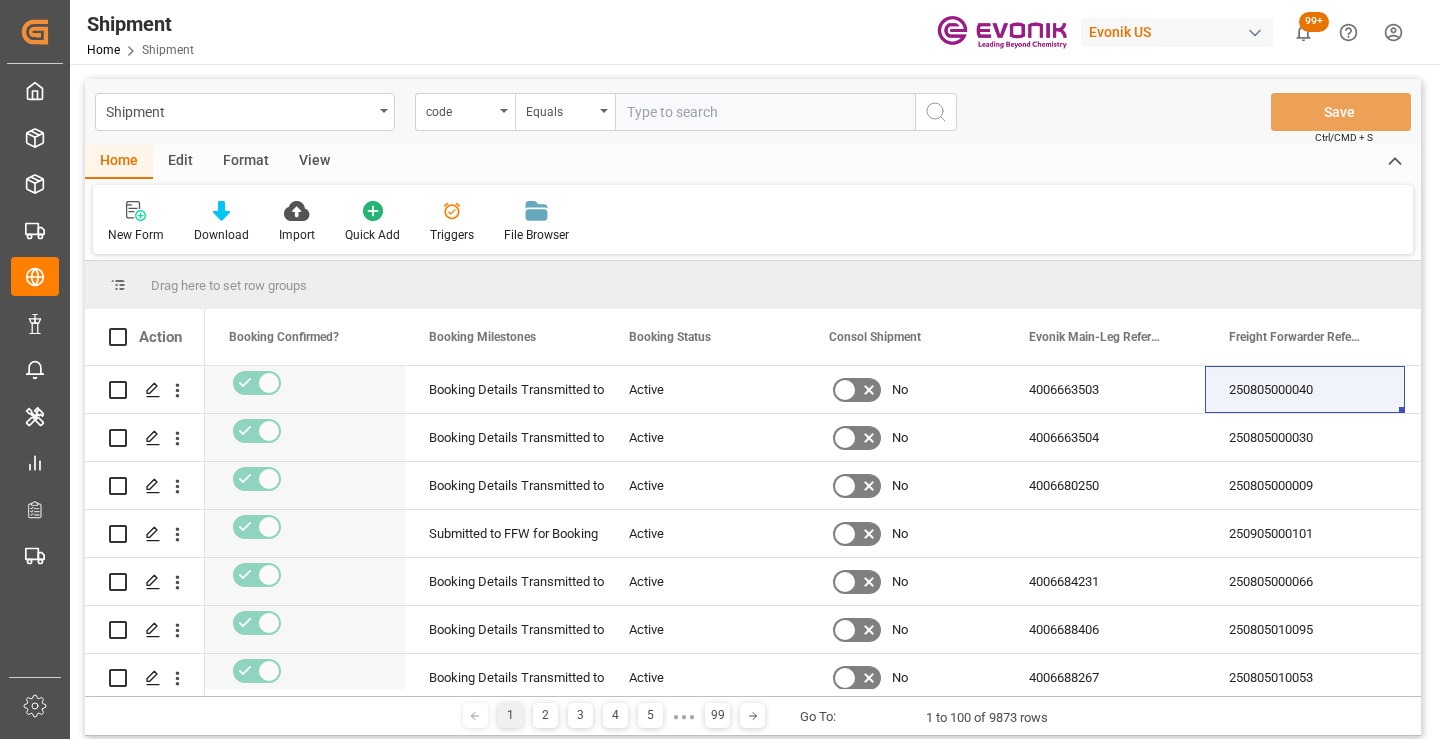click at bounding box center [765, 112] 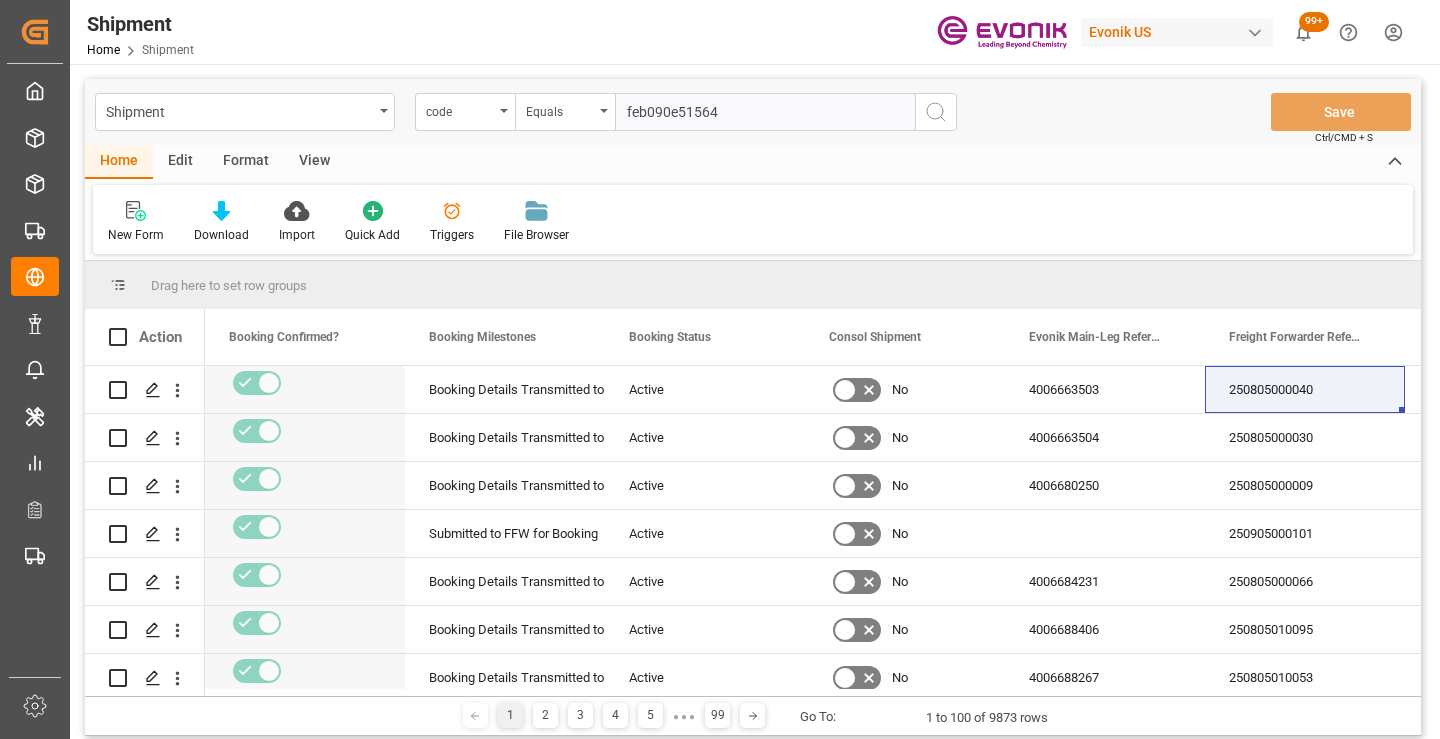 type on "feb090e51564" 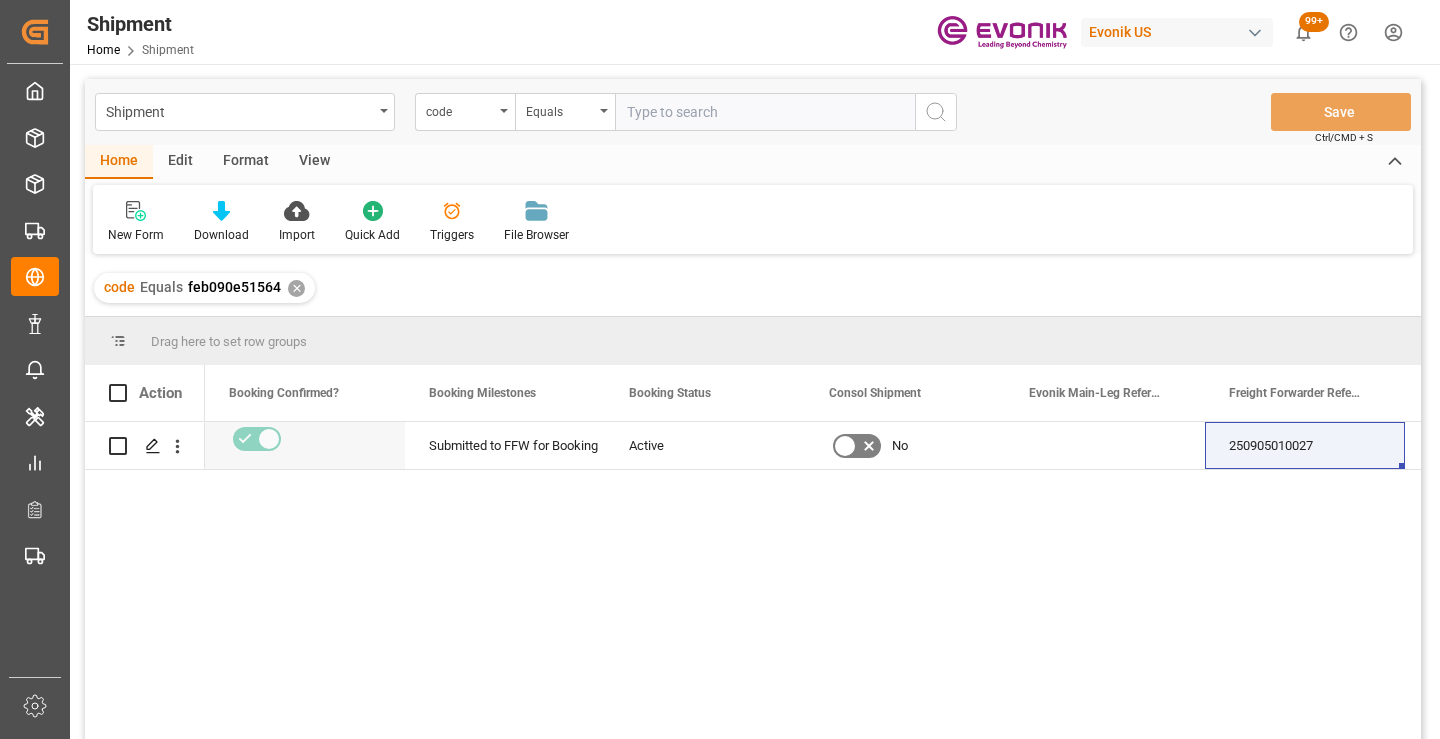 click on "Yes feb090e51564 Submitted to FFW for Booking Active No 250905010027 NYC/PUS/1115986" at bounding box center [813, 587] 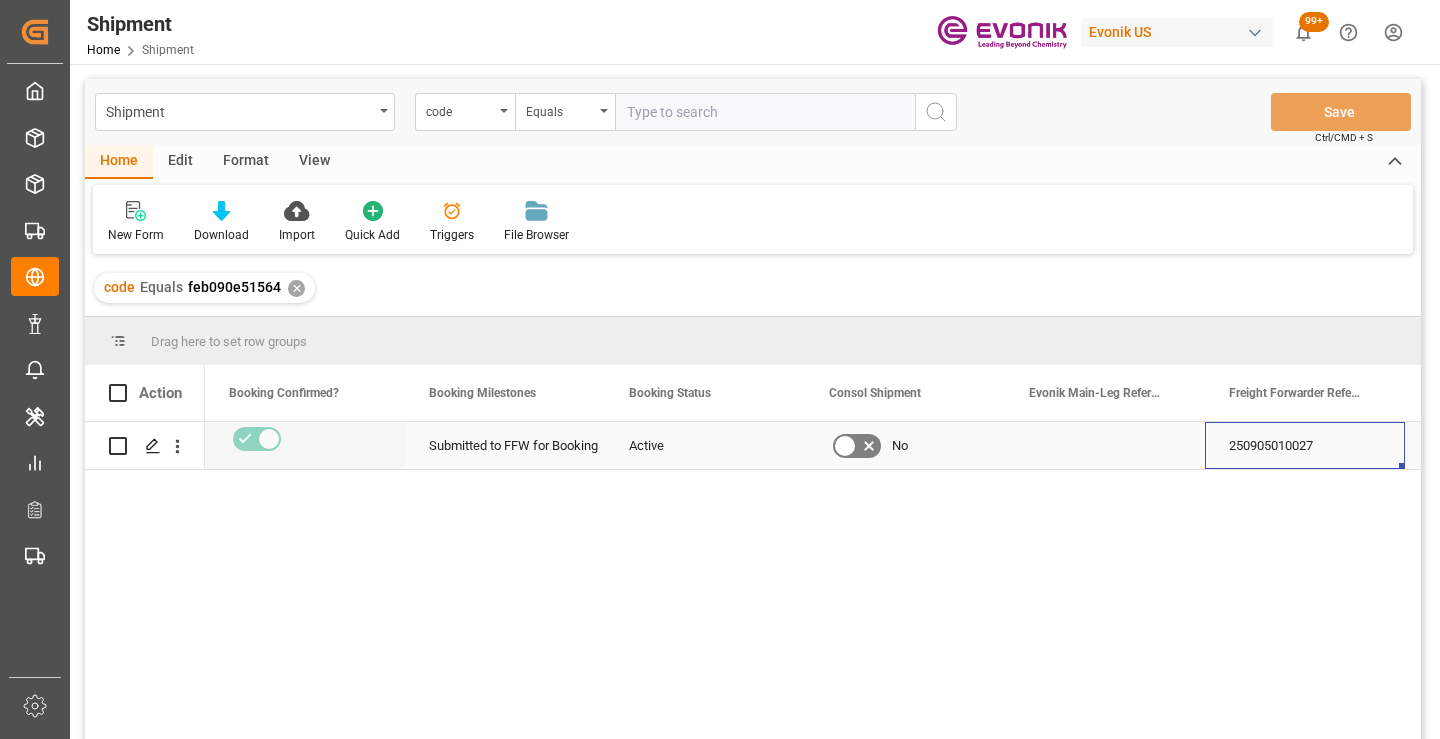 click on "250905010027" at bounding box center (1305, 445) 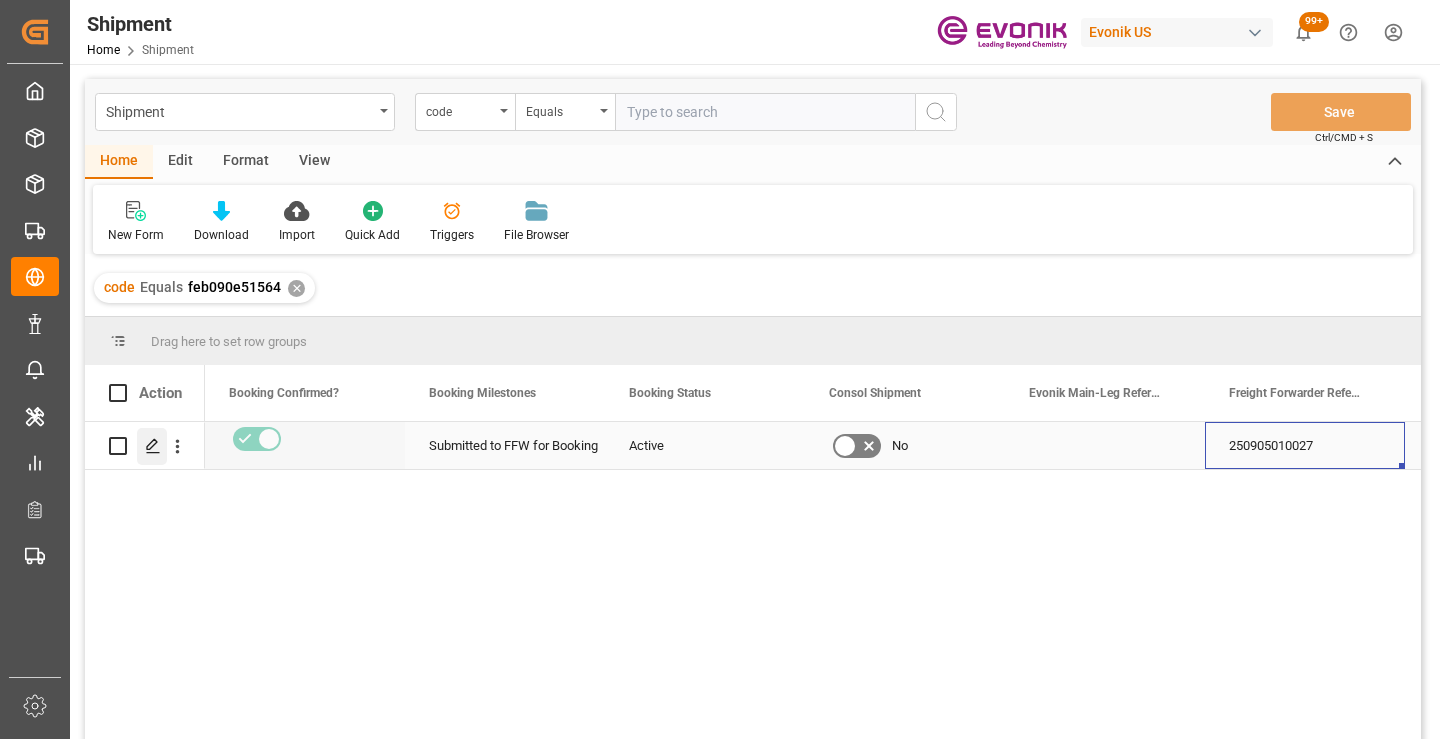 click 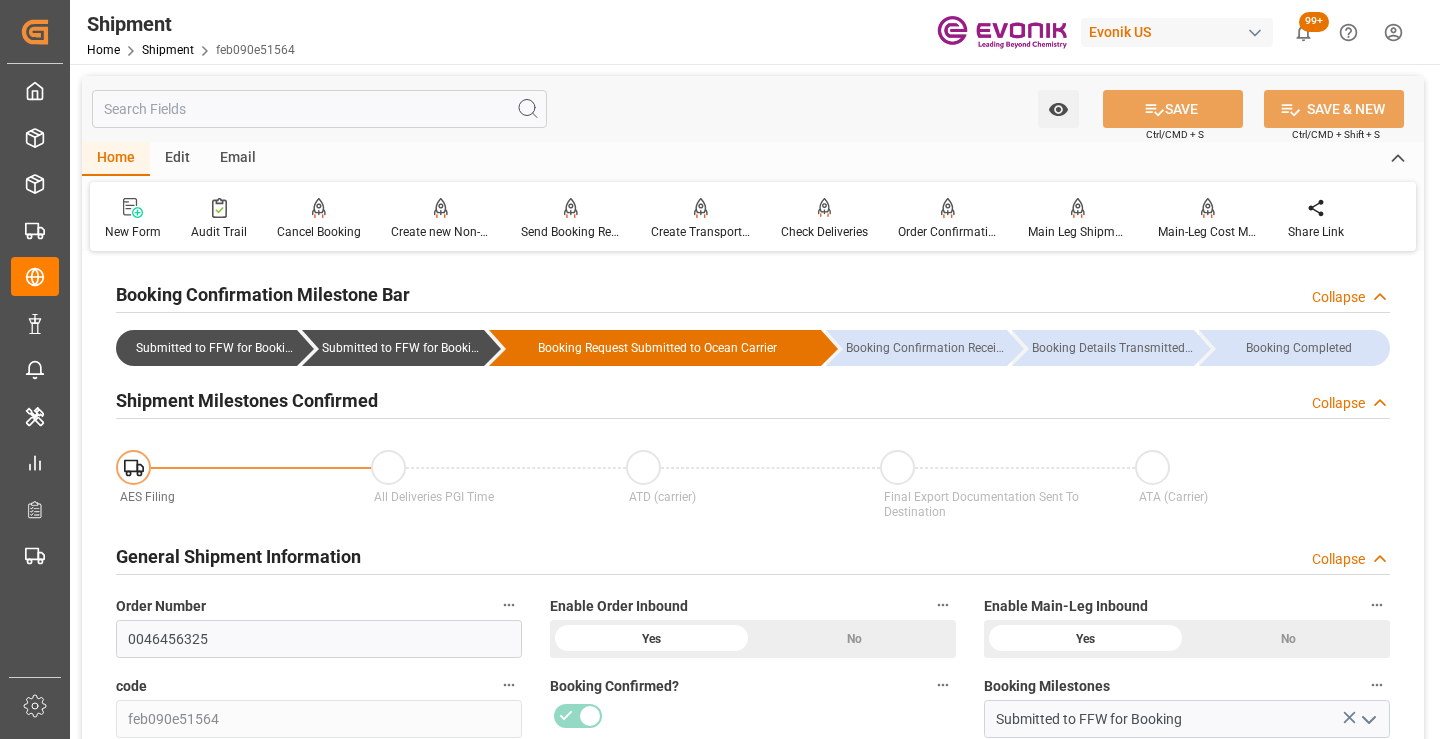 scroll, scrollTop: 400, scrollLeft: 0, axis: vertical 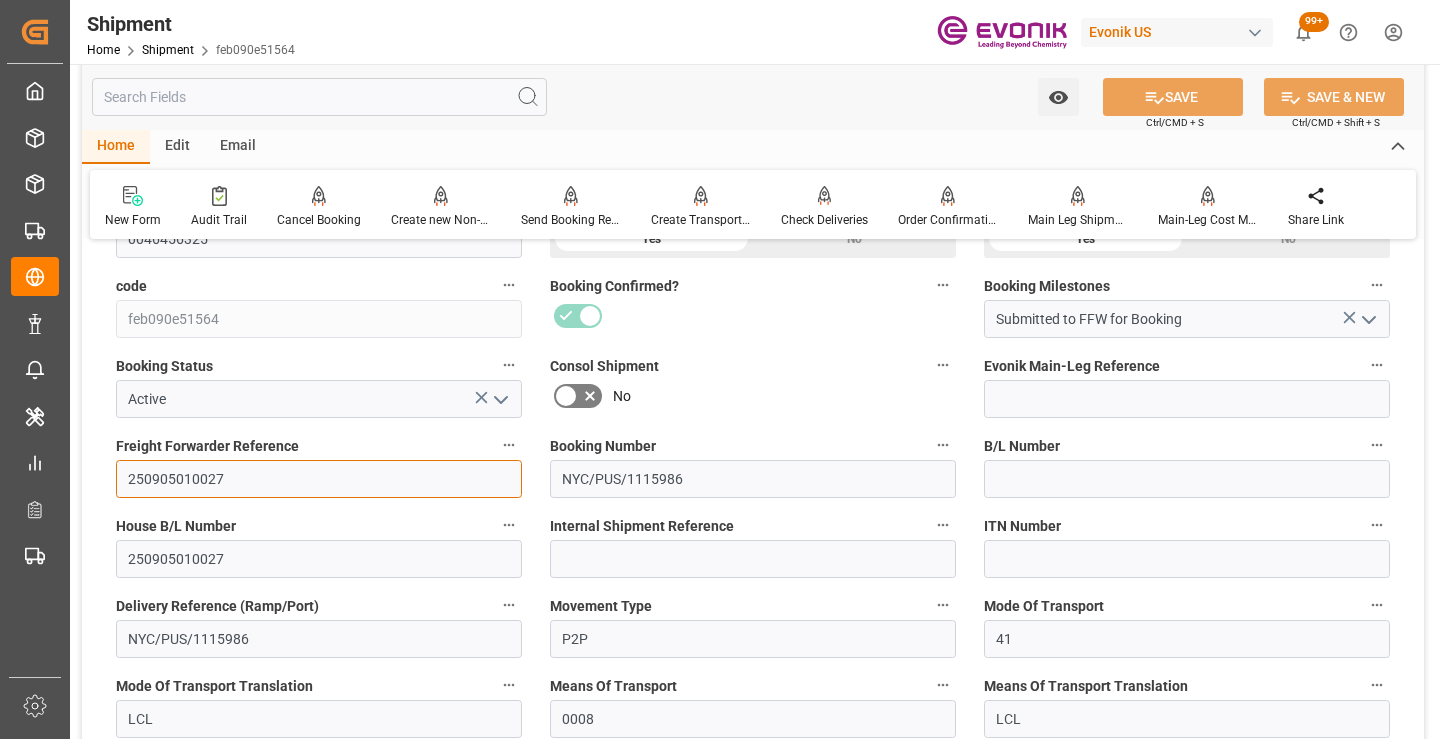 click on "250905010027" at bounding box center [319, 479] 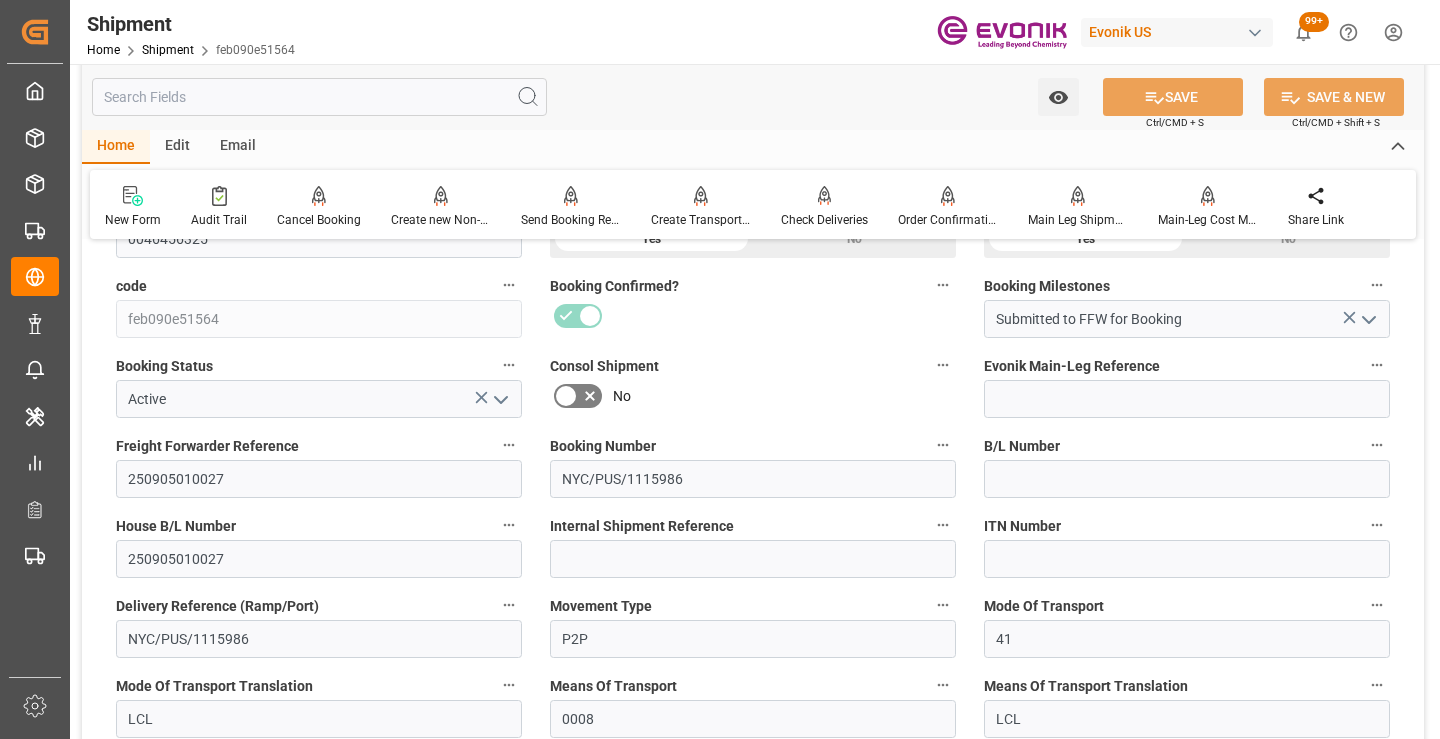 click at bounding box center (319, 97) 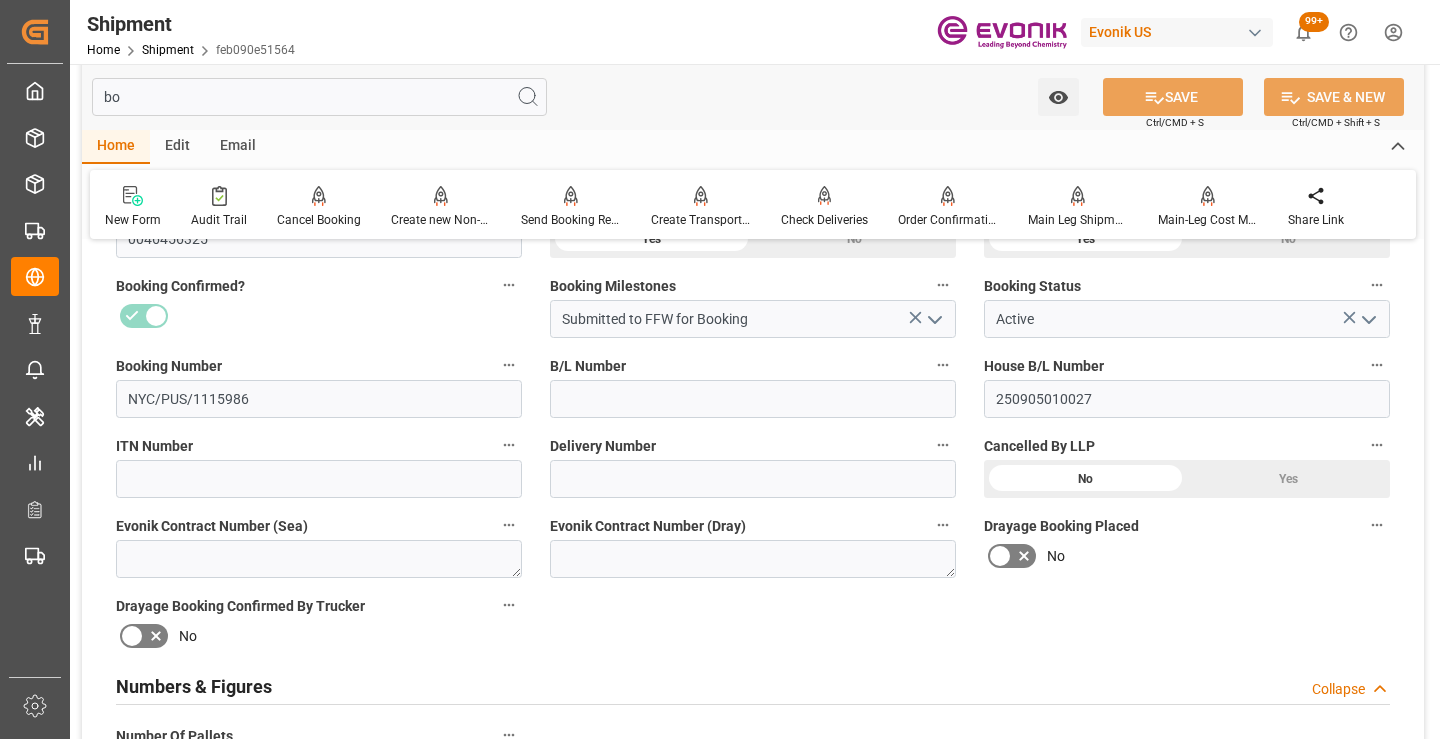 scroll, scrollTop: 140, scrollLeft: 0, axis: vertical 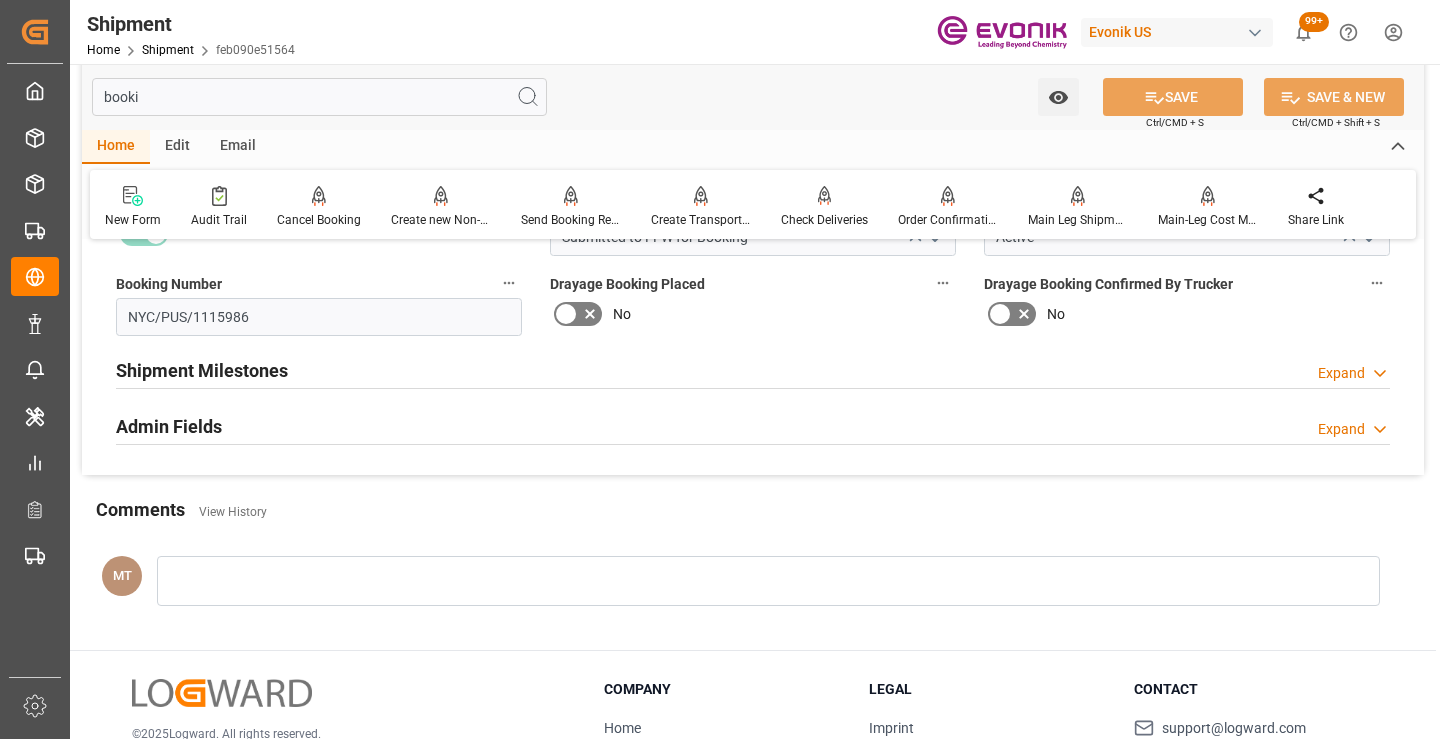 type on "booki" 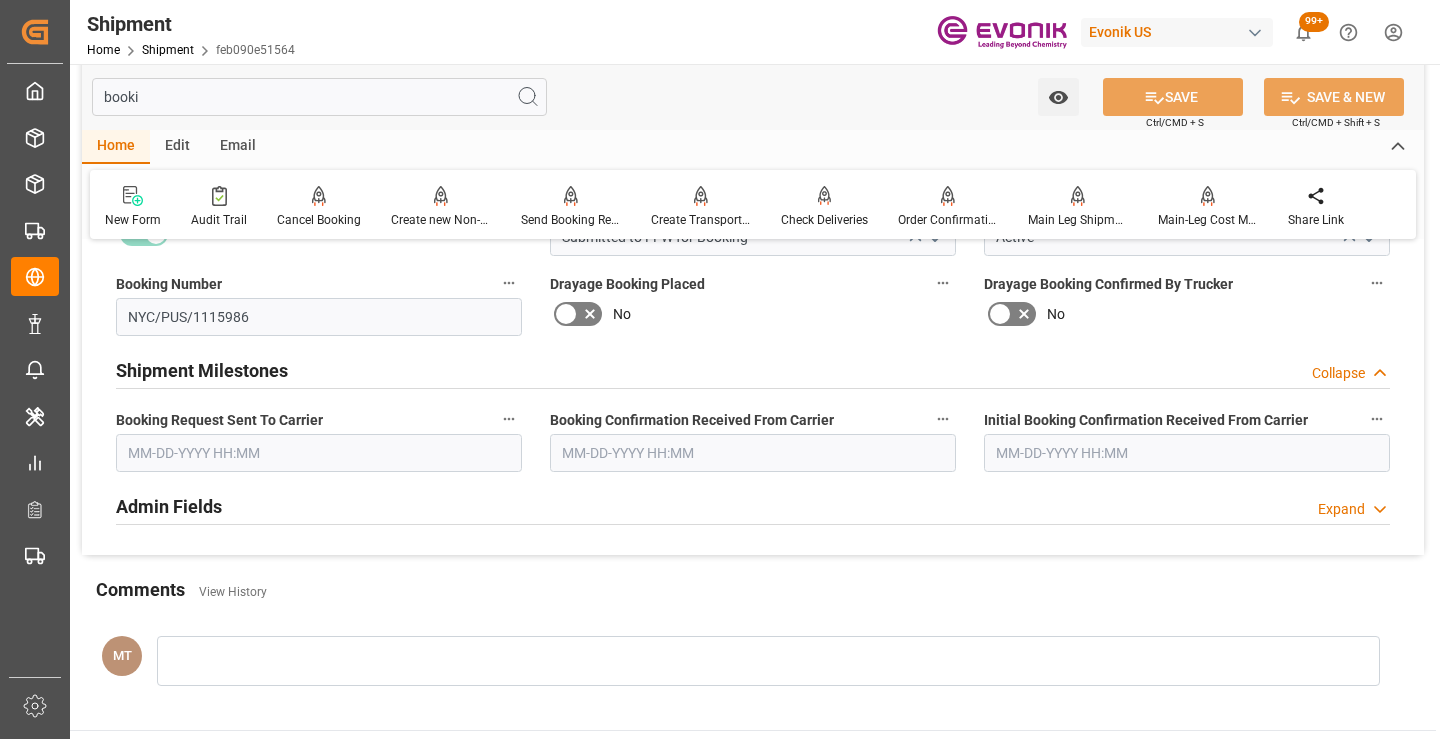 click at bounding box center (319, 453) 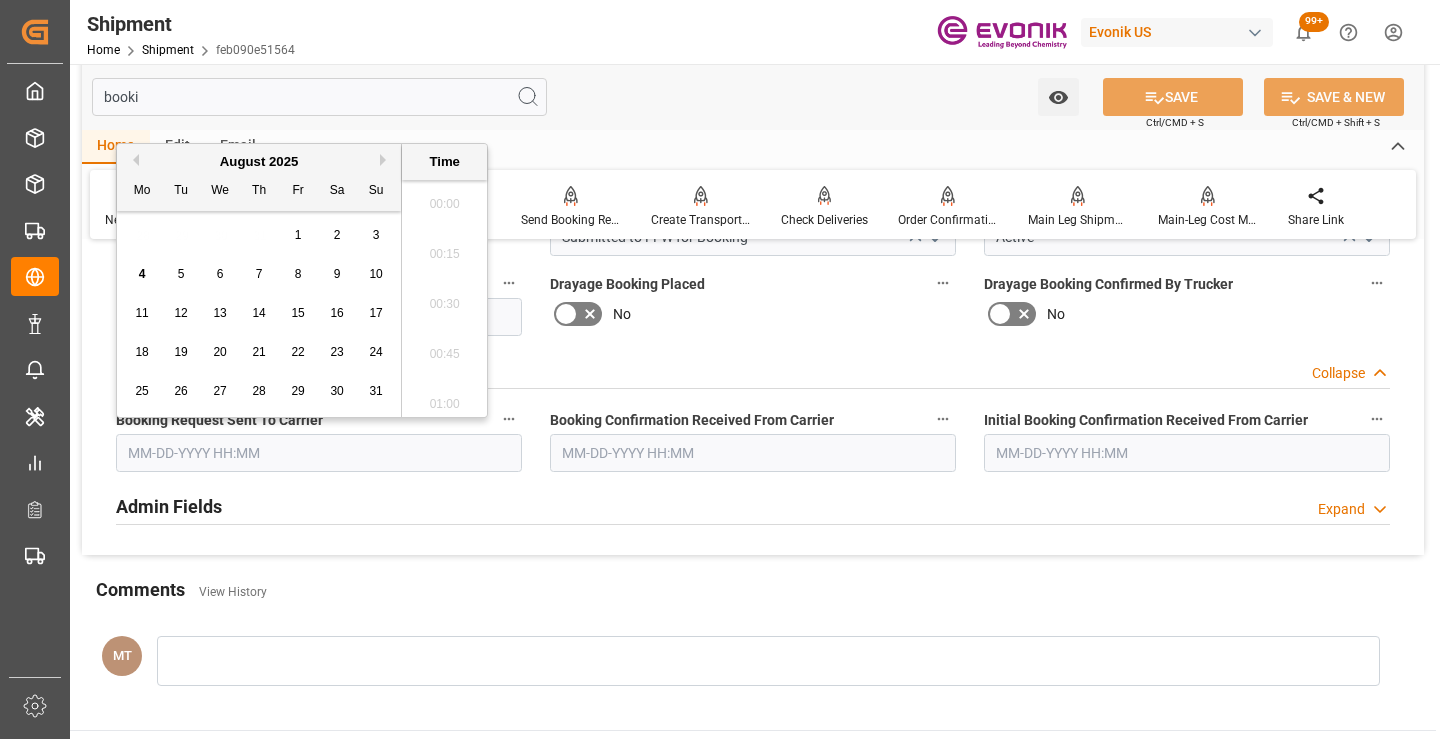 scroll, scrollTop: 1757, scrollLeft: 0, axis: vertical 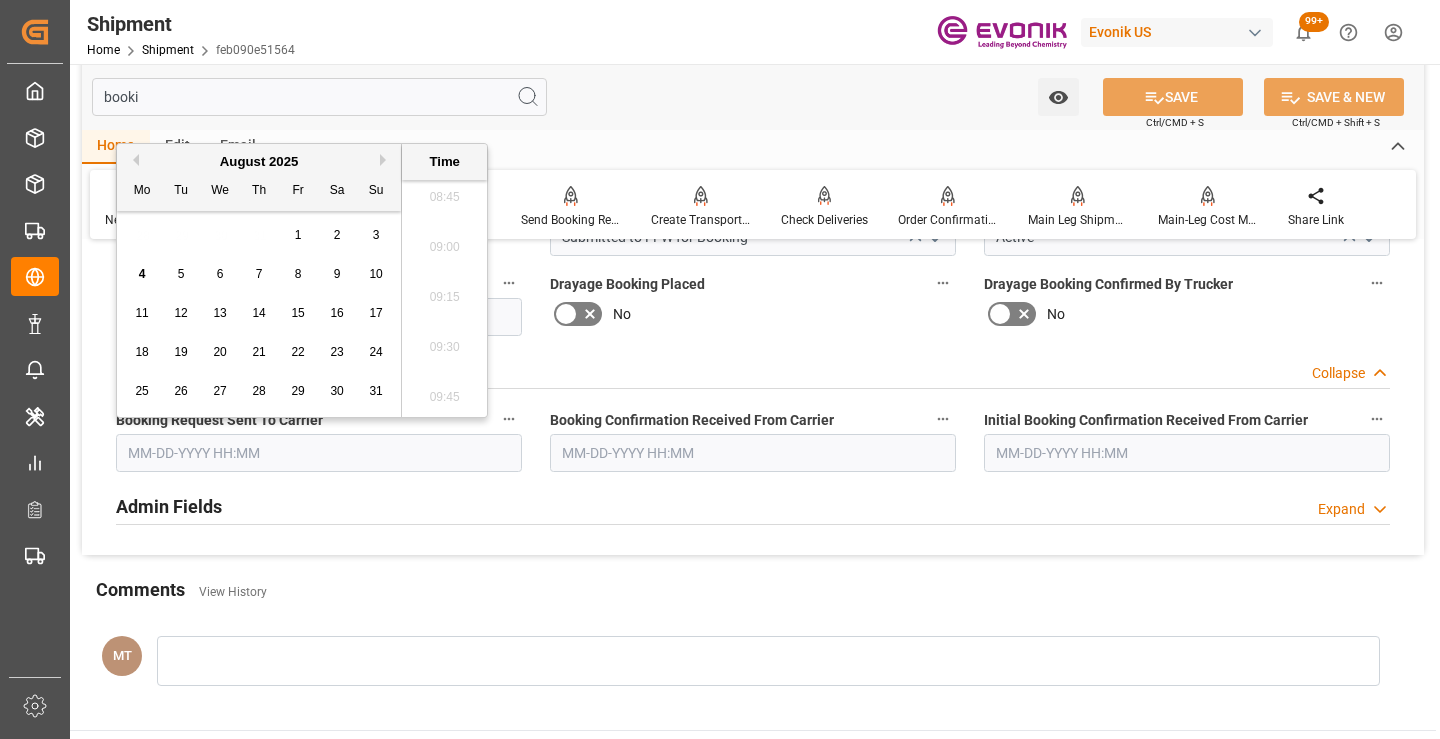 click on "Previous Month" at bounding box center [133, 160] 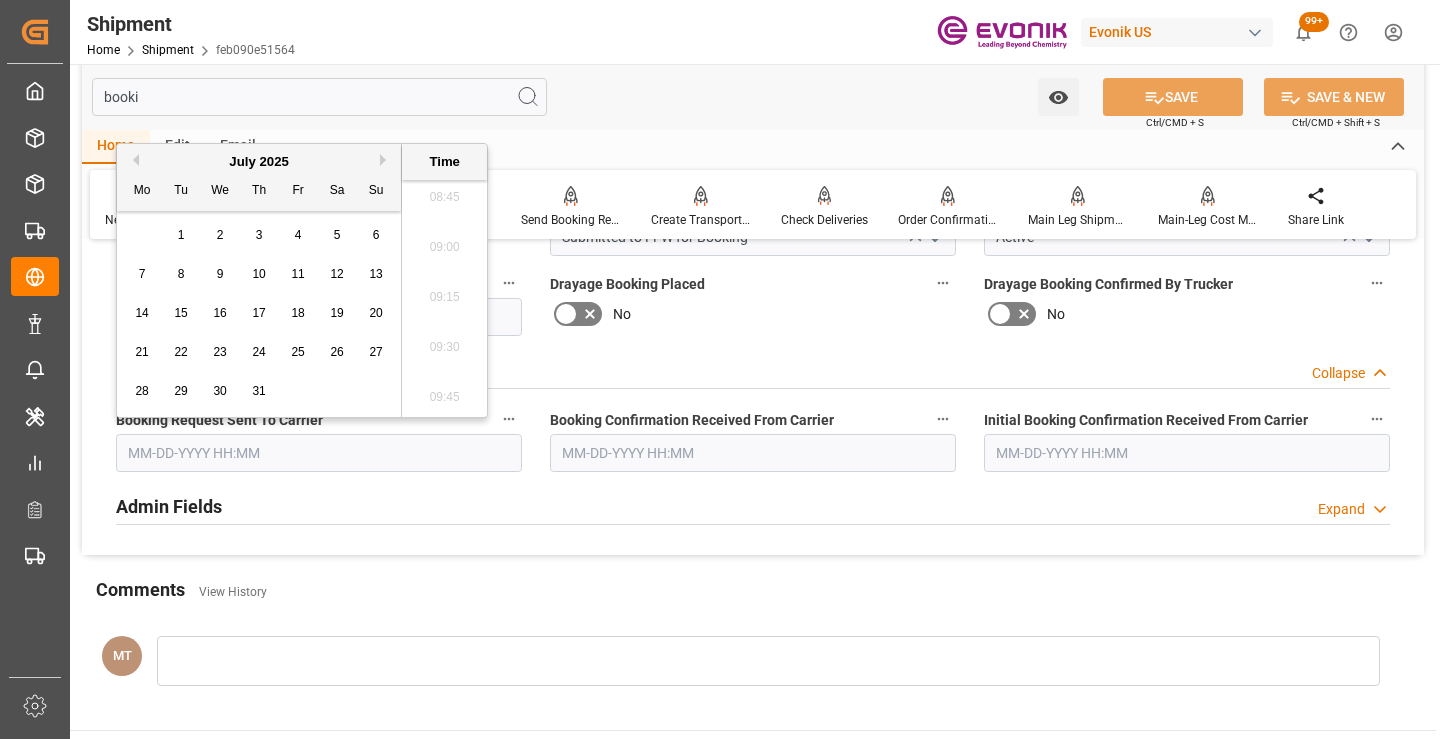 click on "31" at bounding box center [258, 391] 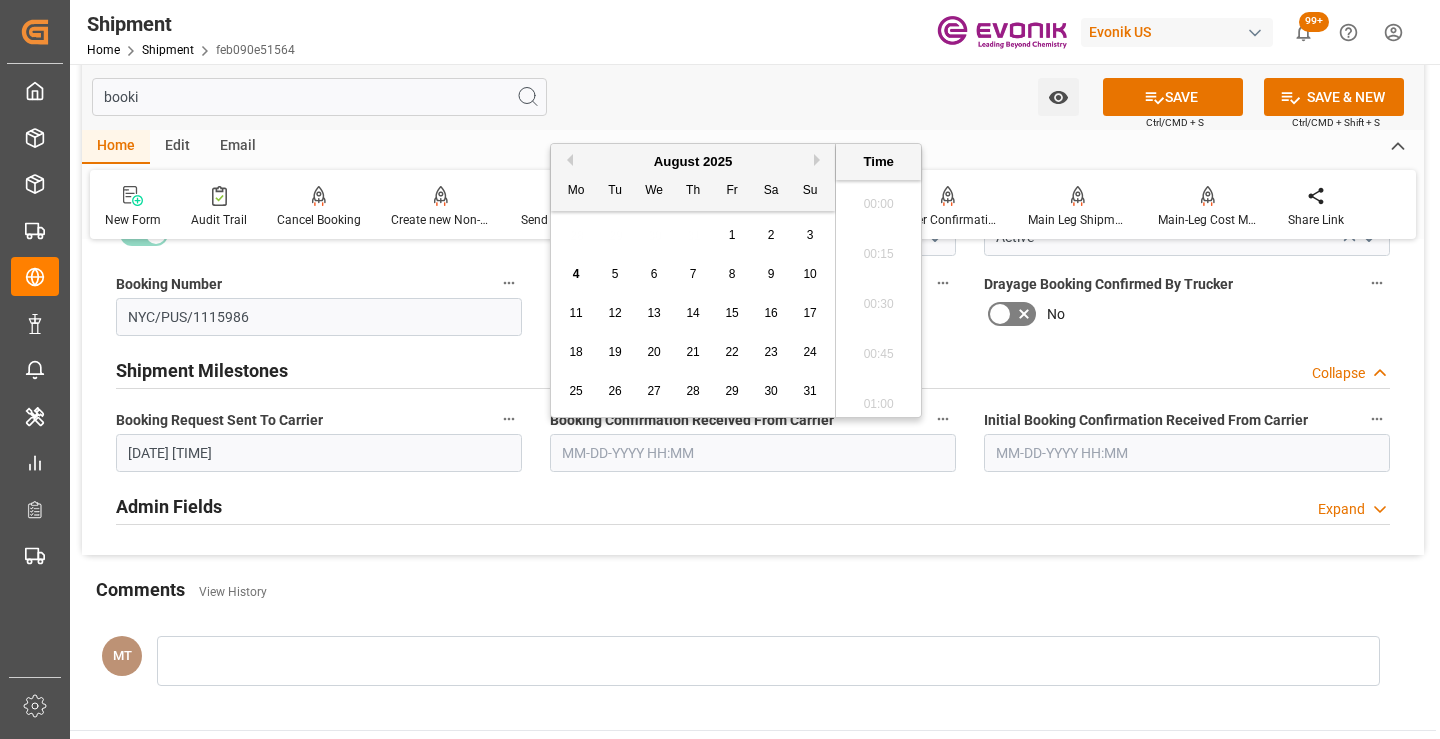 click at bounding box center [753, 453] 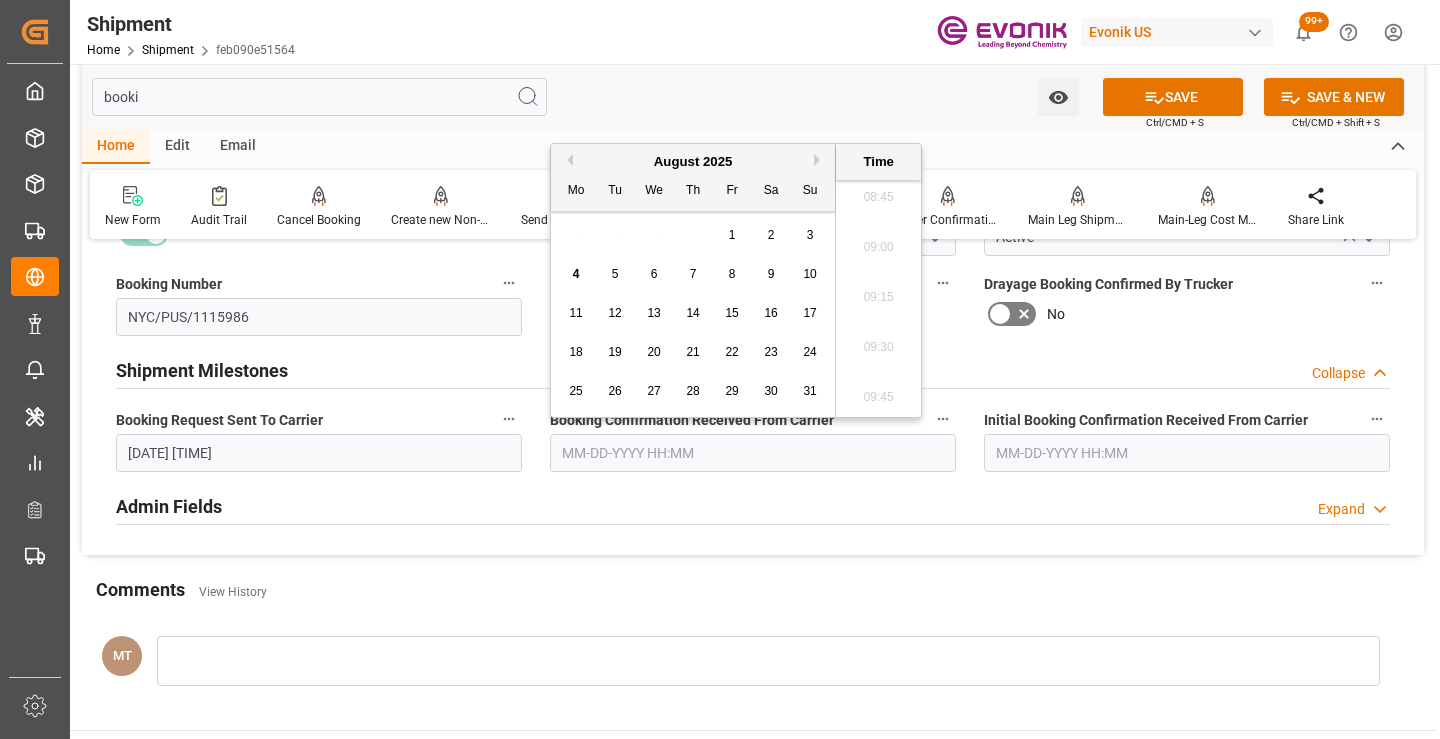 click on "1" at bounding box center (732, 236) 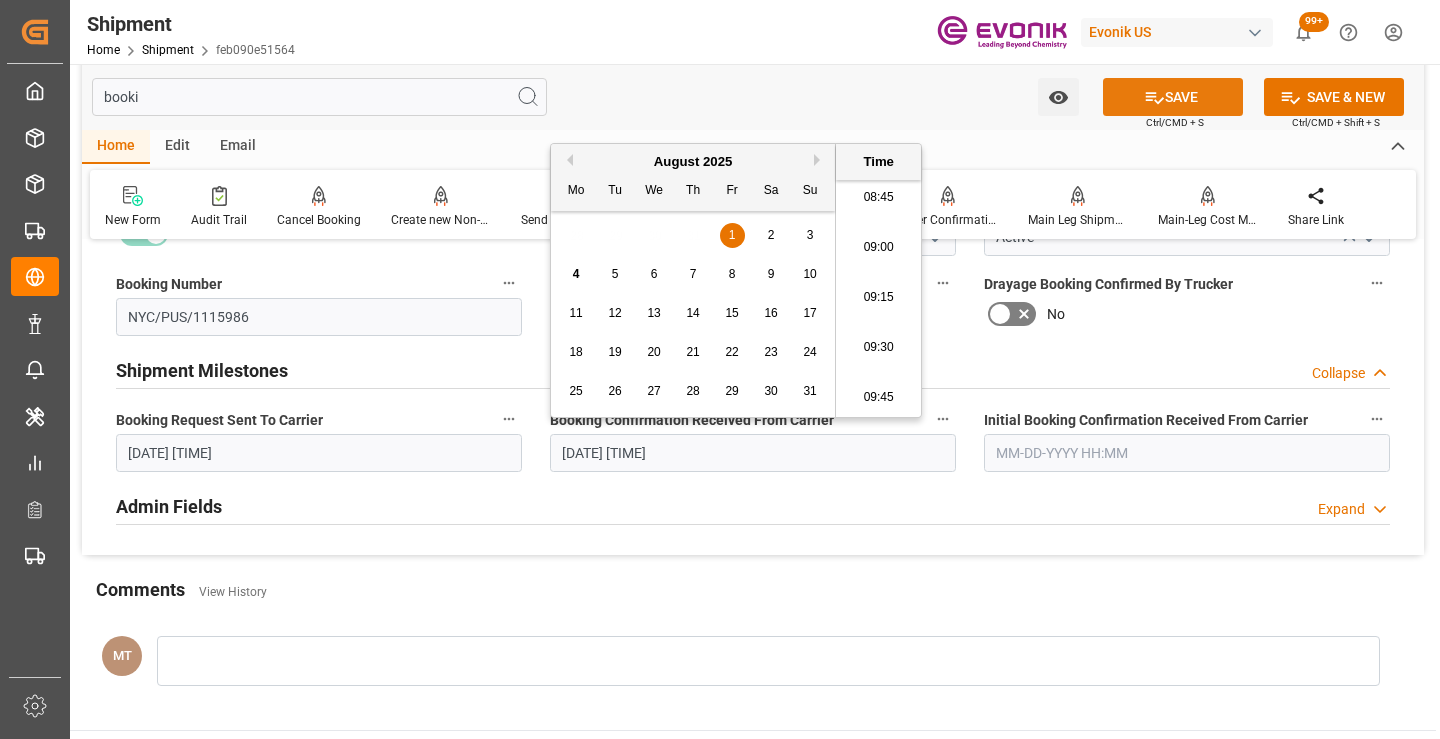 click on "SAVE" at bounding box center (1173, 97) 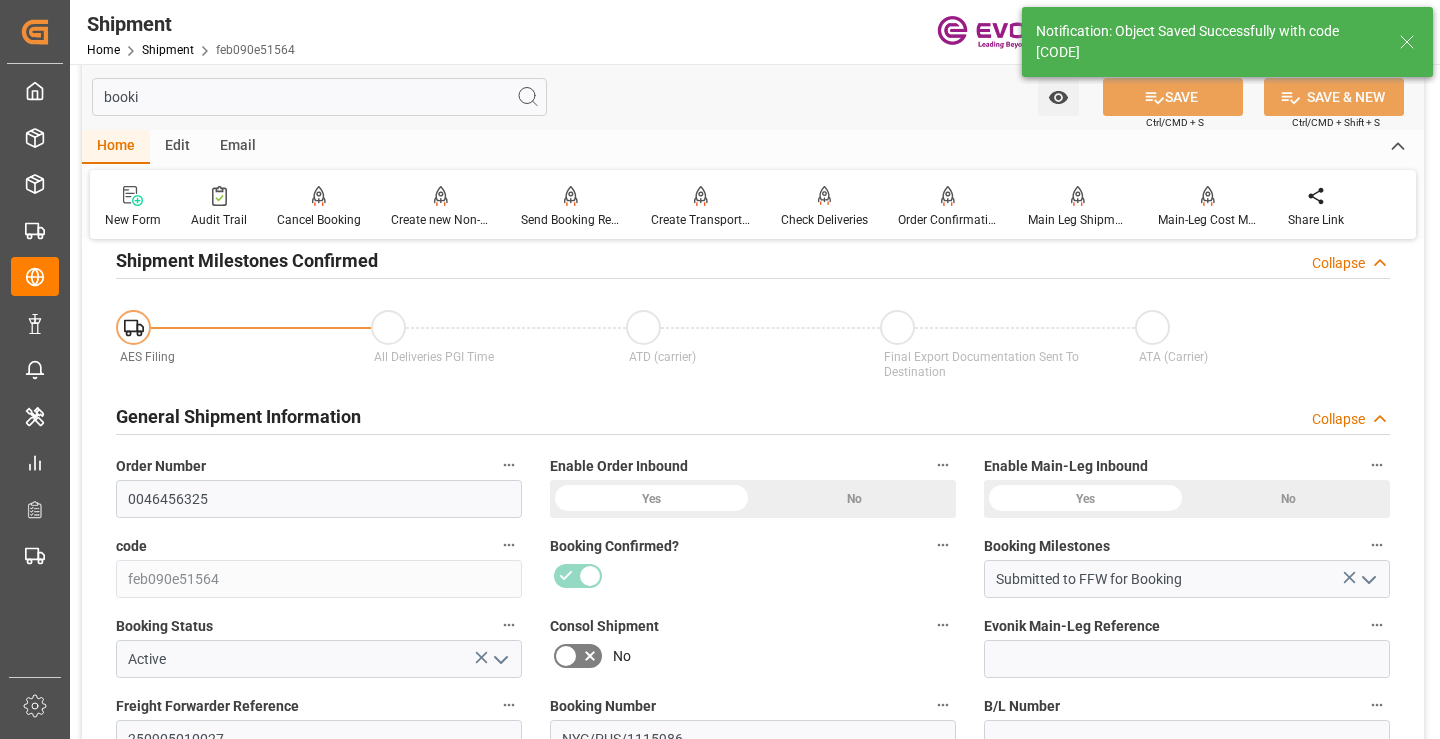 type on "Booking Details Transmitted to SAP" 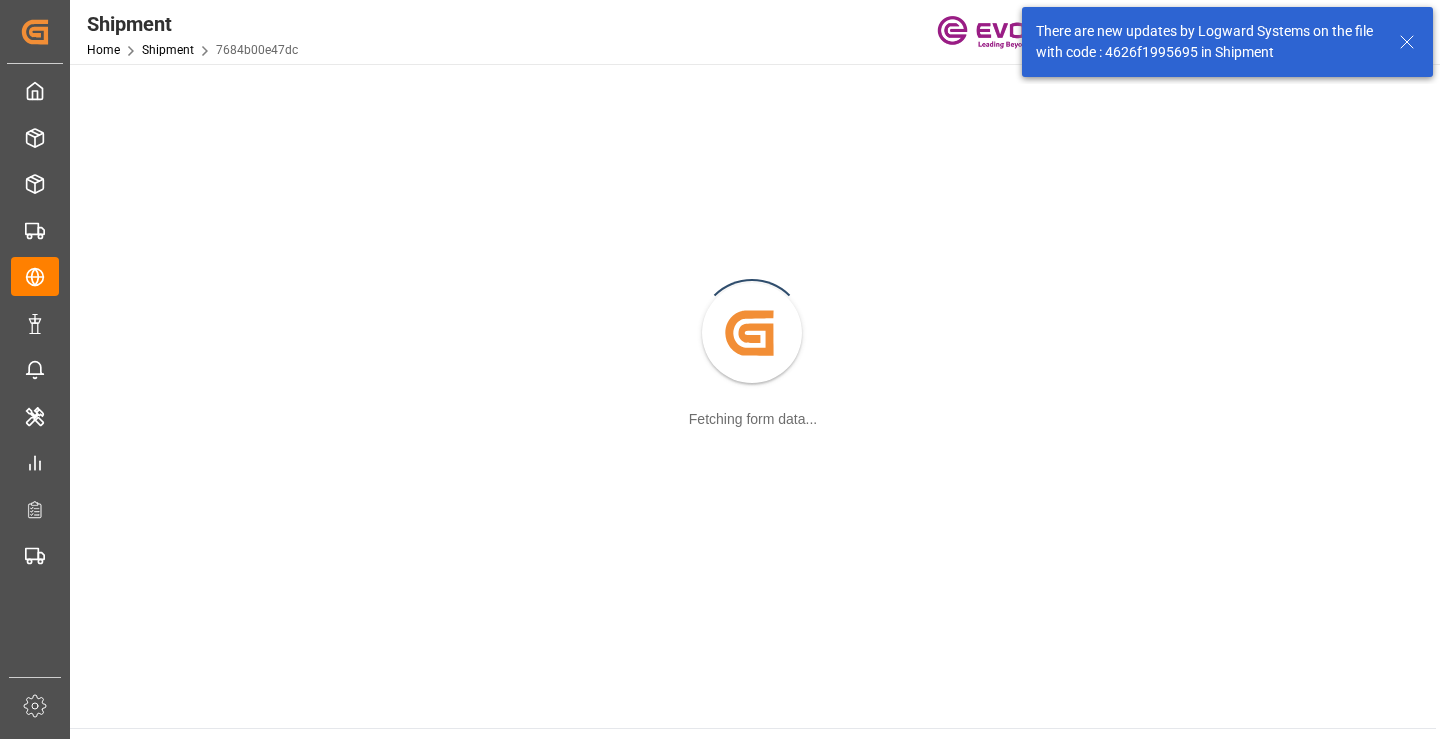 scroll, scrollTop: 0, scrollLeft: 0, axis: both 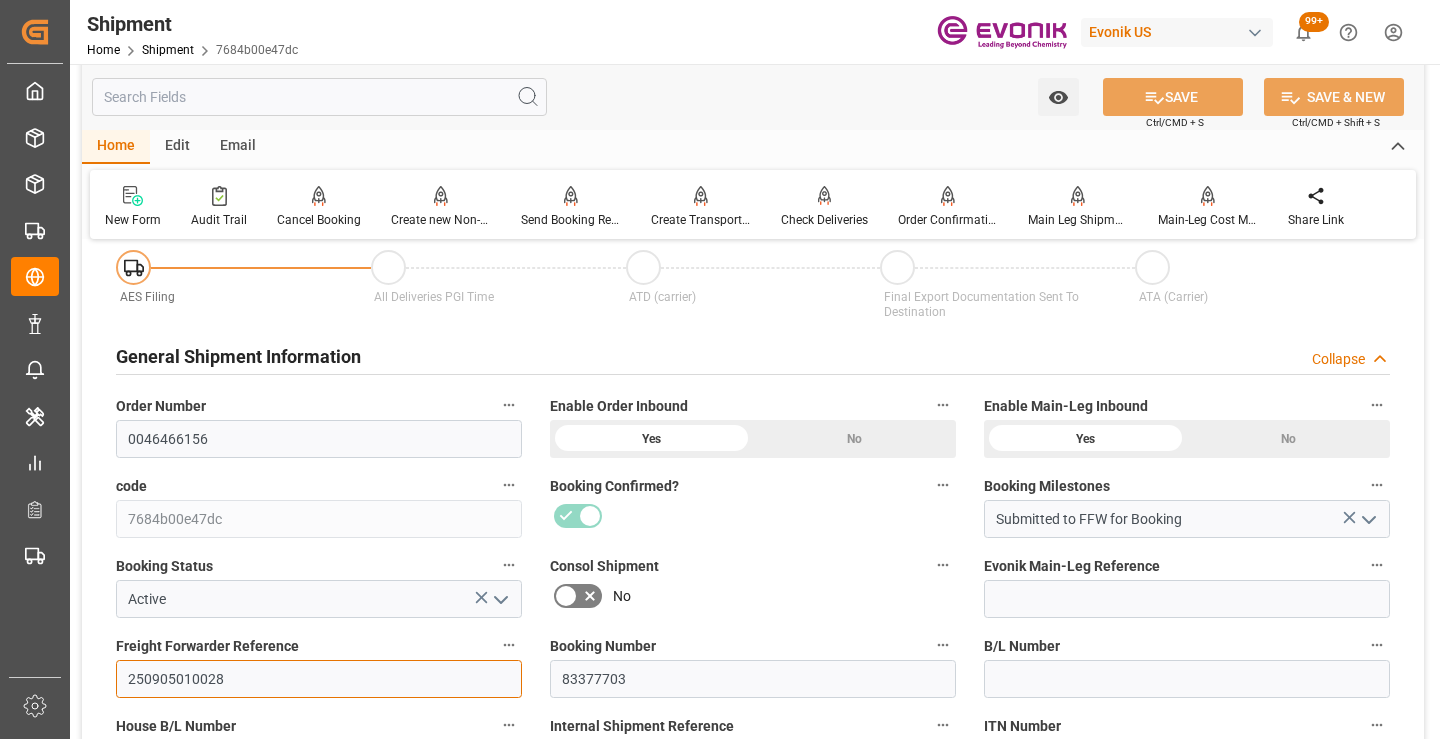 click on "250905010028" at bounding box center (319, 679) 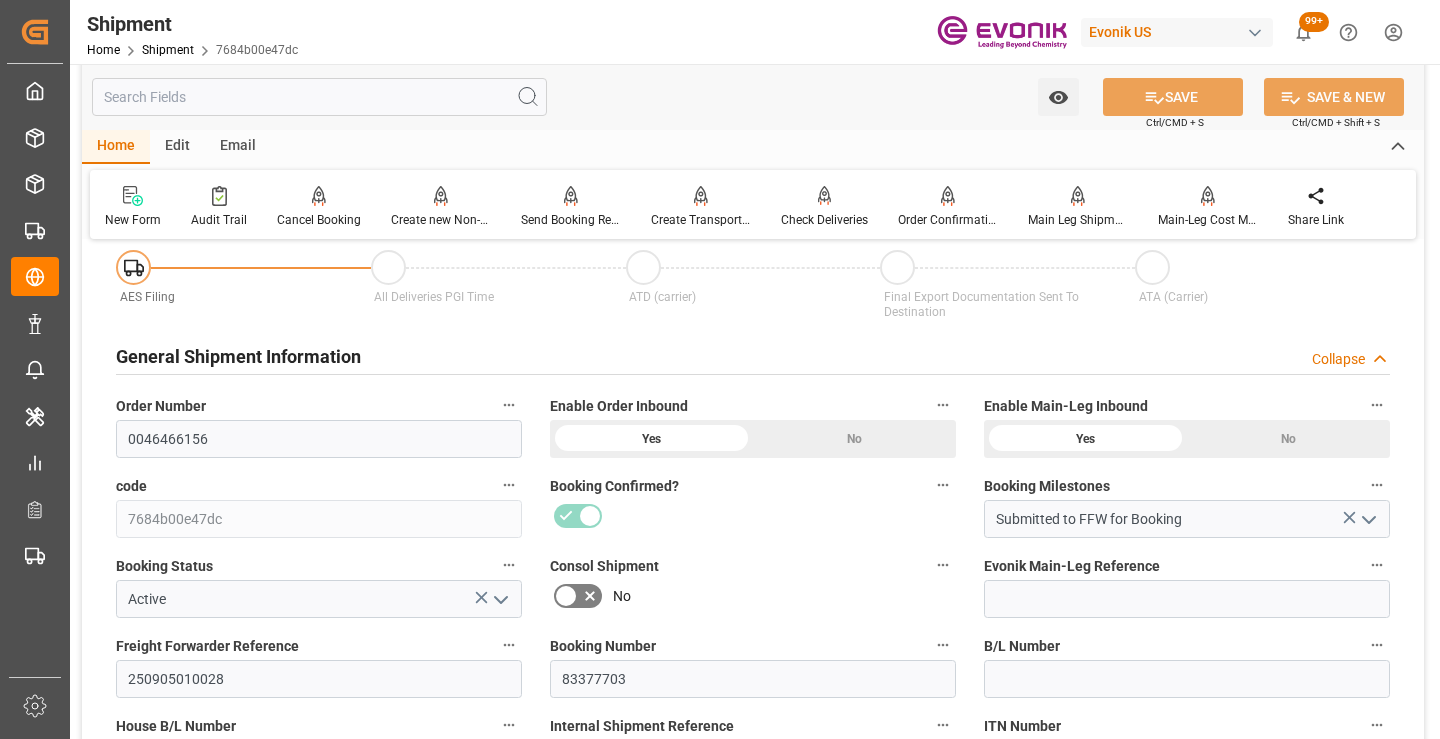 click at bounding box center [319, 97] 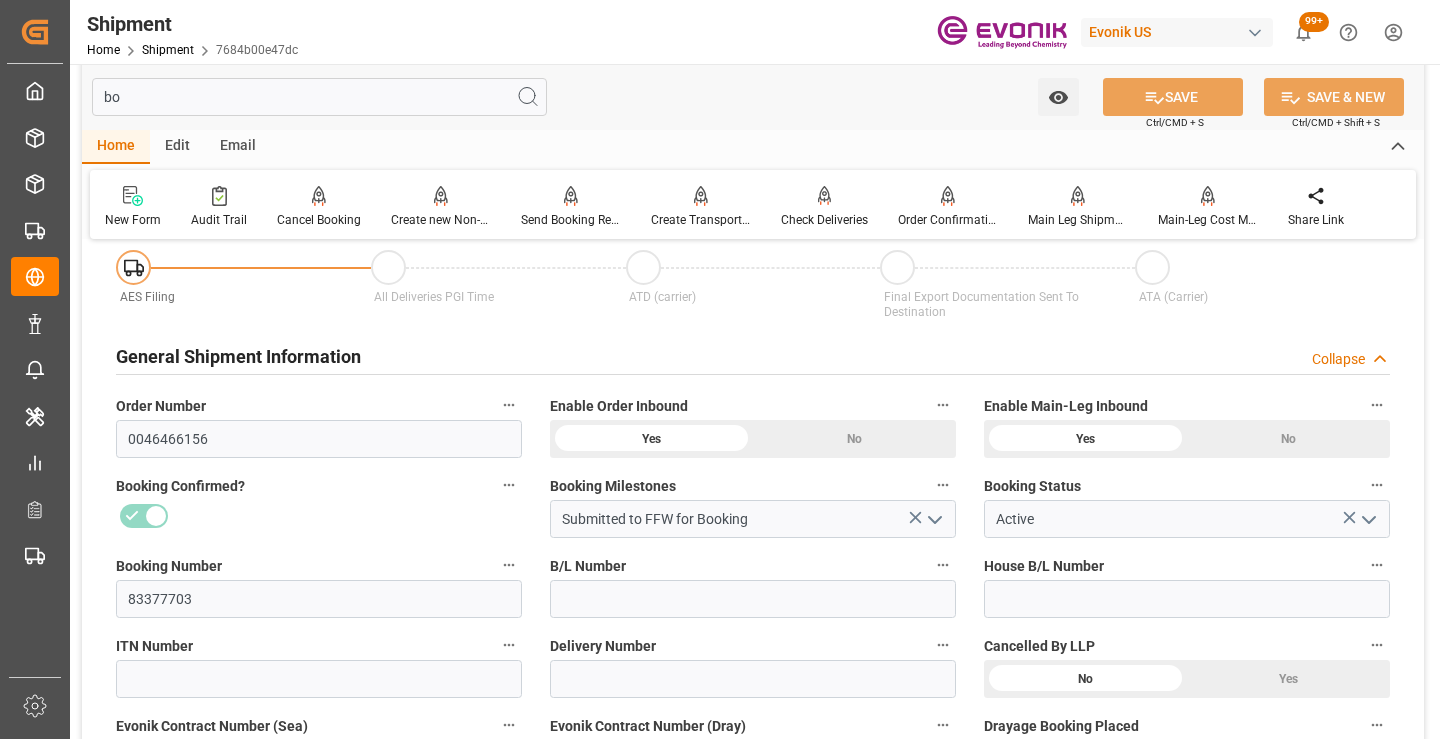scroll, scrollTop: 0, scrollLeft: 0, axis: both 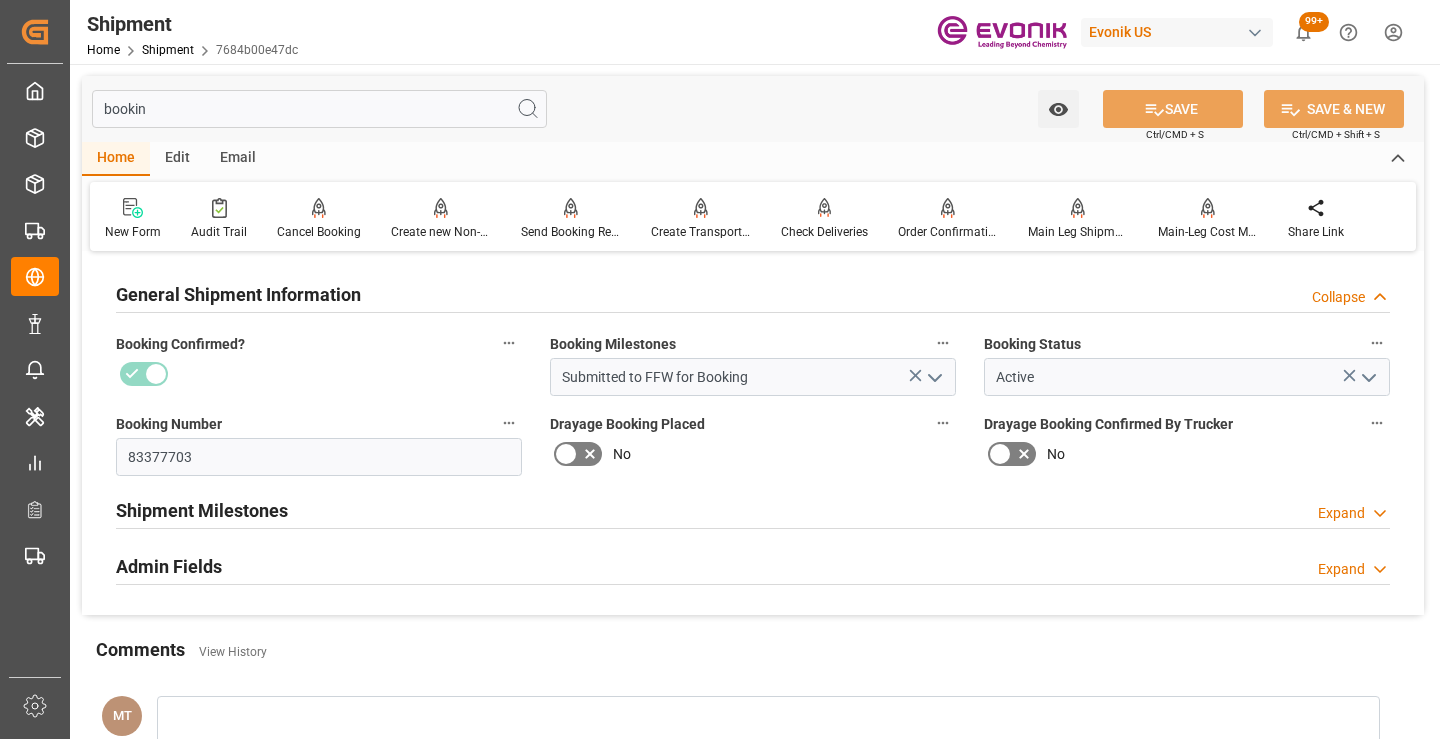 type on "bookin" 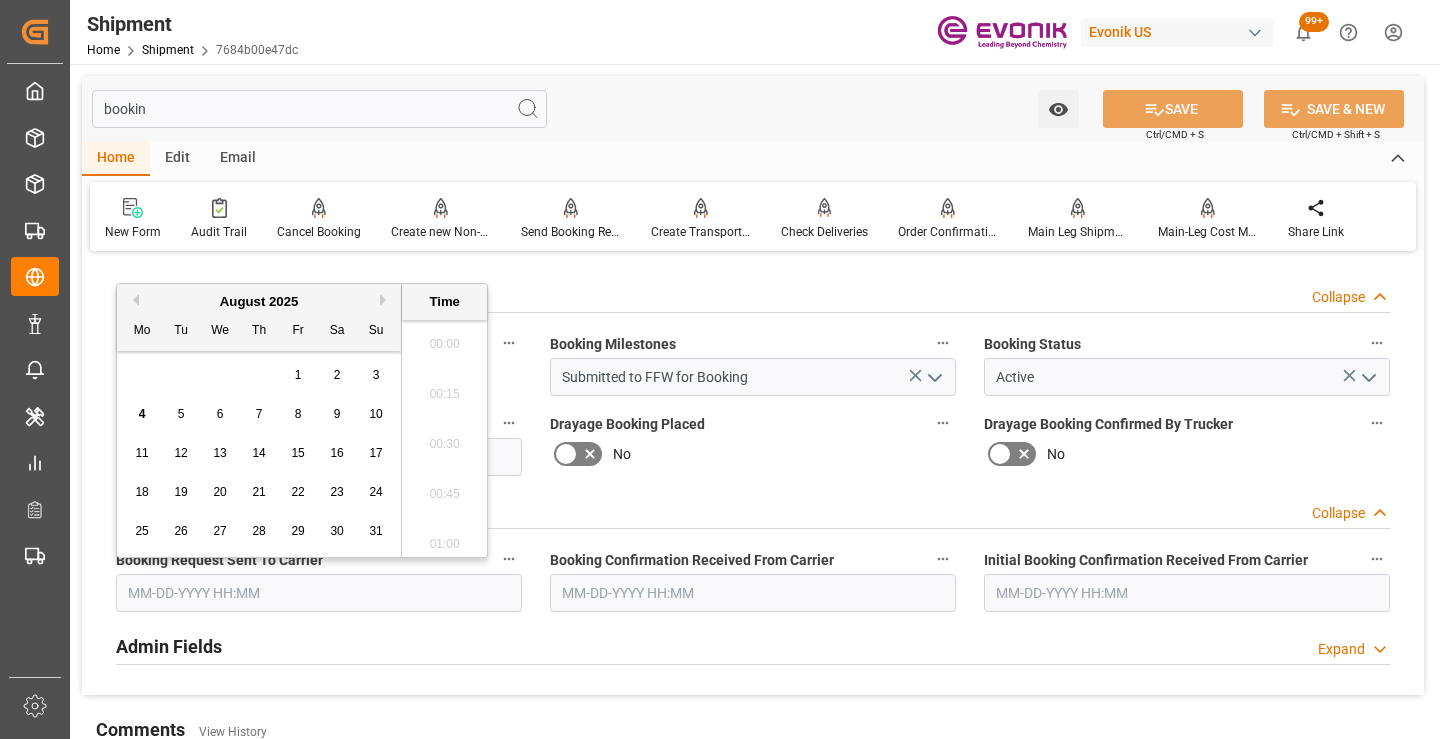 click at bounding box center (319, 593) 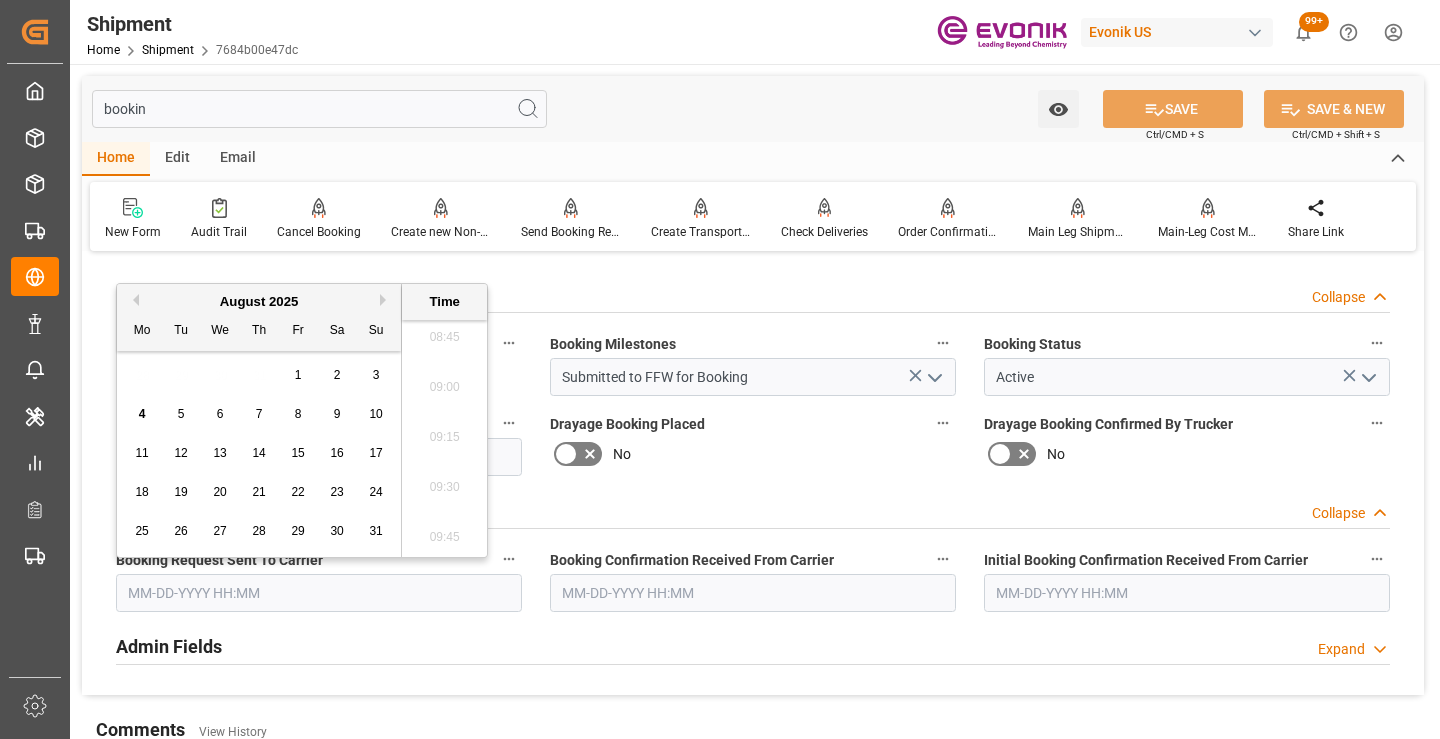 click on "Previous Month" at bounding box center (133, 300) 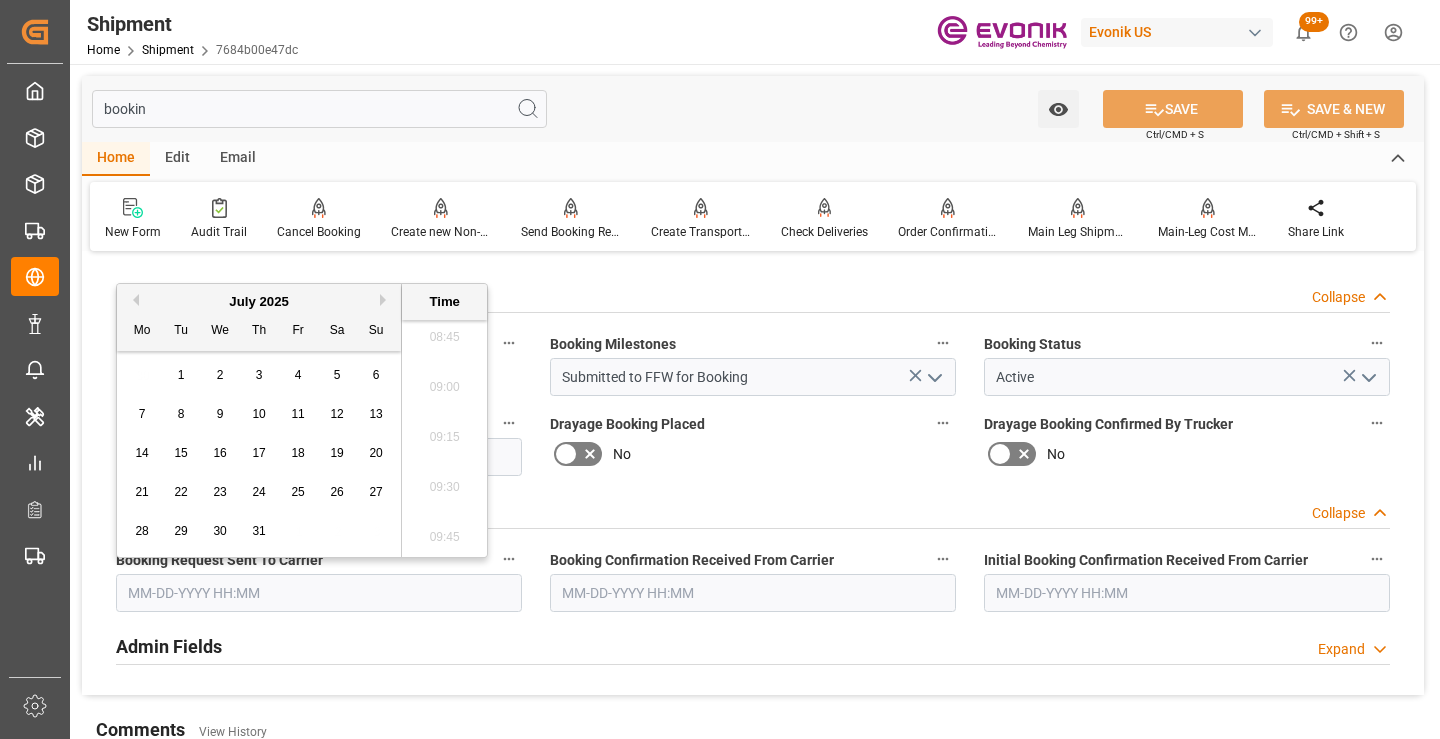 click on "31" at bounding box center [258, 531] 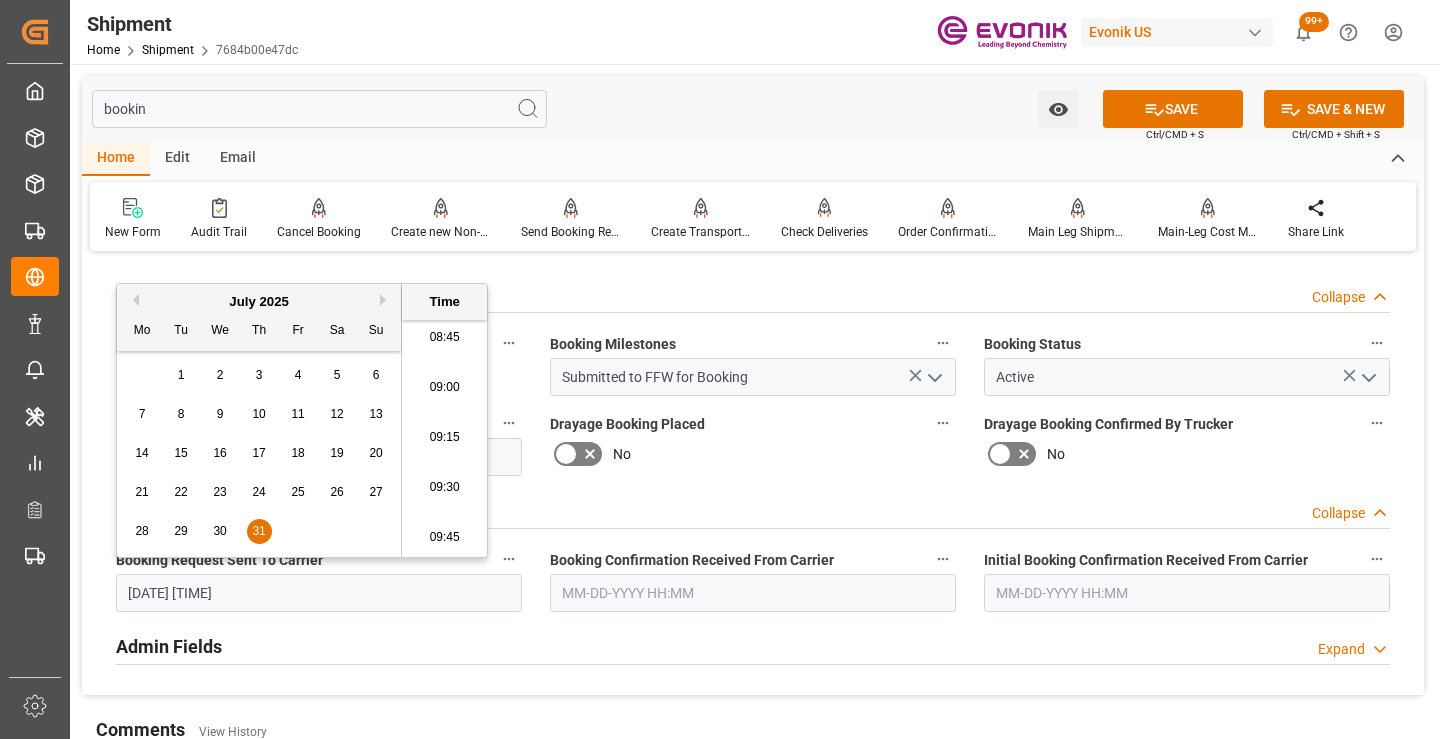 click at bounding box center (753, 593) 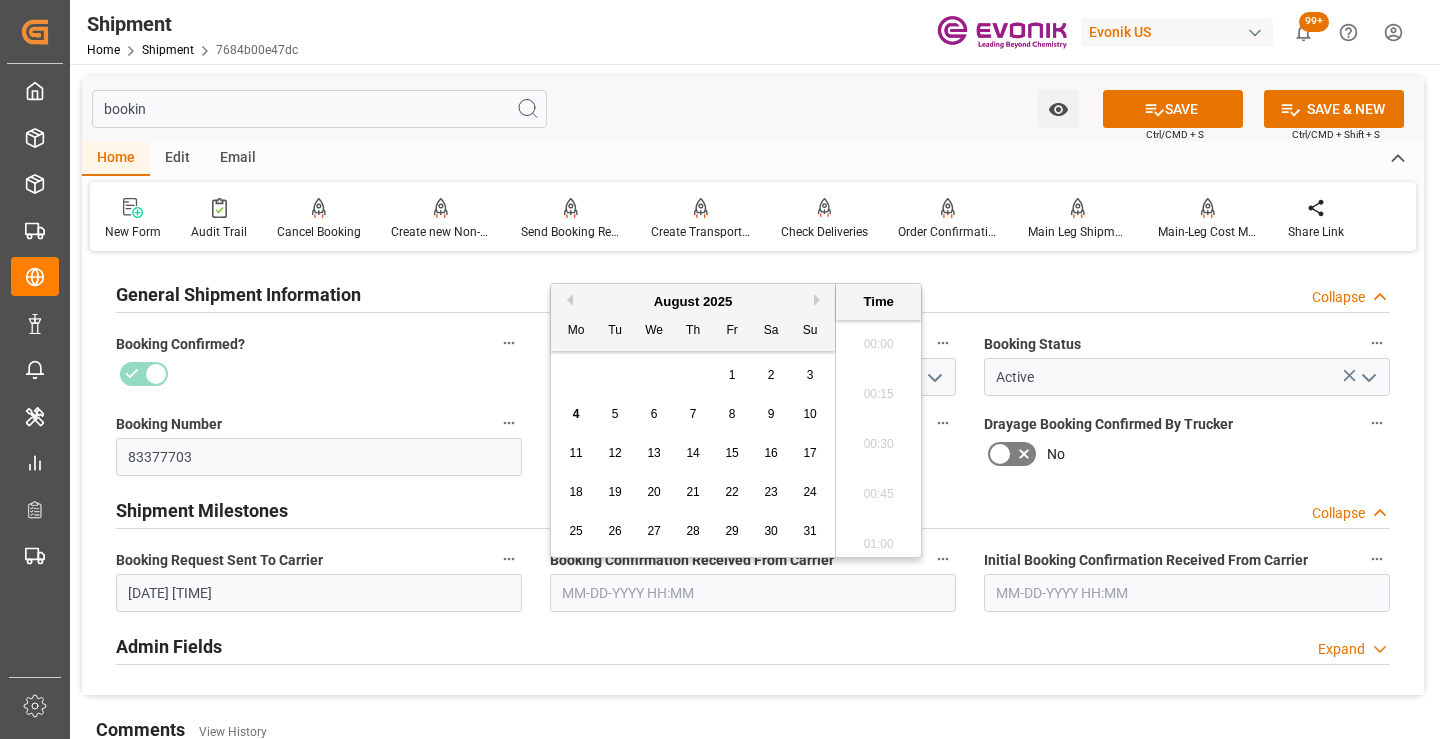 scroll, scrollTop: 1757, scrollLeft: 0, axis: vertical 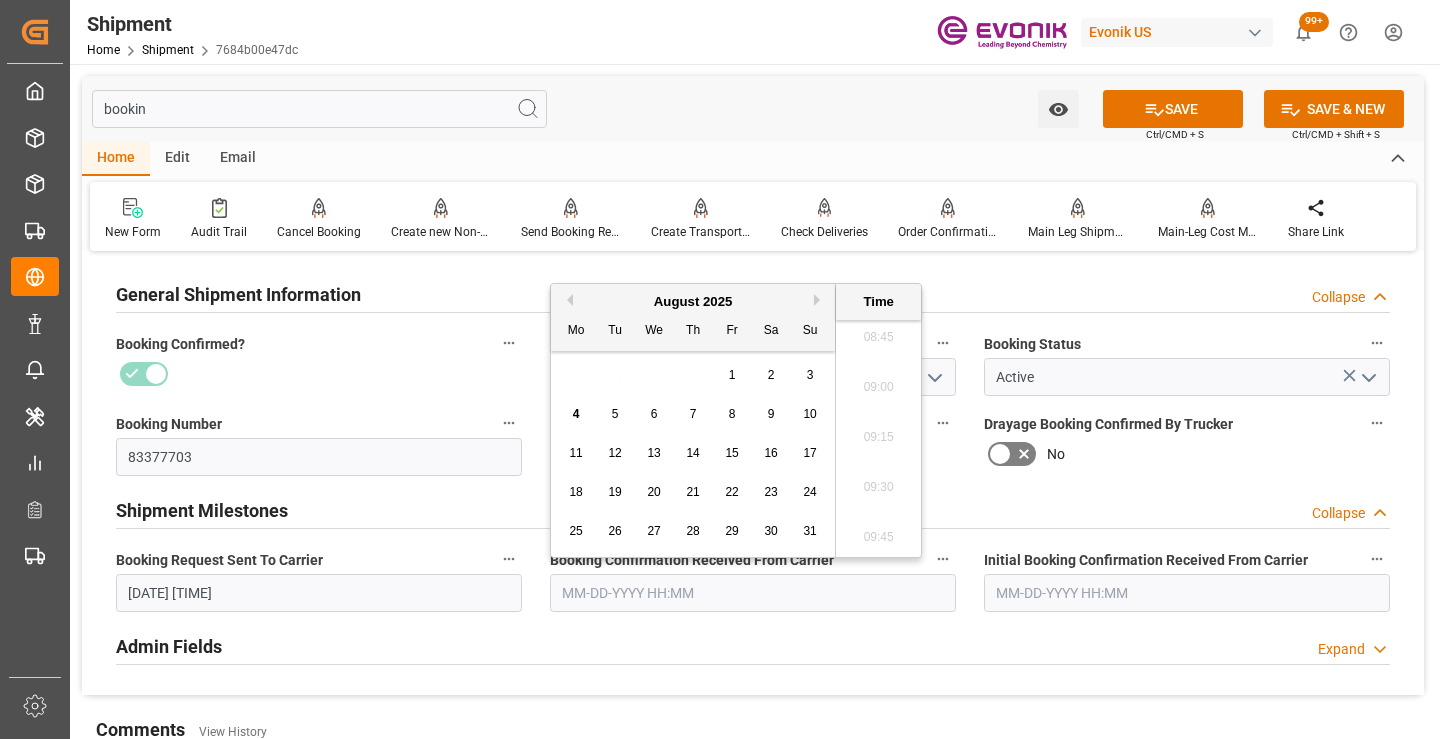 click on "1" at bounding box center [732, 376] 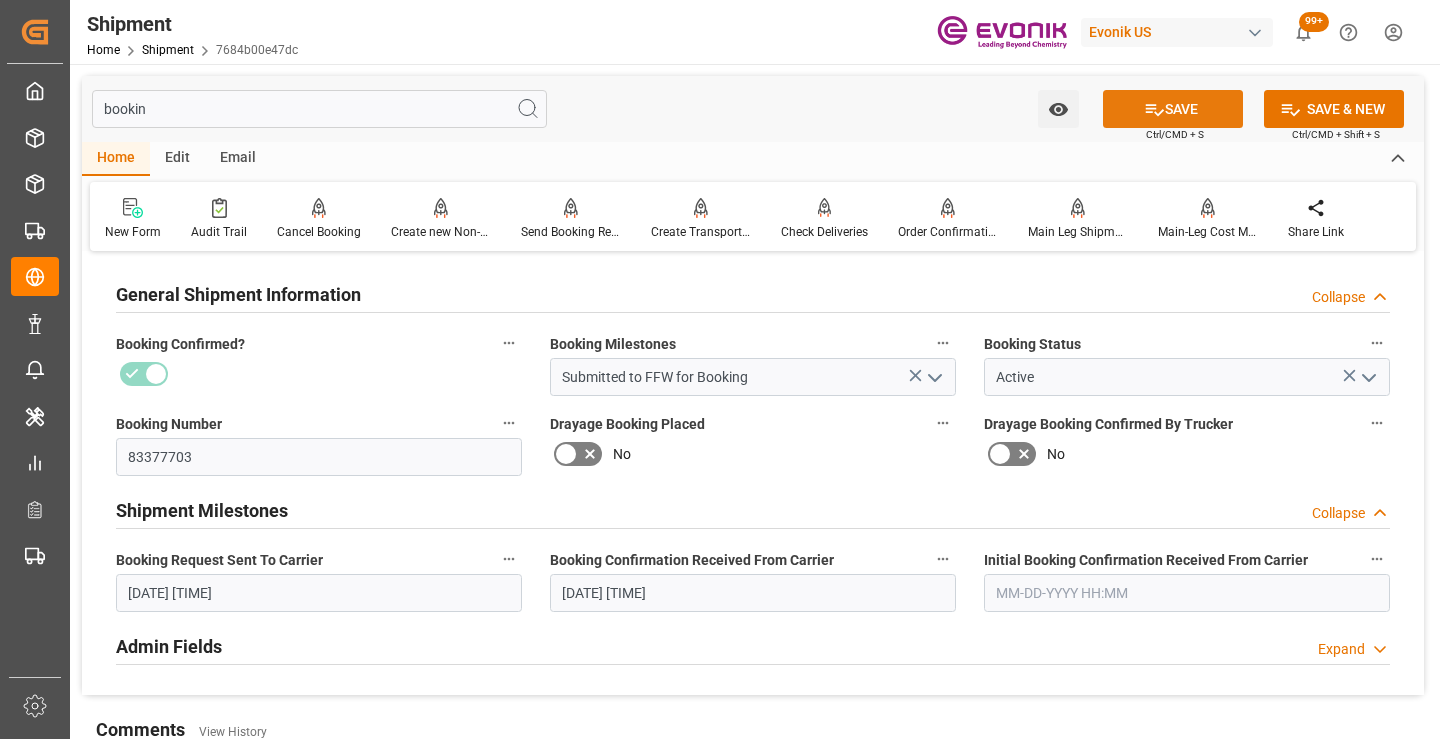 click on "SAVE" at bounding box center [1173, 109] 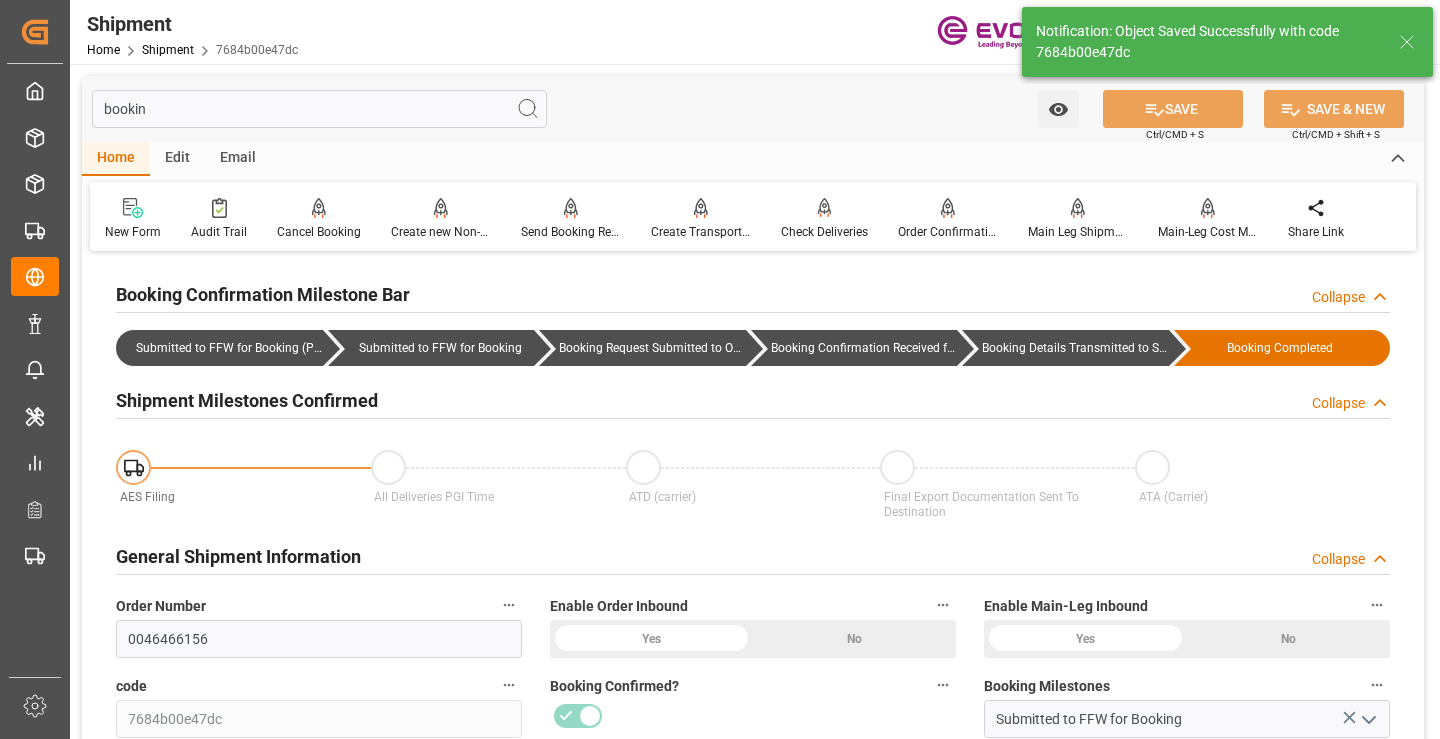 type on "Booking Details Transmitted to SAP" 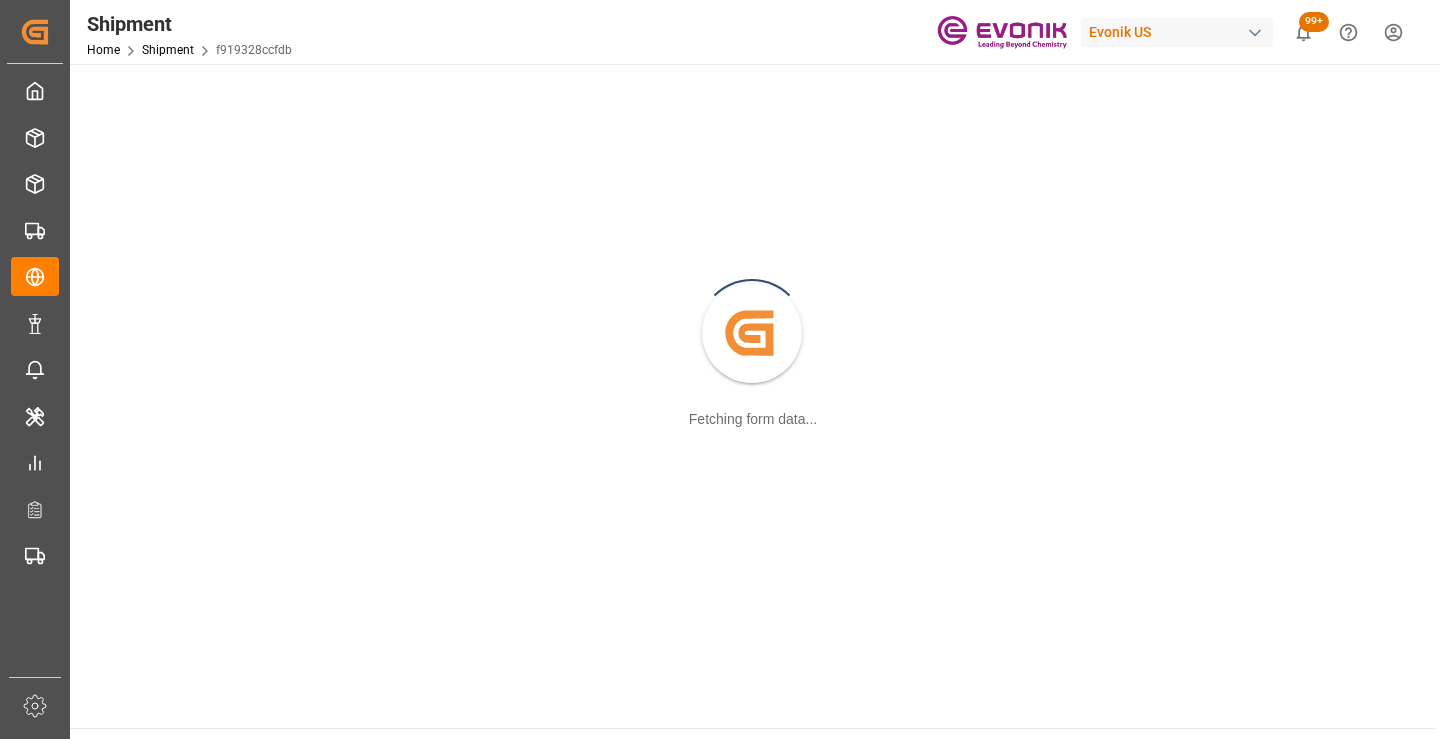 scroll, scrollTop: 0, scrollLeft: 0, axis: both 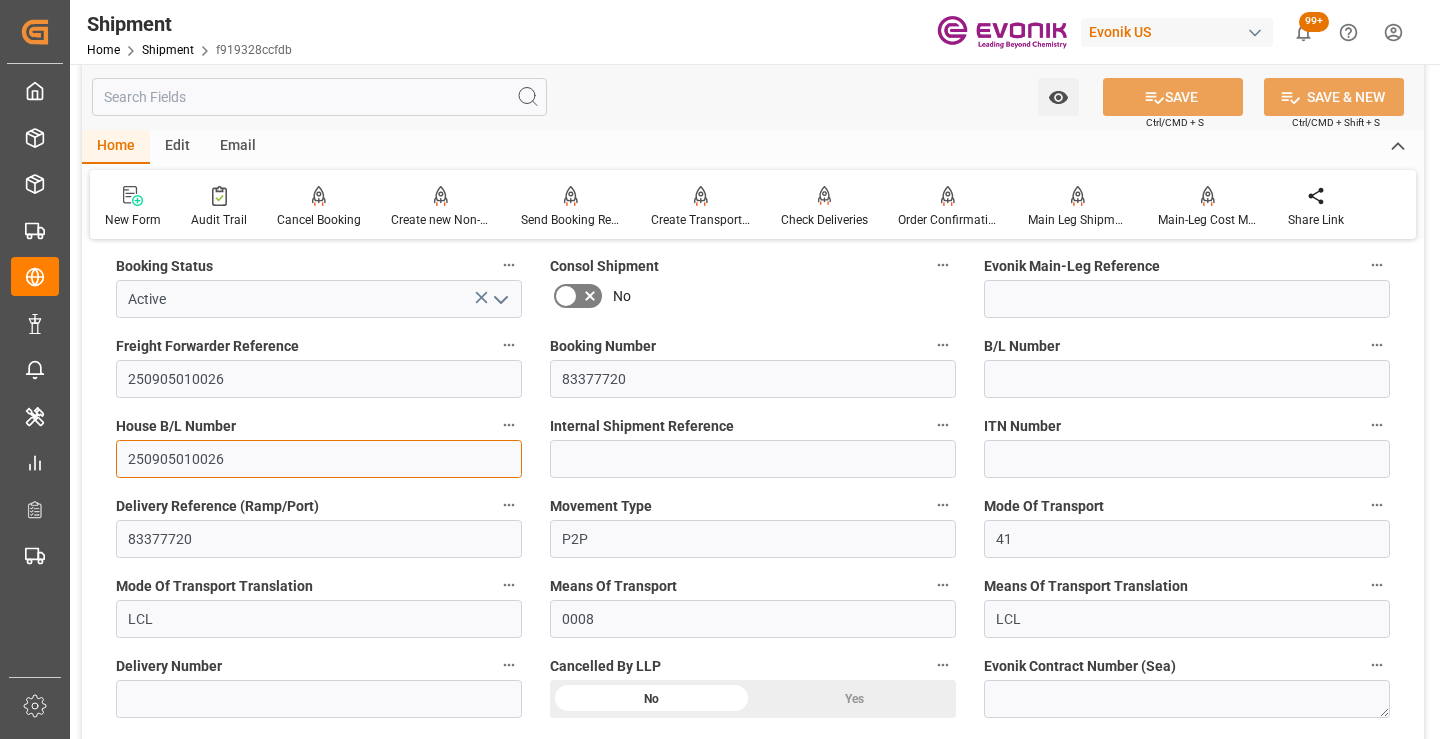 click on "250905010026" at bounding box center (319, 459) 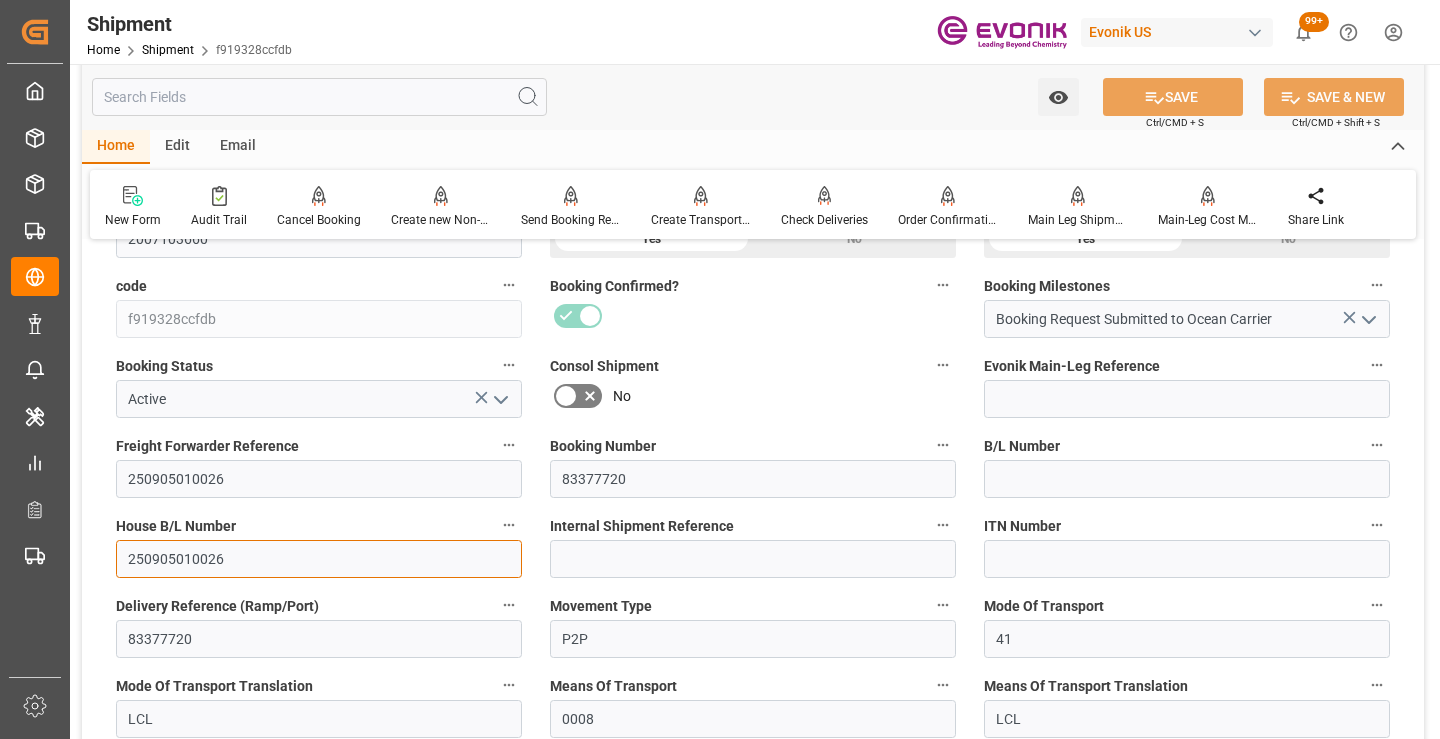 scroll, scrollTop: 300, scrollLeft: 0, axis: vertical 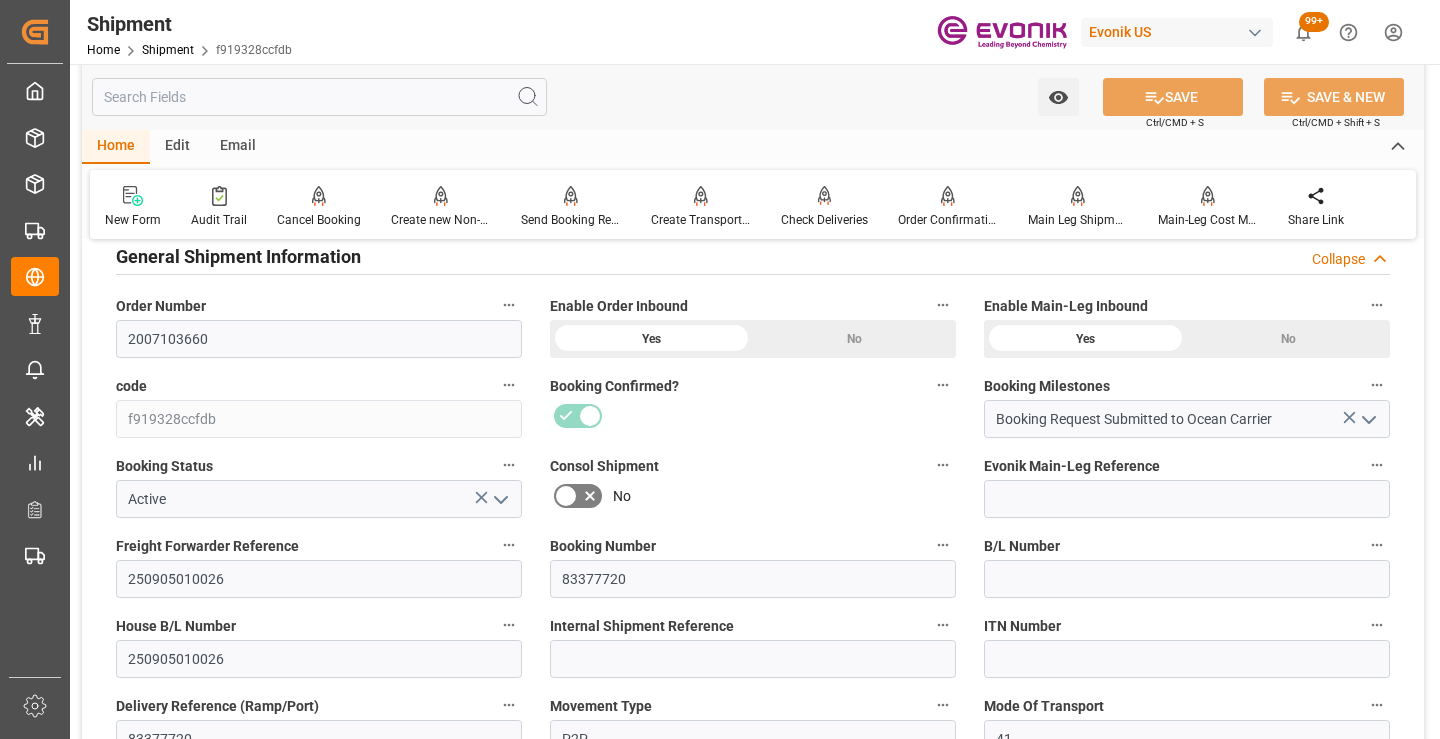 click at bounding box center (319, 97) 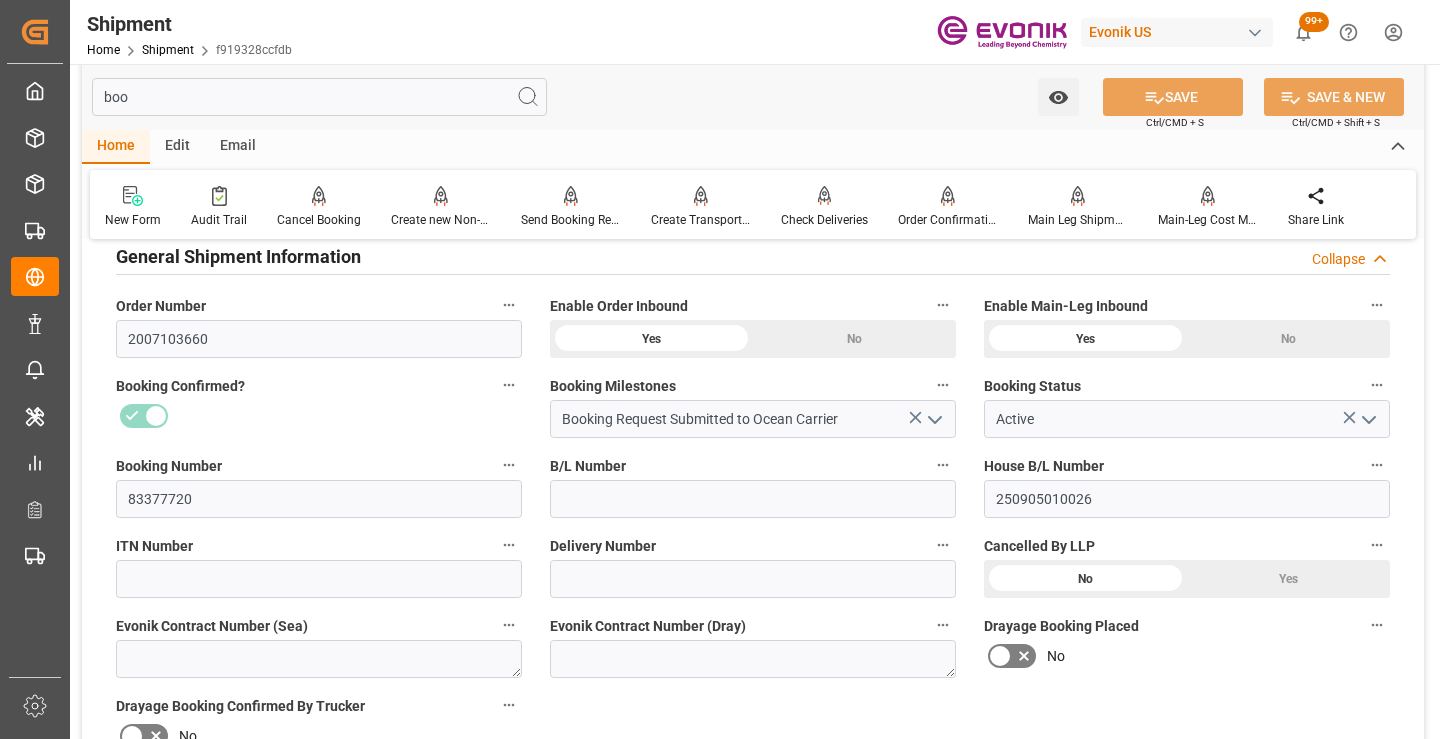 scroll, scrollTop: 40, scrollLeft: 0, axis: vertical 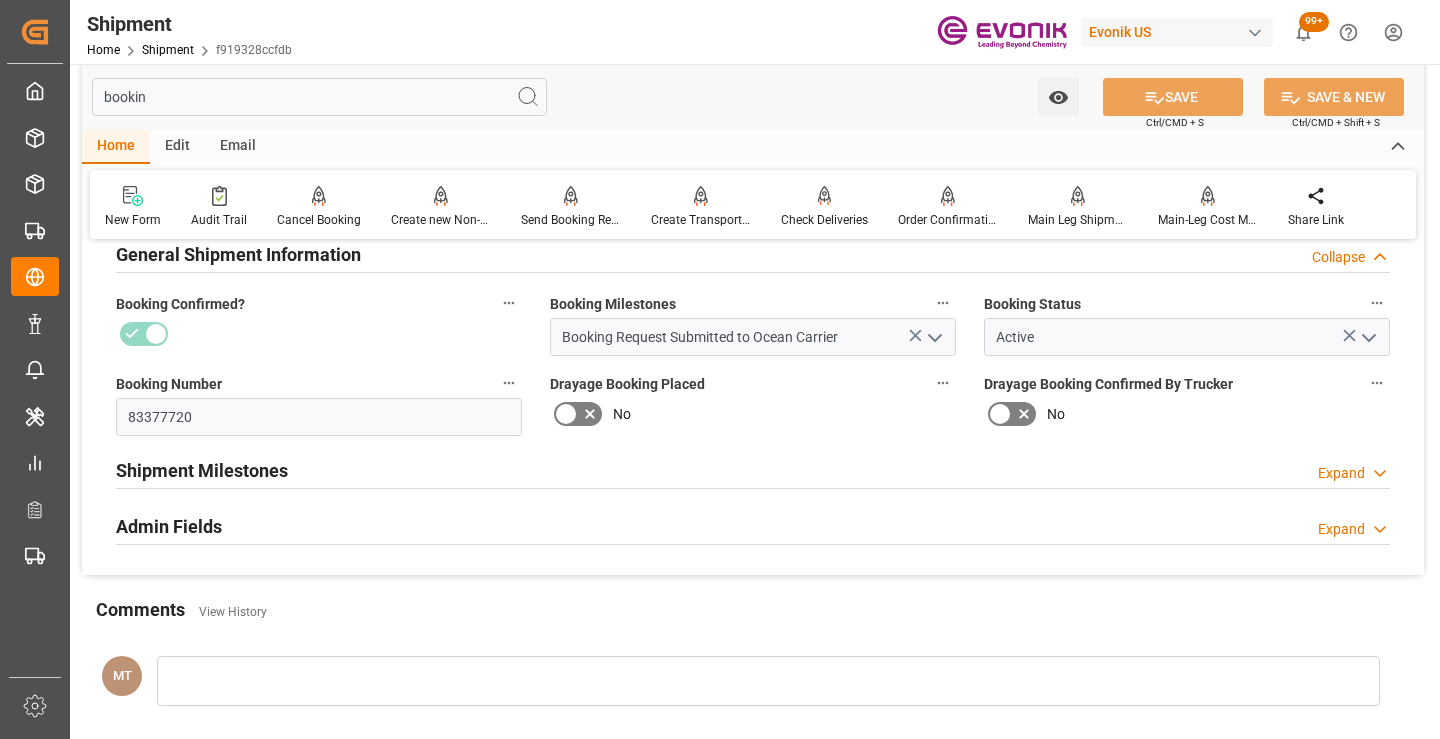 type on "bookin" 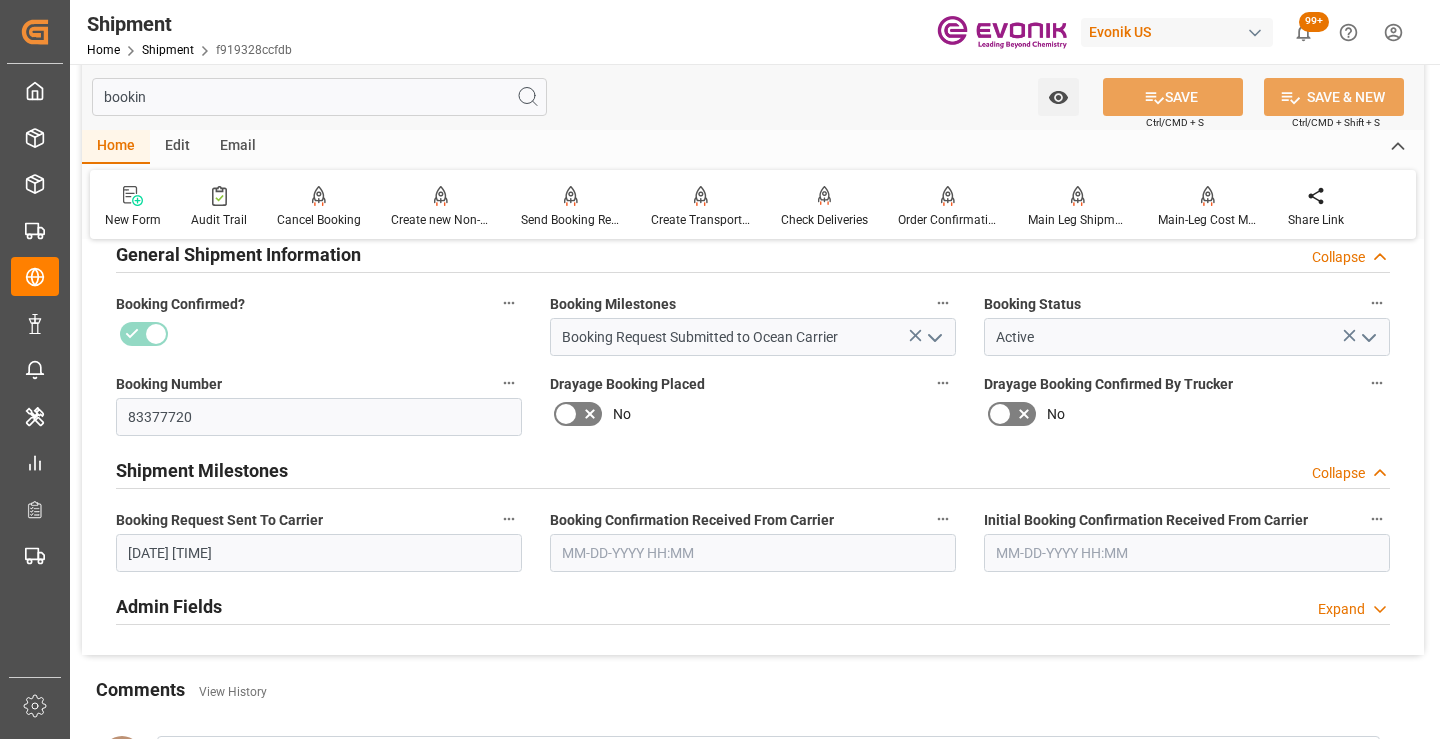 click on "[DATE] [TIME]" at bounding box center (319, 553) 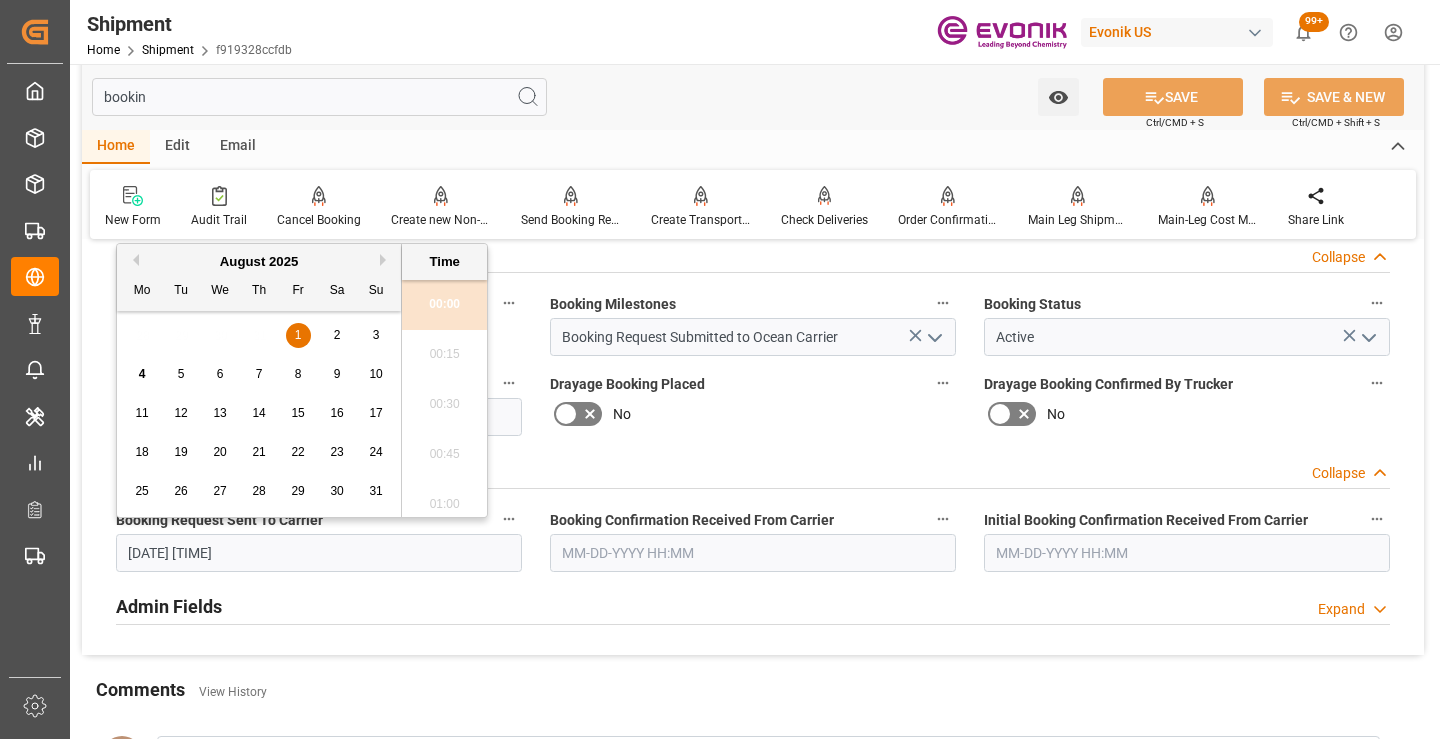 click on "Previous Month" at bounding box center (133, 260) 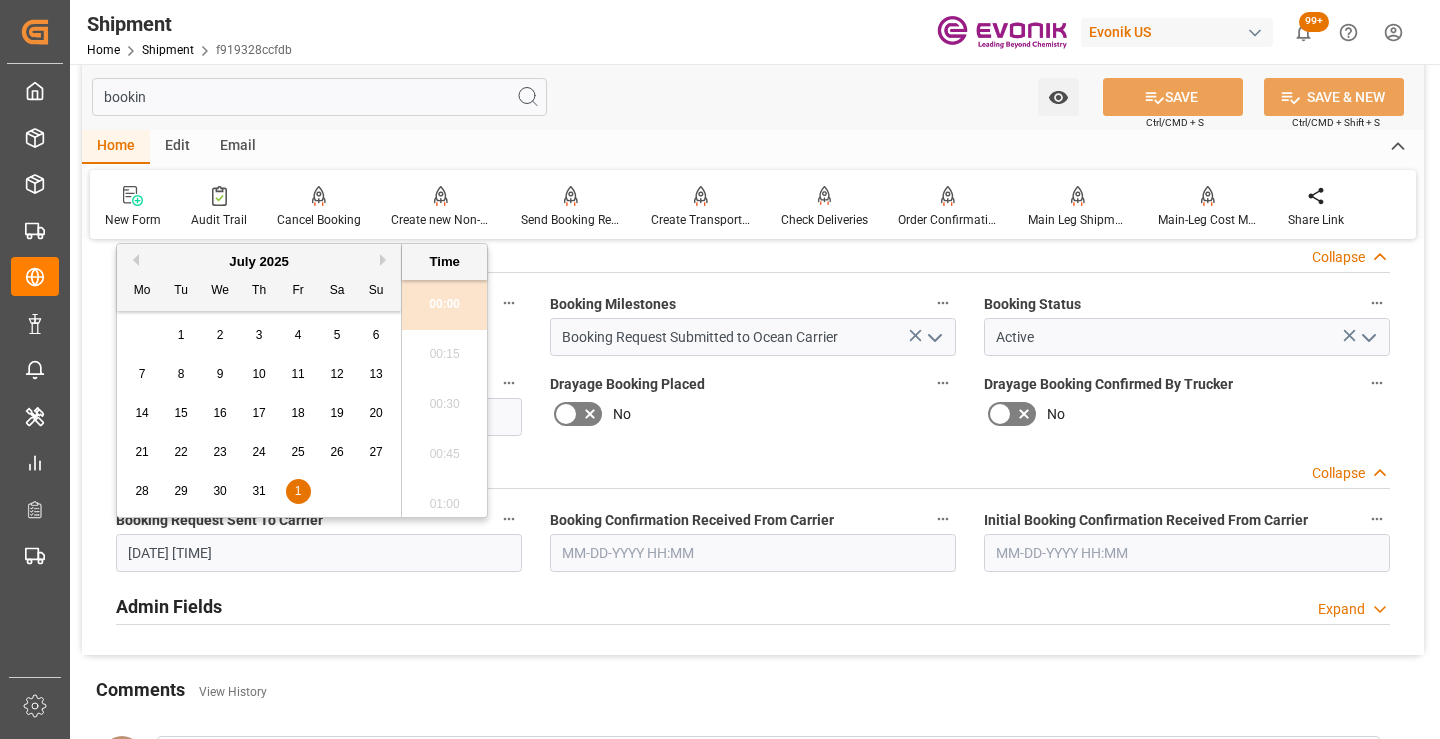click on "31" at bounding box center [258, 491] 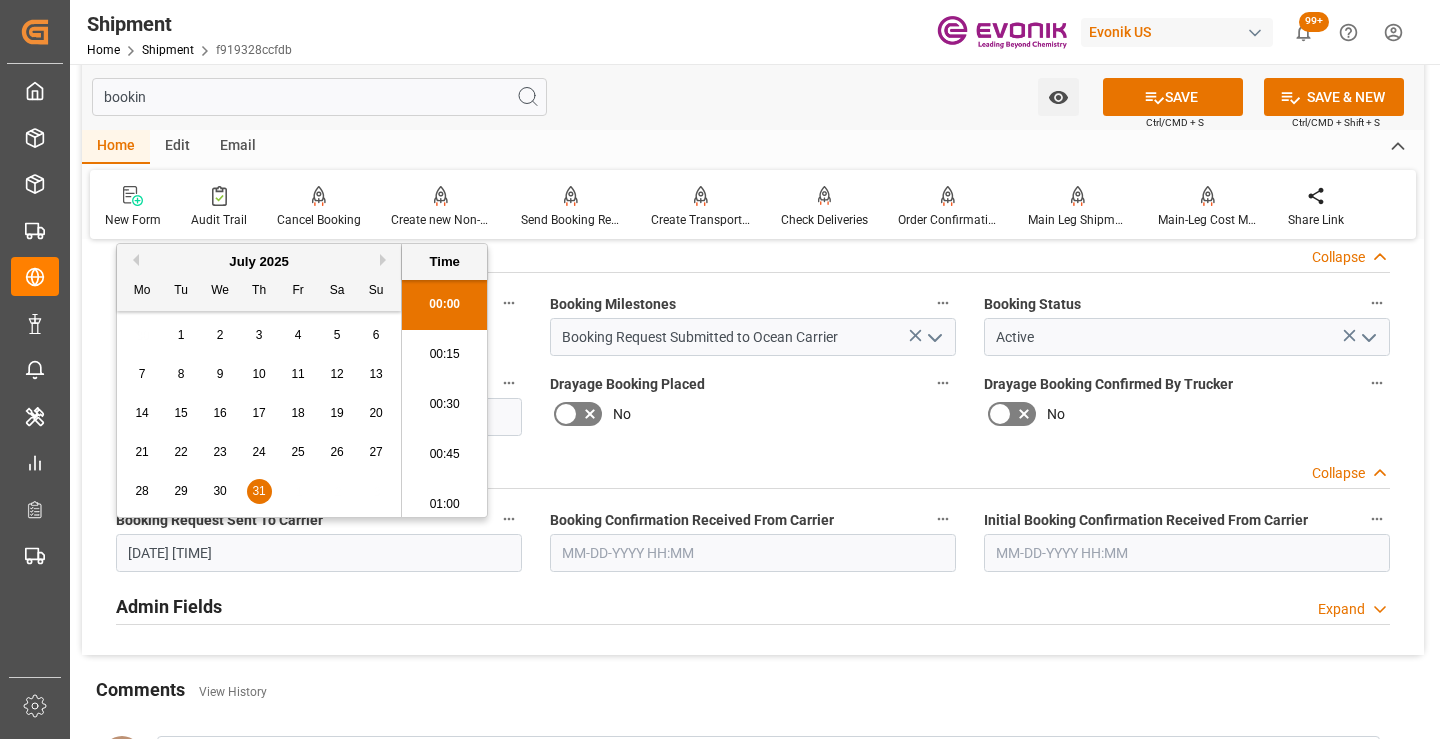 drag, startPoint x: 607, startPoint y: 556, endPoint x: 607, endPoint y: 534, distance: 22 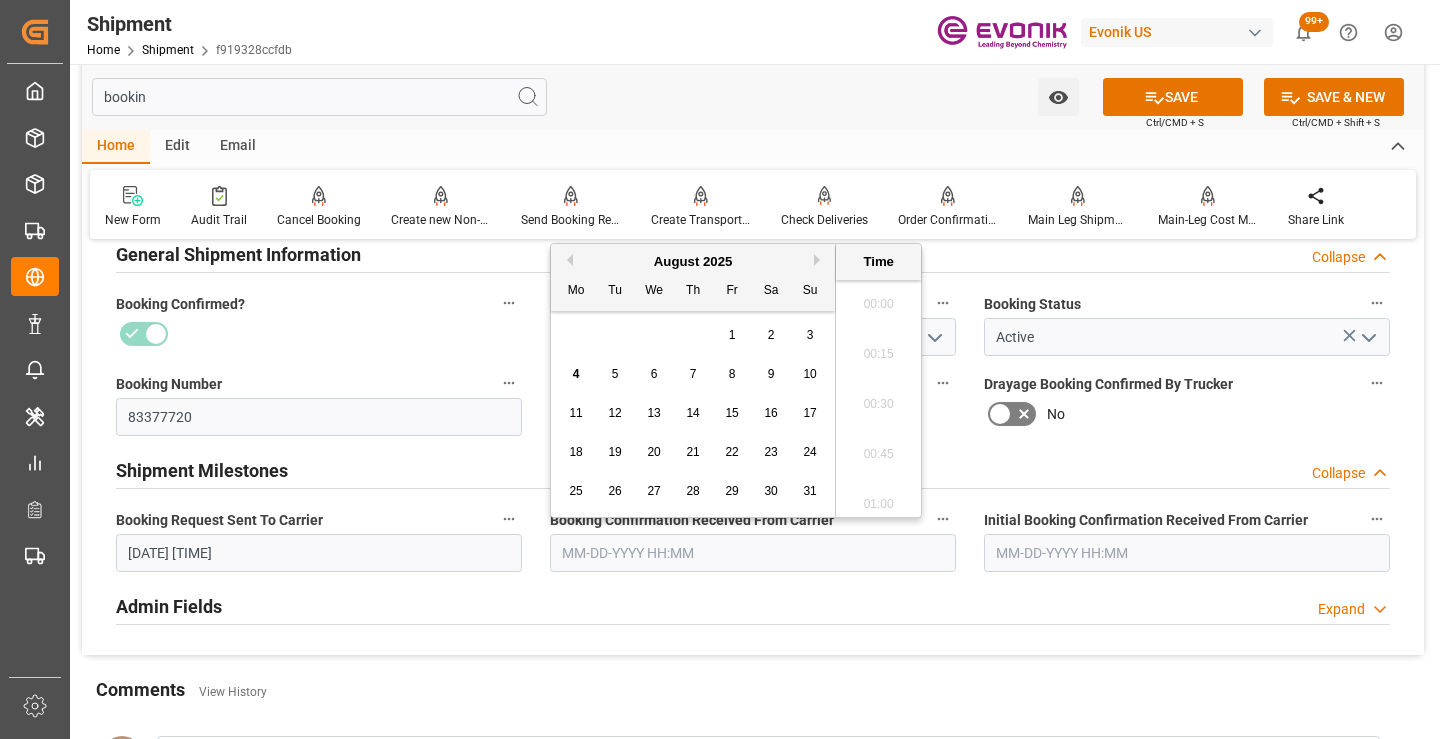 scroll, scrollTop: 1757, scrollLeft: 0, axis: vertical 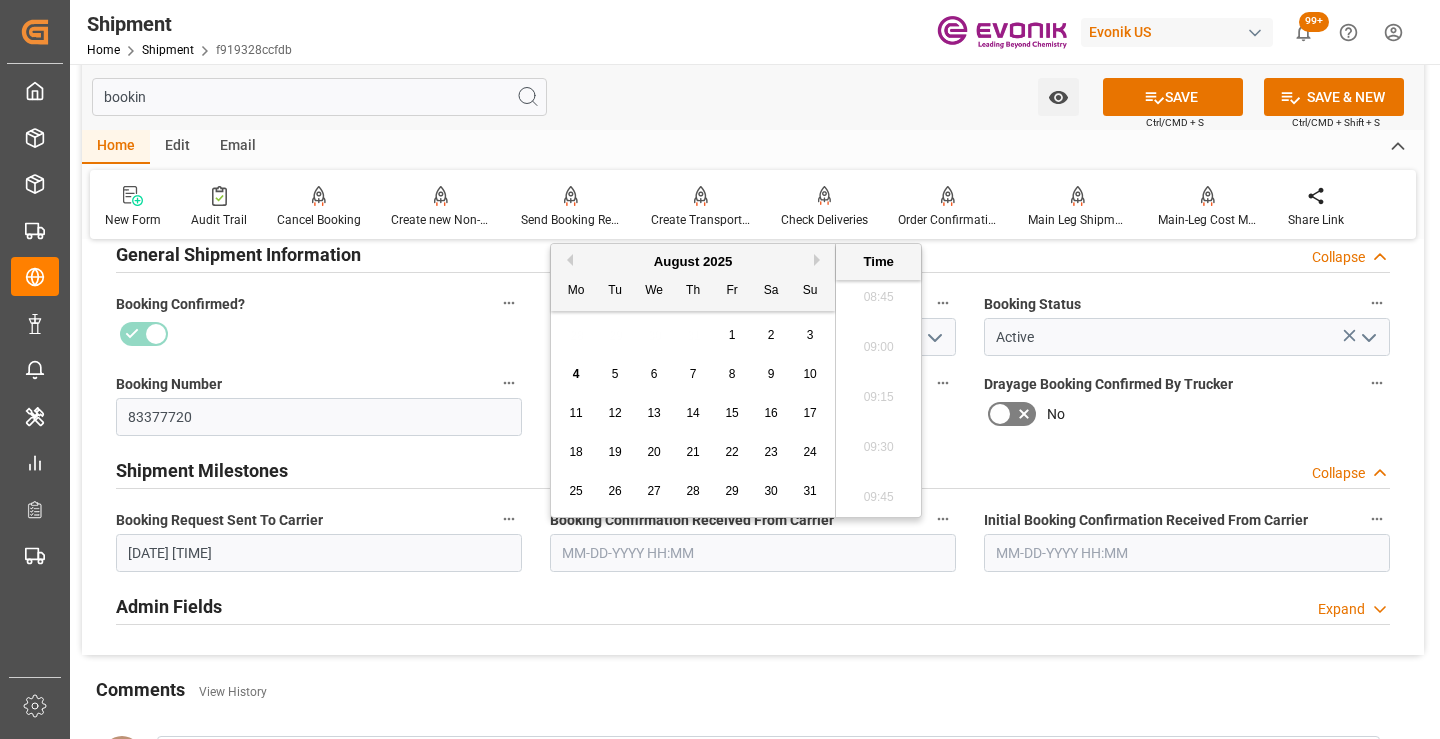 click on "1" at bounding box center [732, 335] 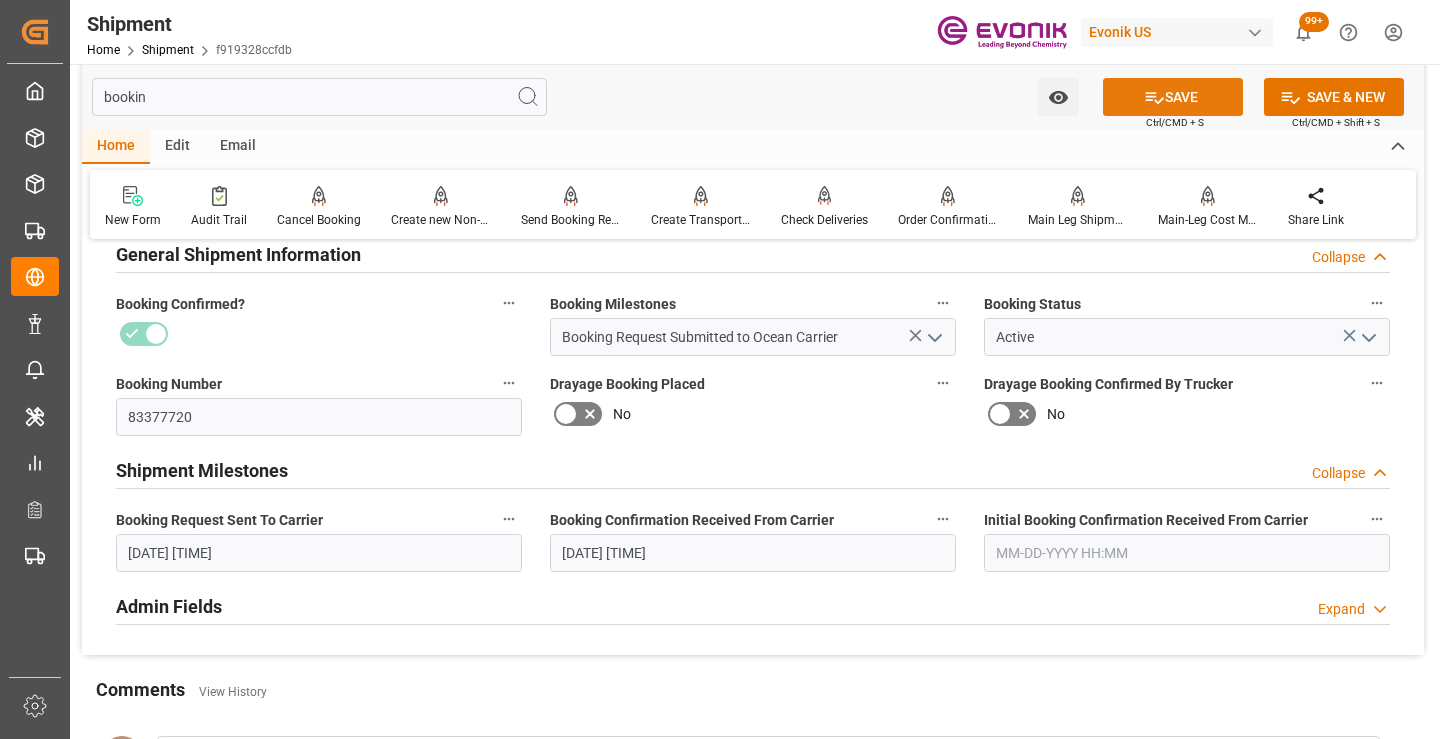 click 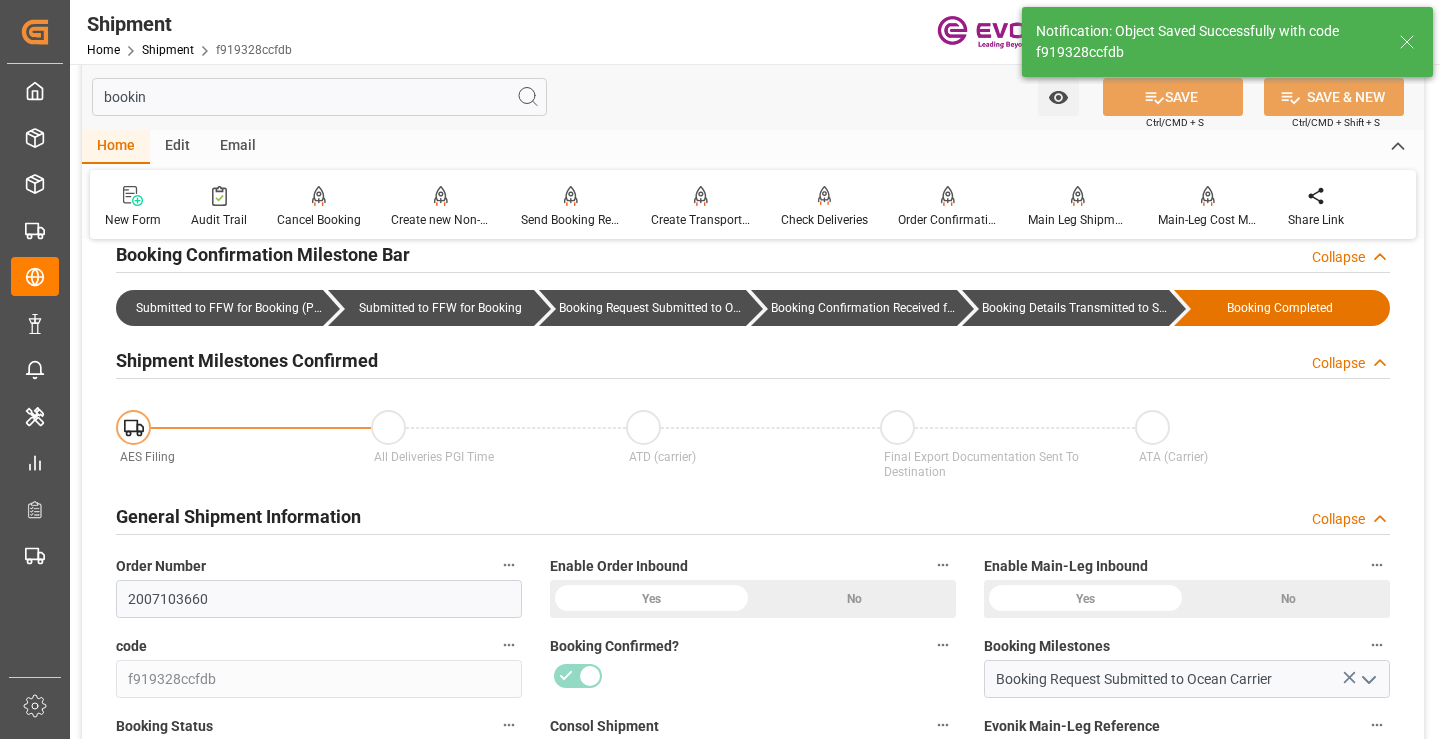 type on "Booking Details Transmitted to SAP" 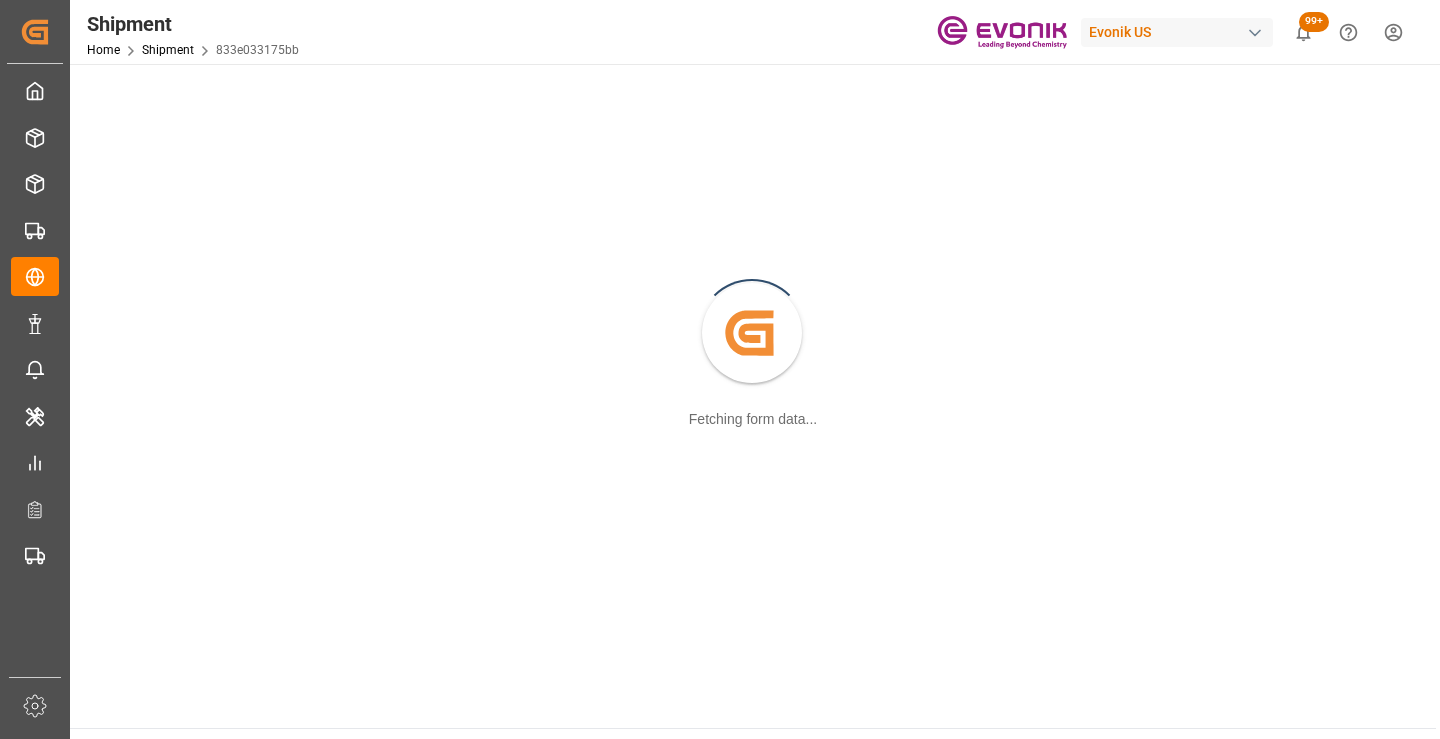 scroll, scrollTop: 0, scrollLeft: 0, axis: both 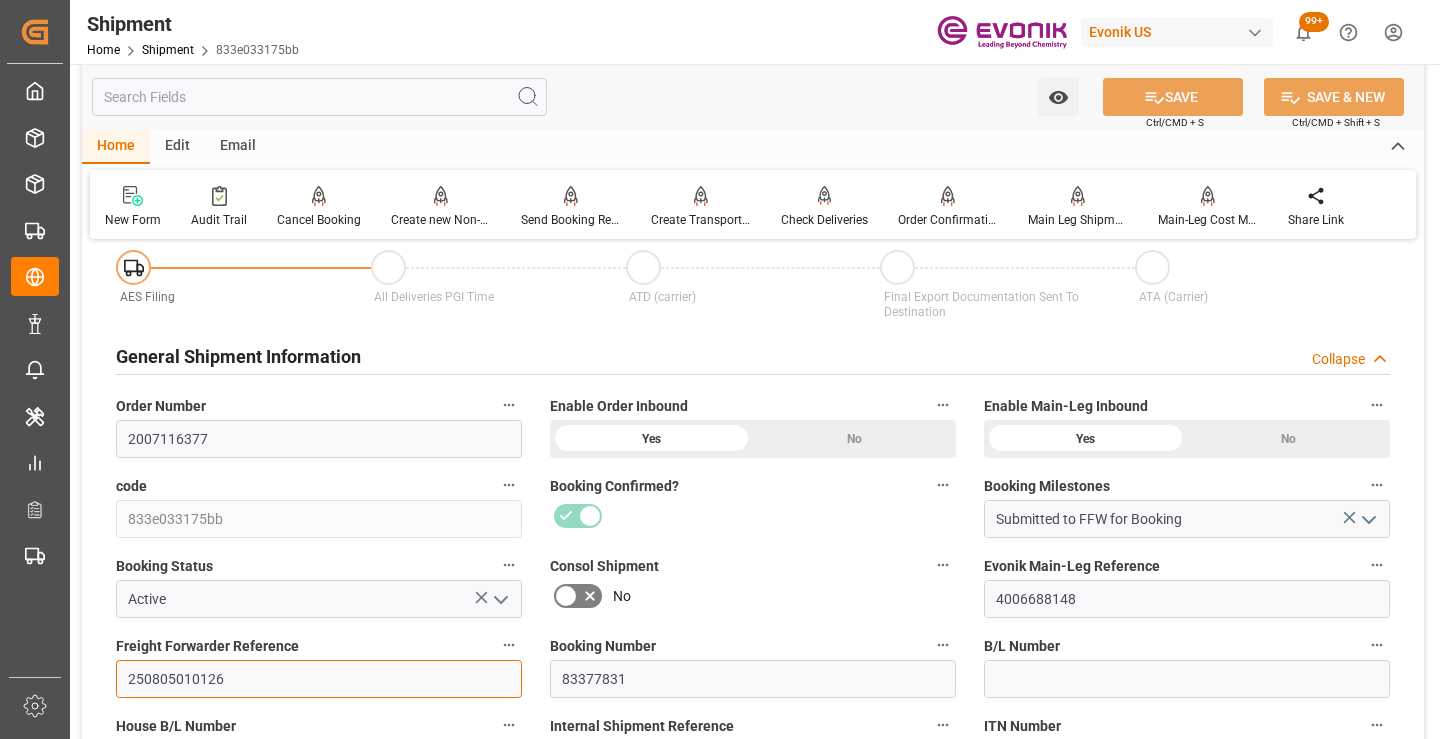 click on "250805010126" at bounding box center (319, 679) 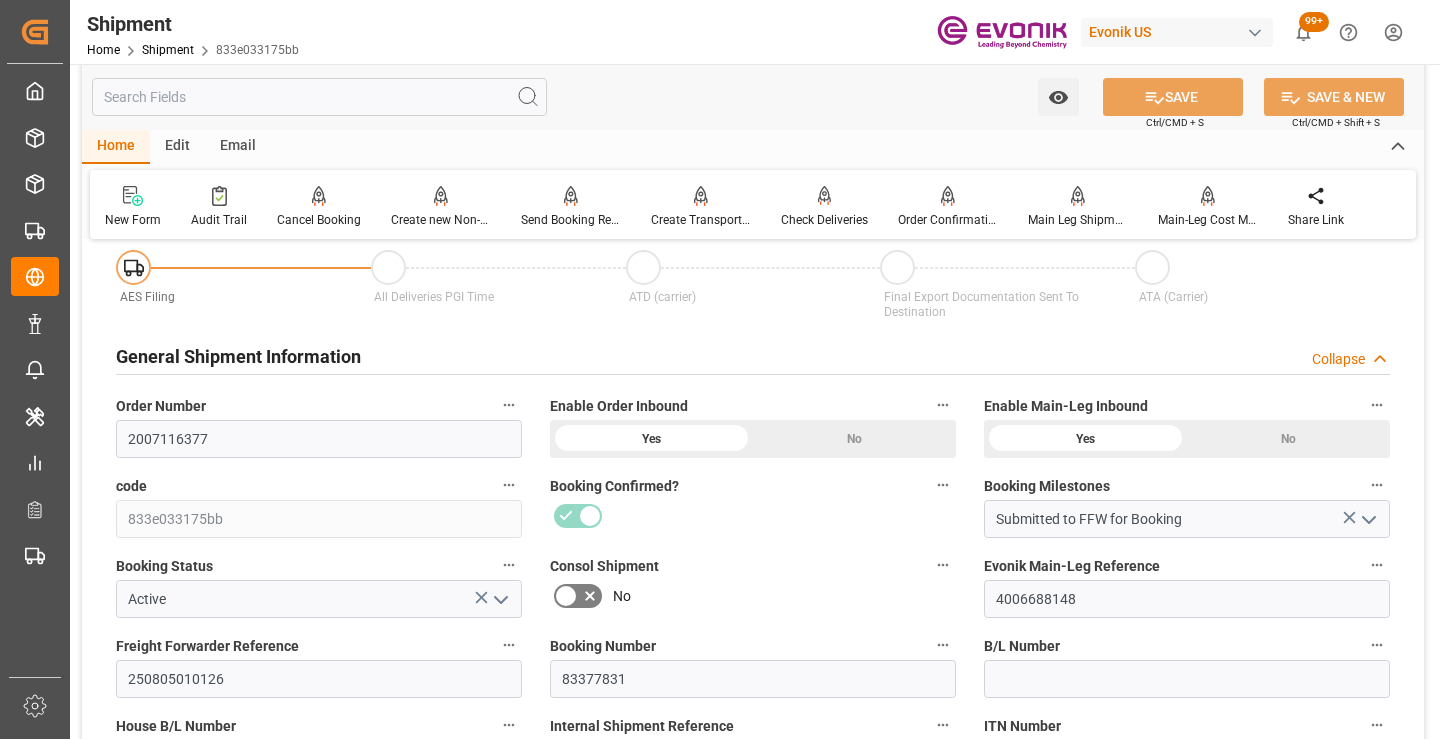 click at bounding box center (319, 97) 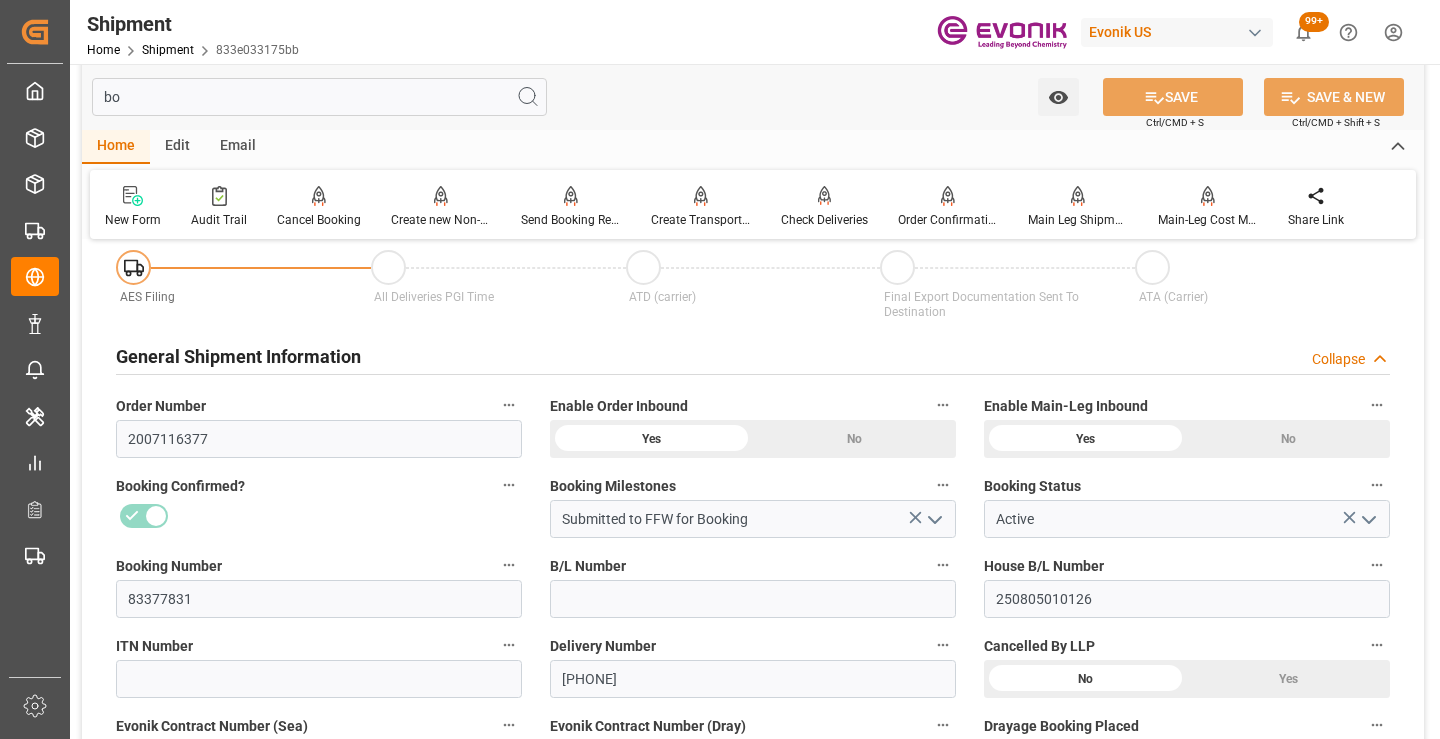 scroll, scrollTop: 0, scrollLeft: 0, axis: both 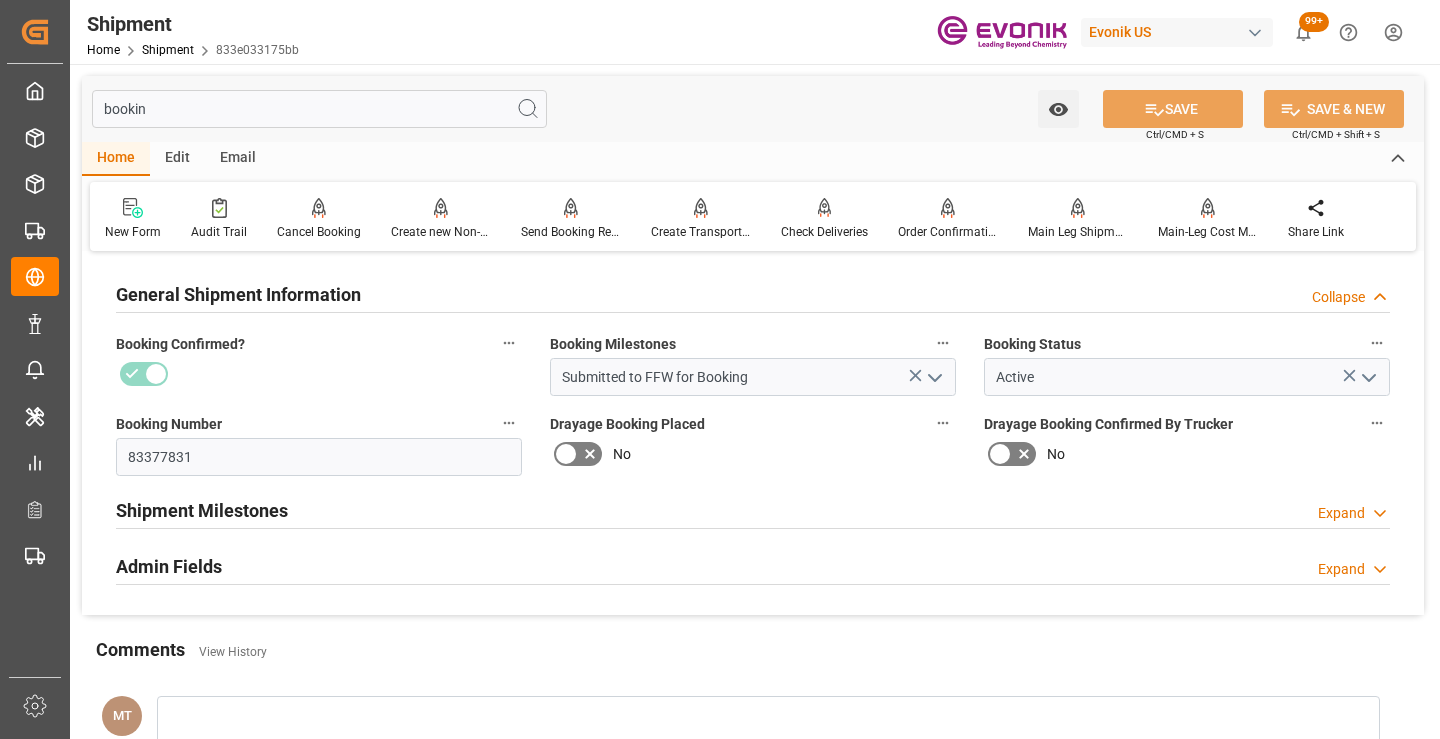 type on "bookin" 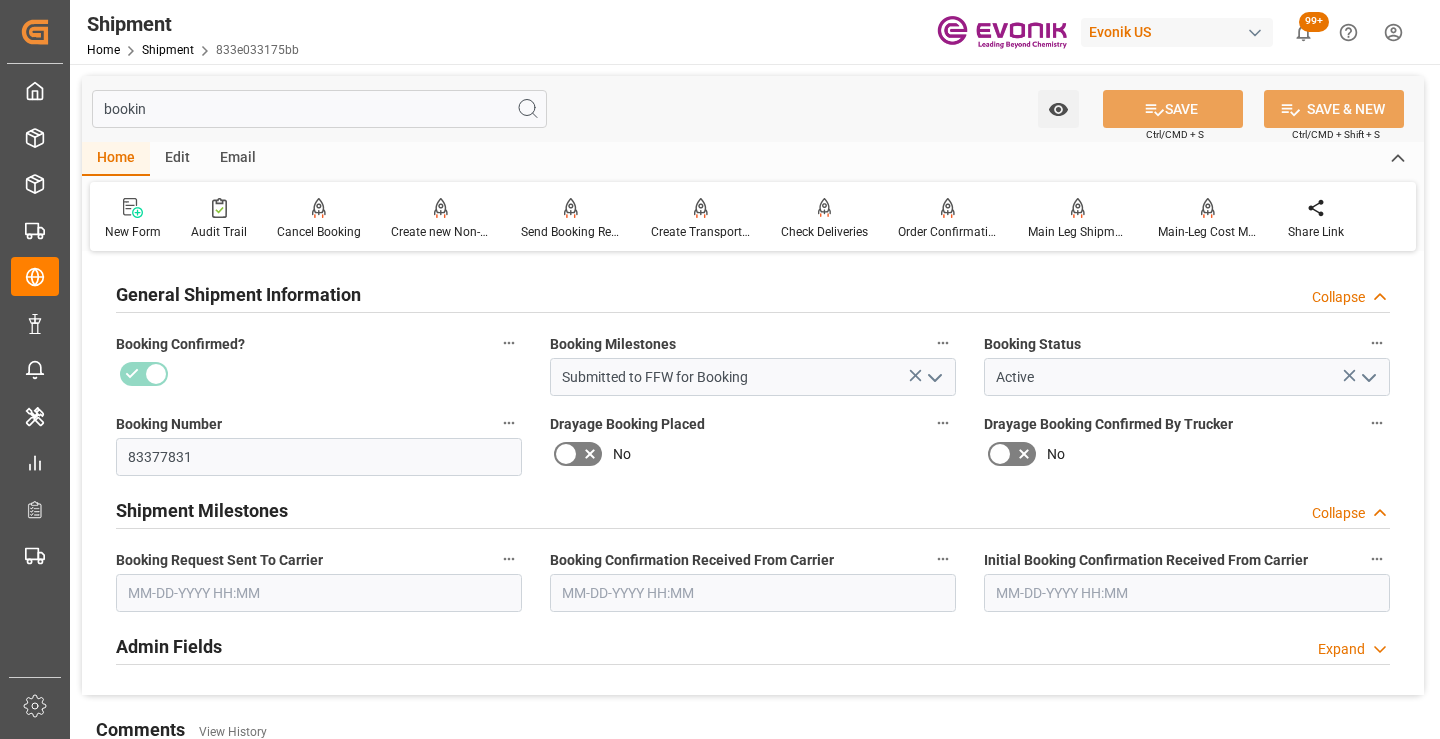click at bounding box center (319, 593) 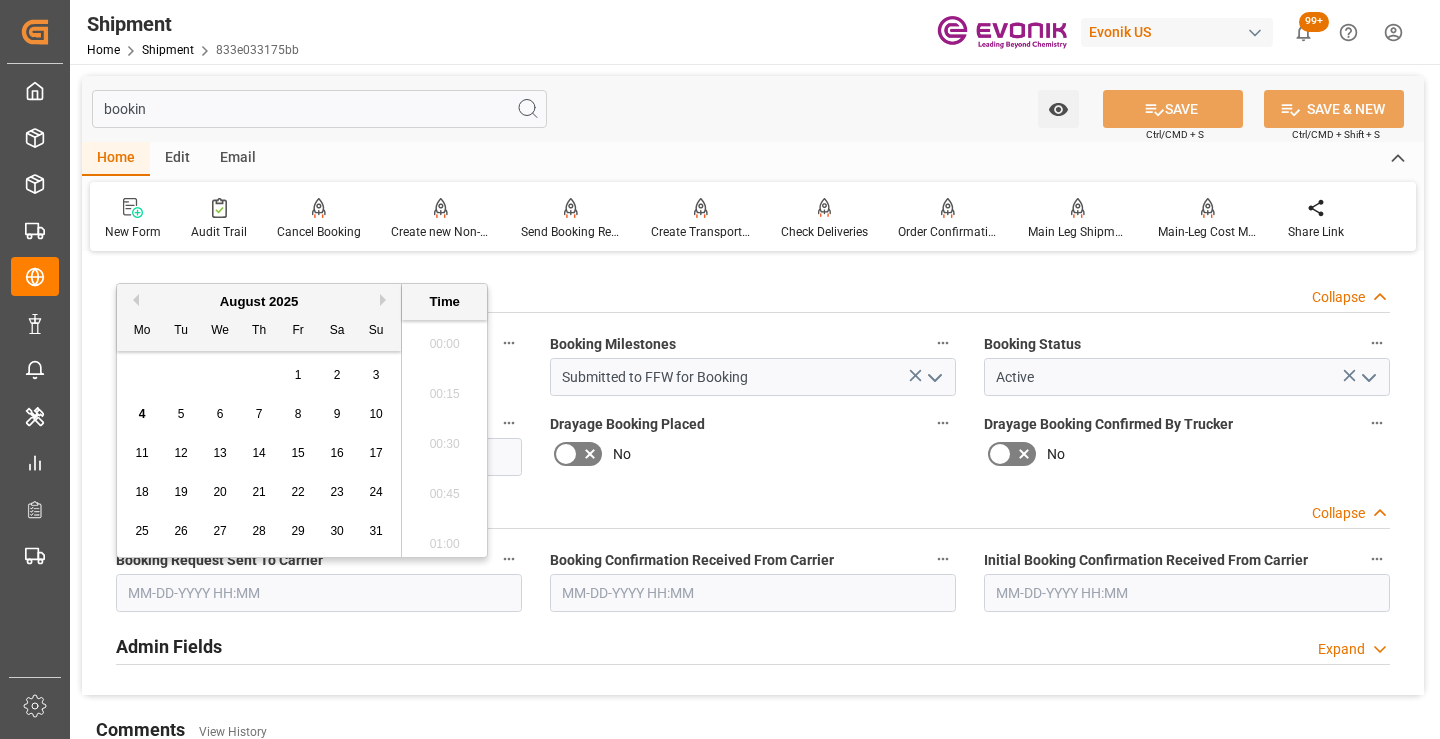 scroll, scrollTop: 1807, scrollLeft: 0, axis: vertical 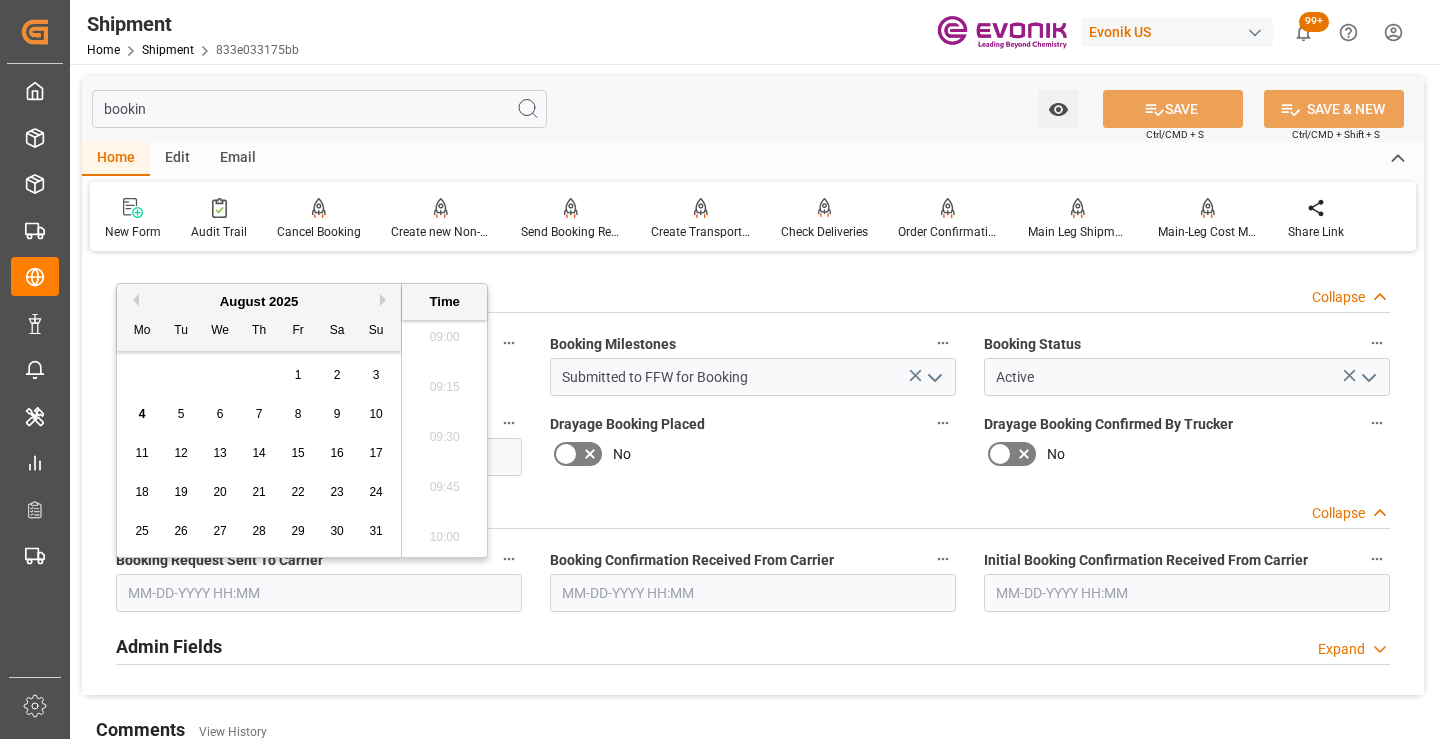 click on "Previous Month" at bounding box center (133, 300) 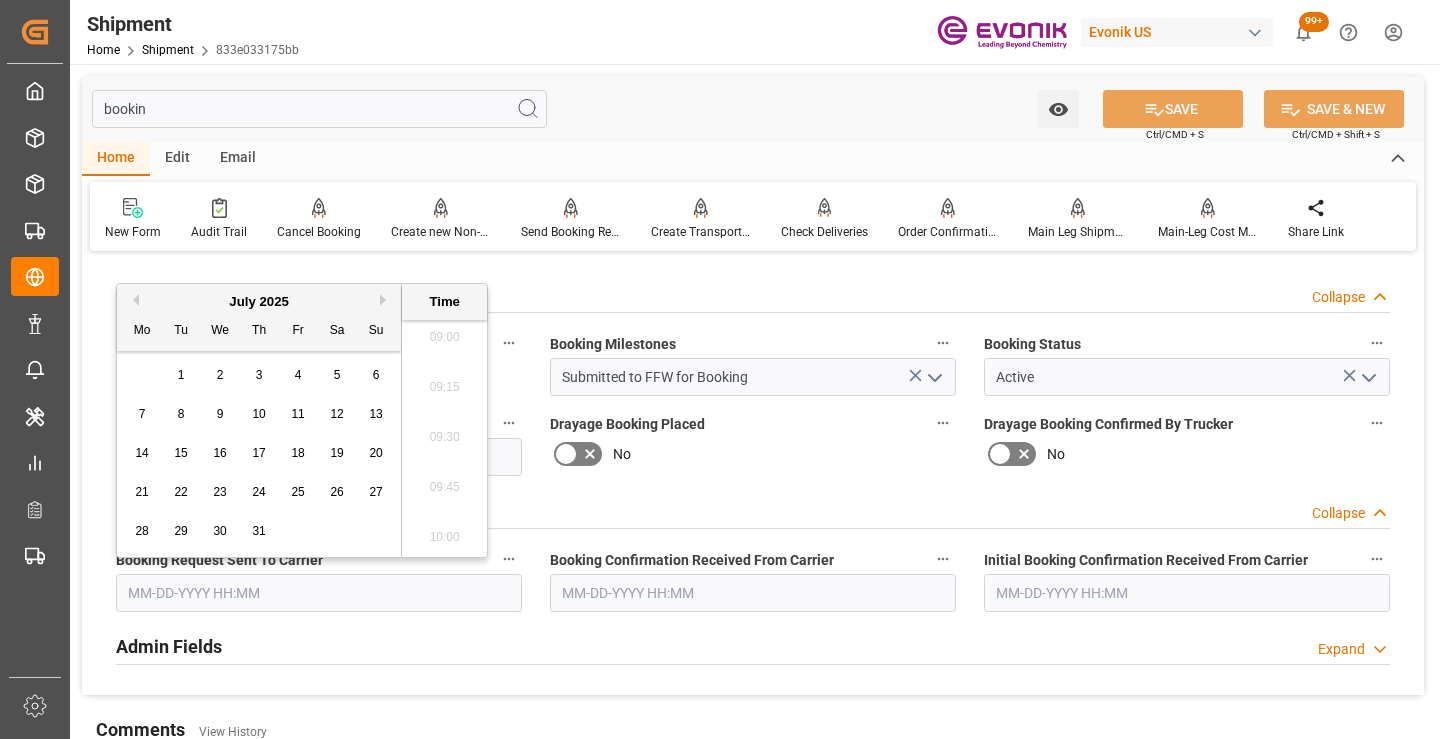 click on "31" at bounding box center [258, 531] 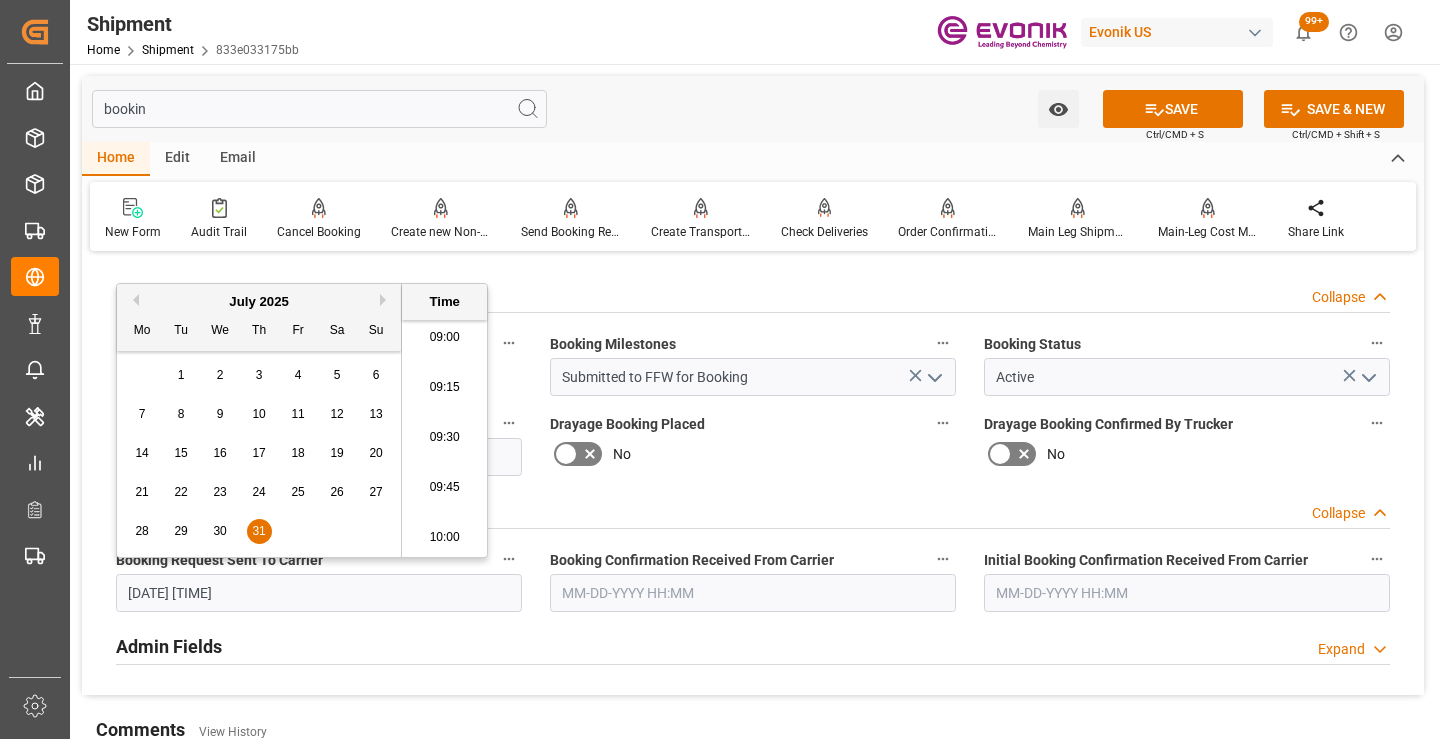 click at bounding box center (753, 593) 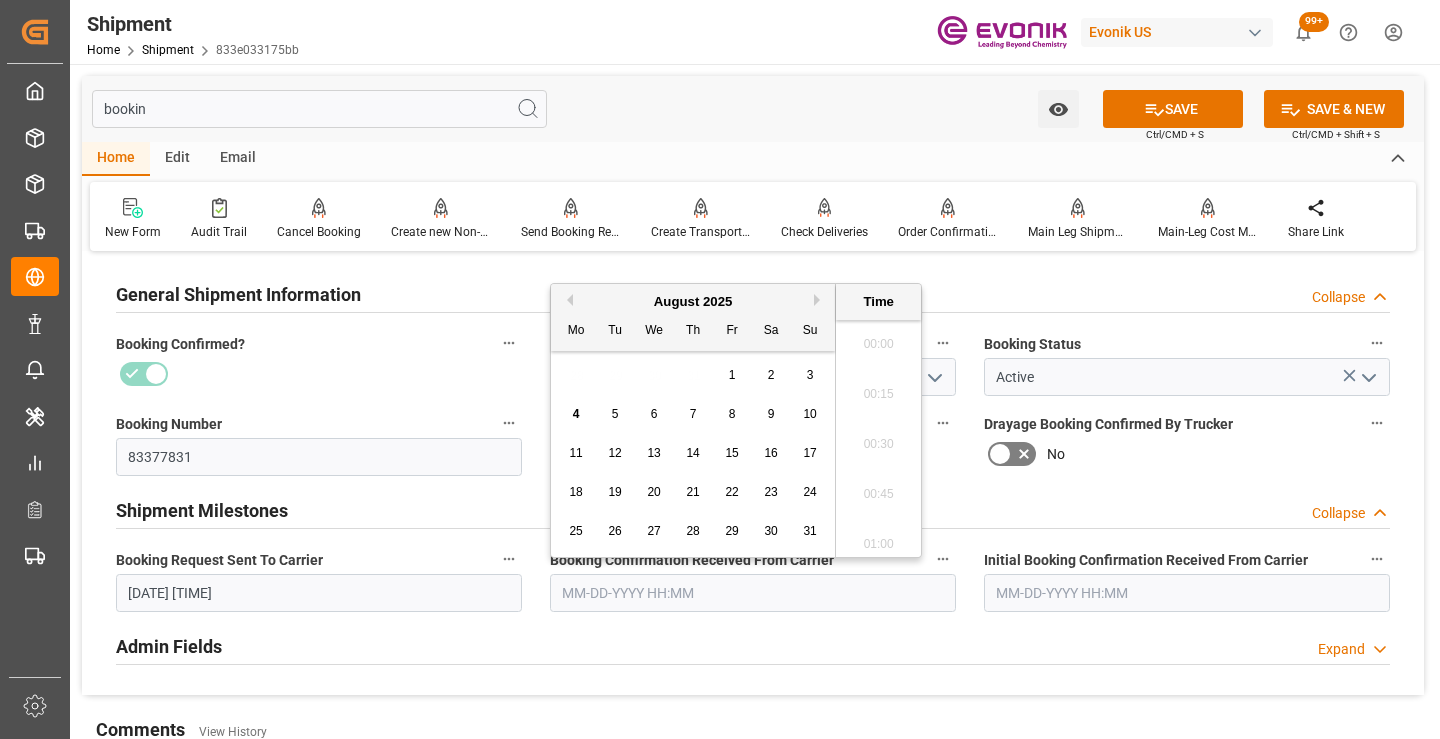 scroll, scrollTop: 1807, scrollLeft: 0, axis: vertical 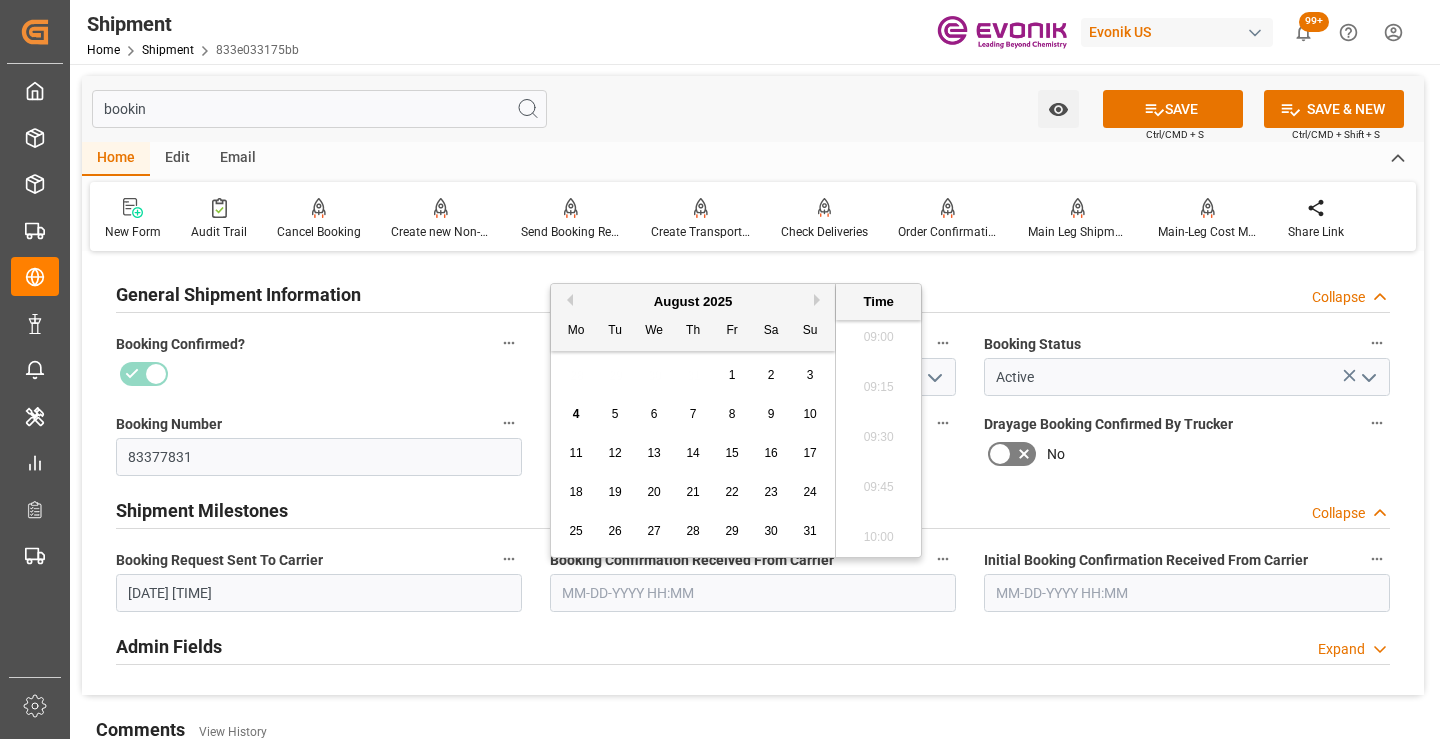 click on "1" at bounding box center [732, 375] 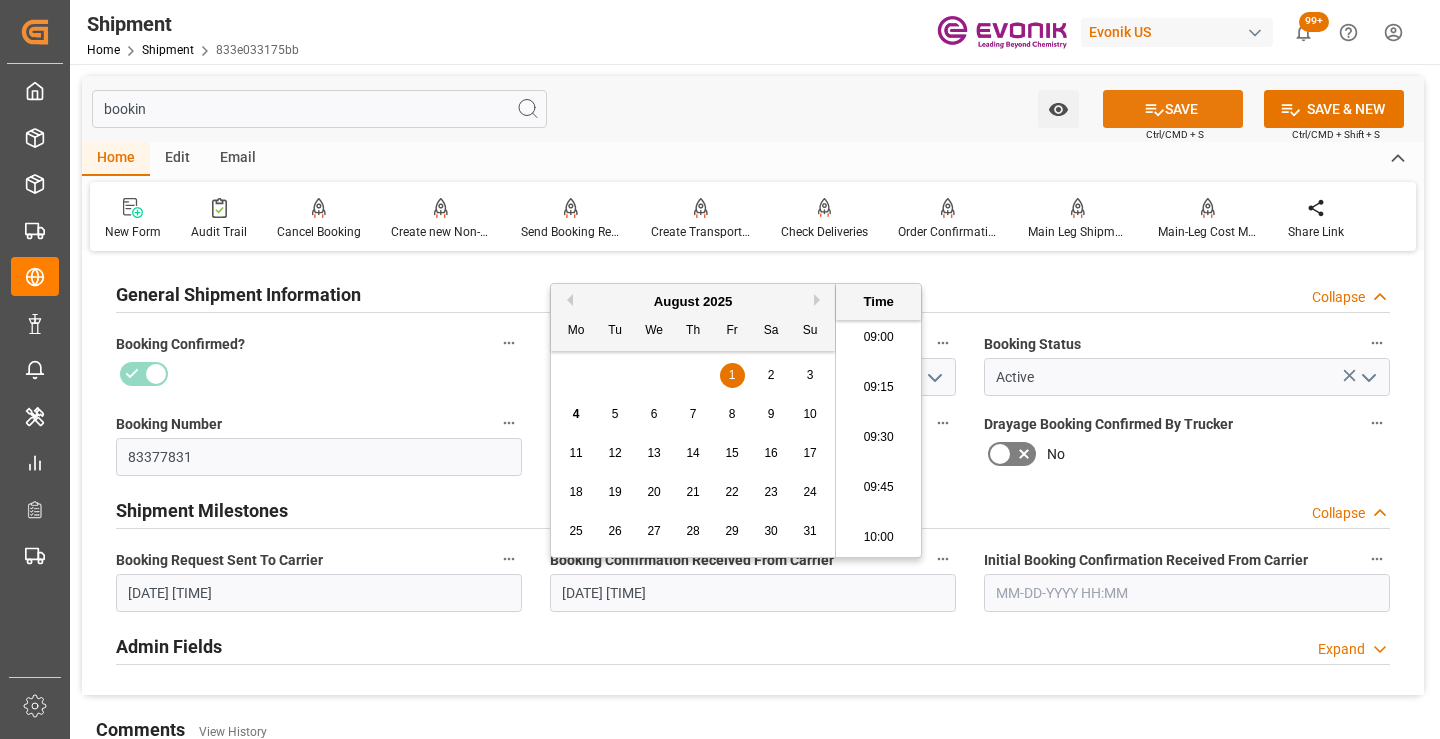 click 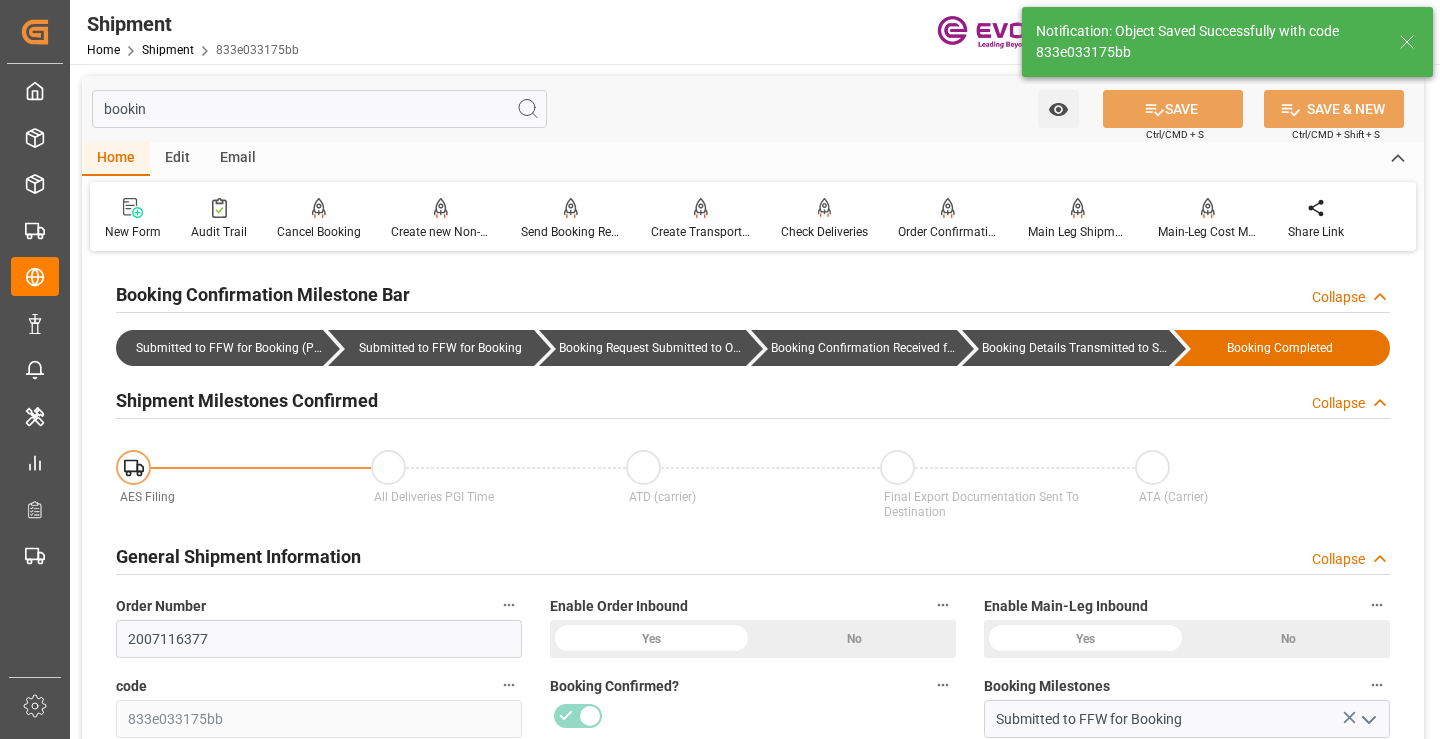 type on "Booking Details Transmitted to SAP" 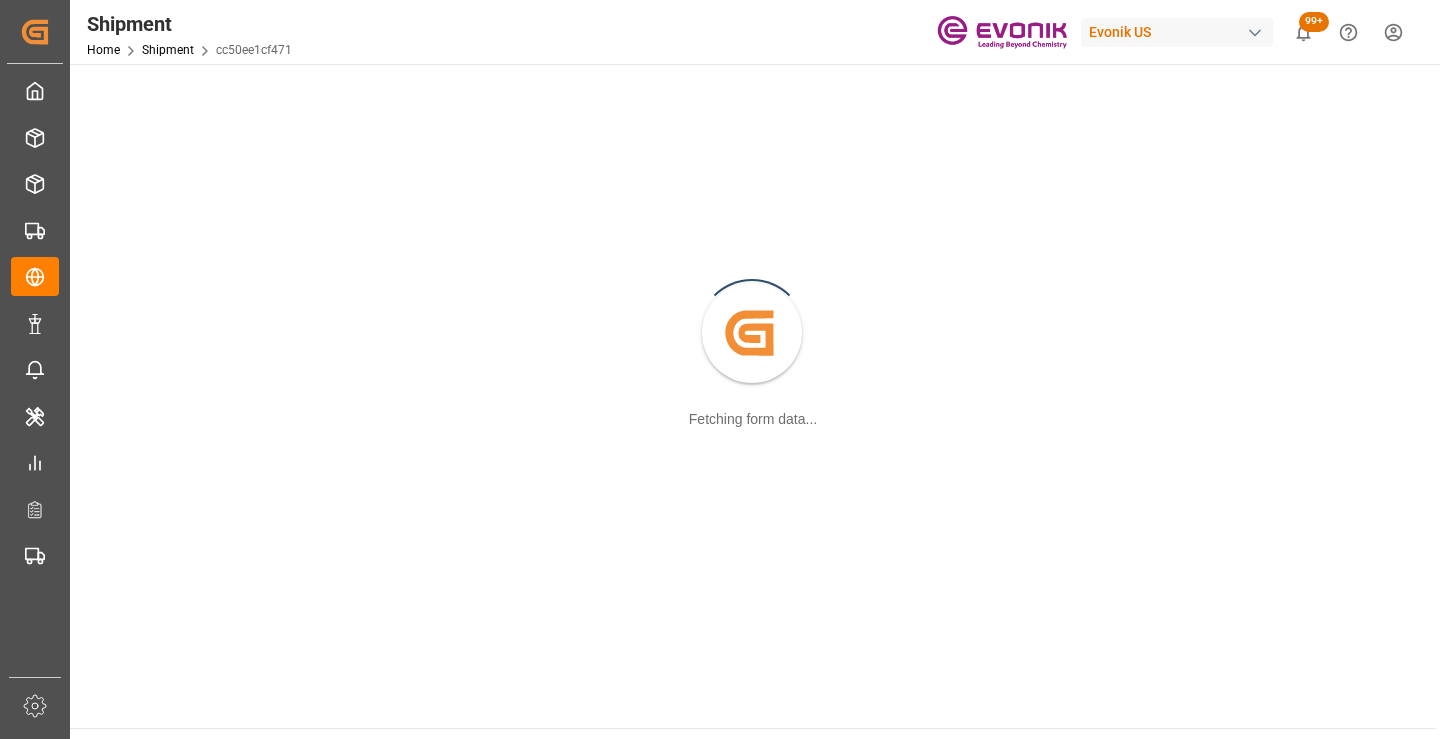 scroll, scrollTop: 0, scrollLeft: 0, axis: both 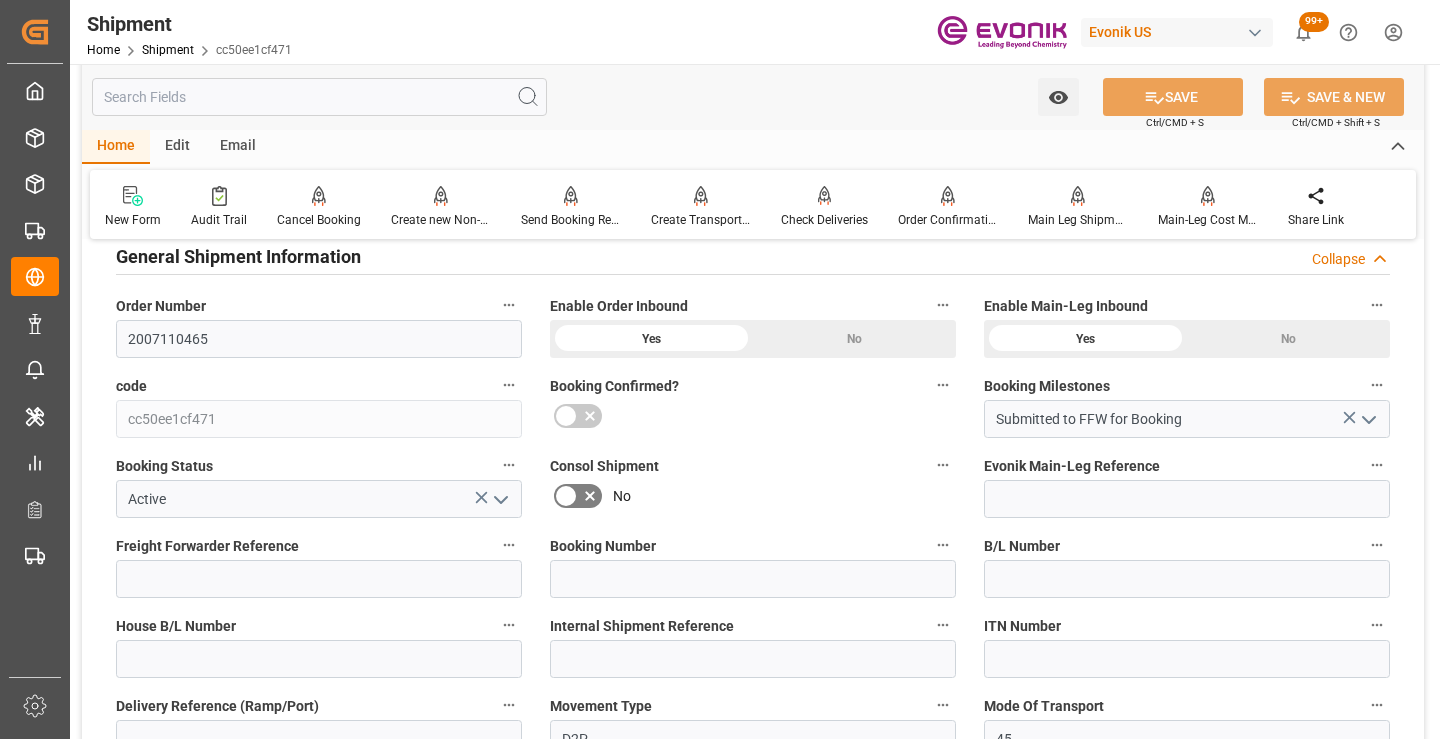 click at bounding box center (319, 97) 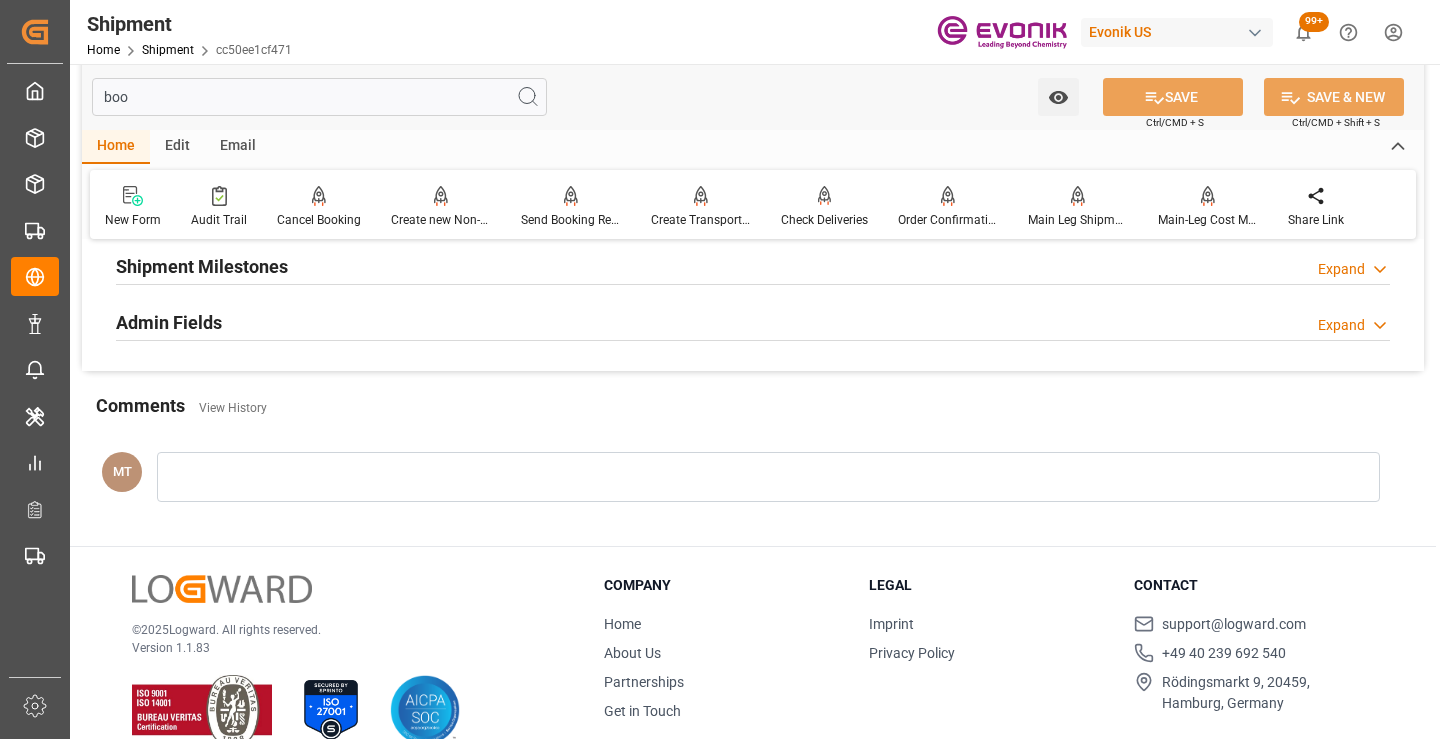 scroll, scrollTop: 40, scrollLeft: 0, axis: vertical 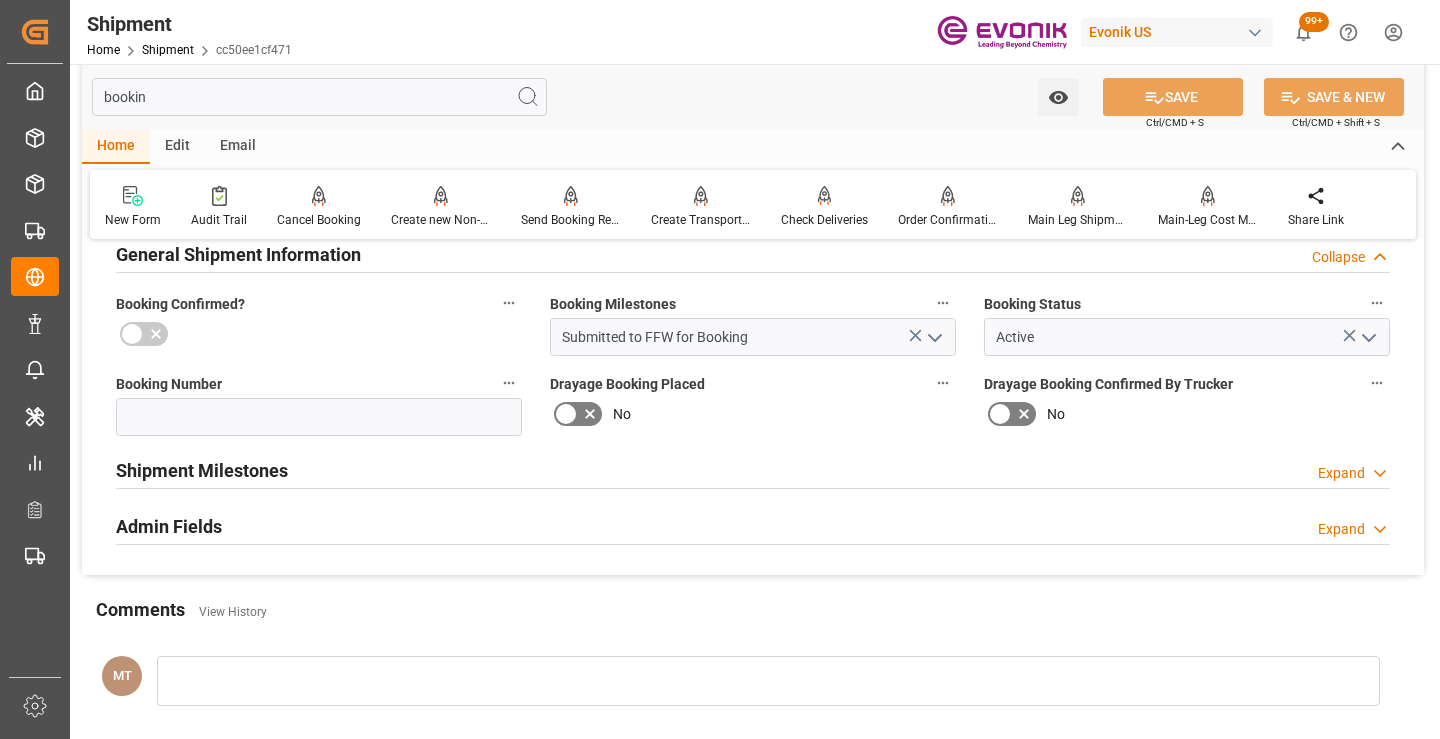 type on "bookin" 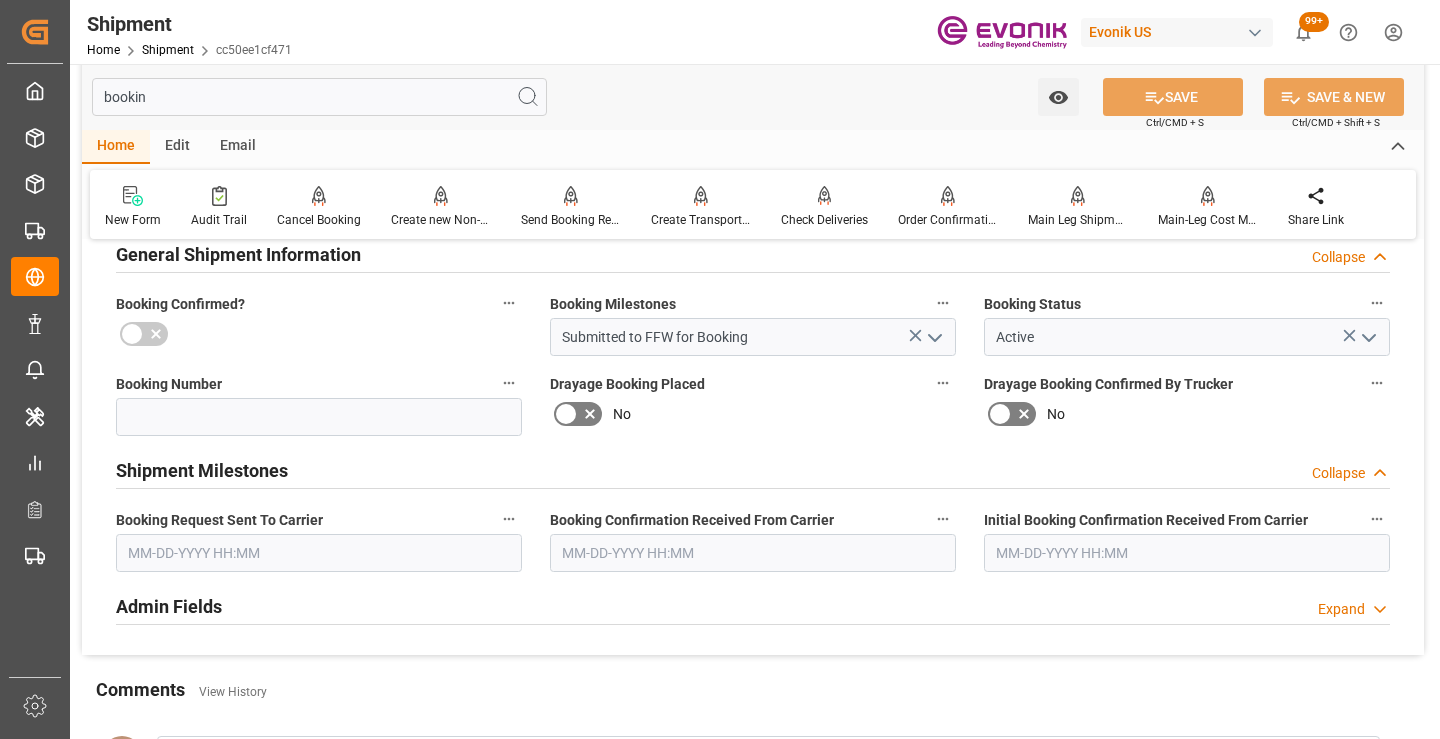 click at bounding box center (319, 553) 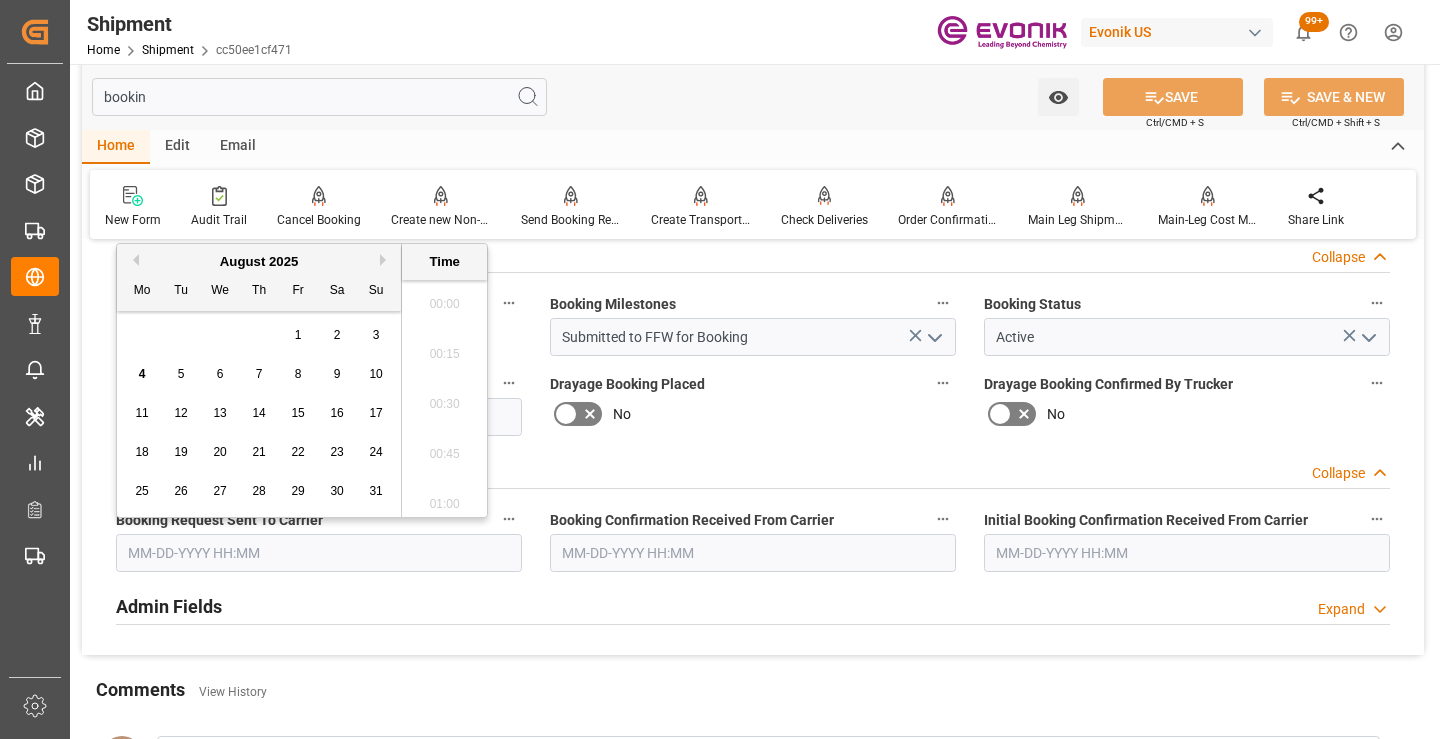 scroll, scrollTop: 1807, scrollLeft: 0, axis: vertical 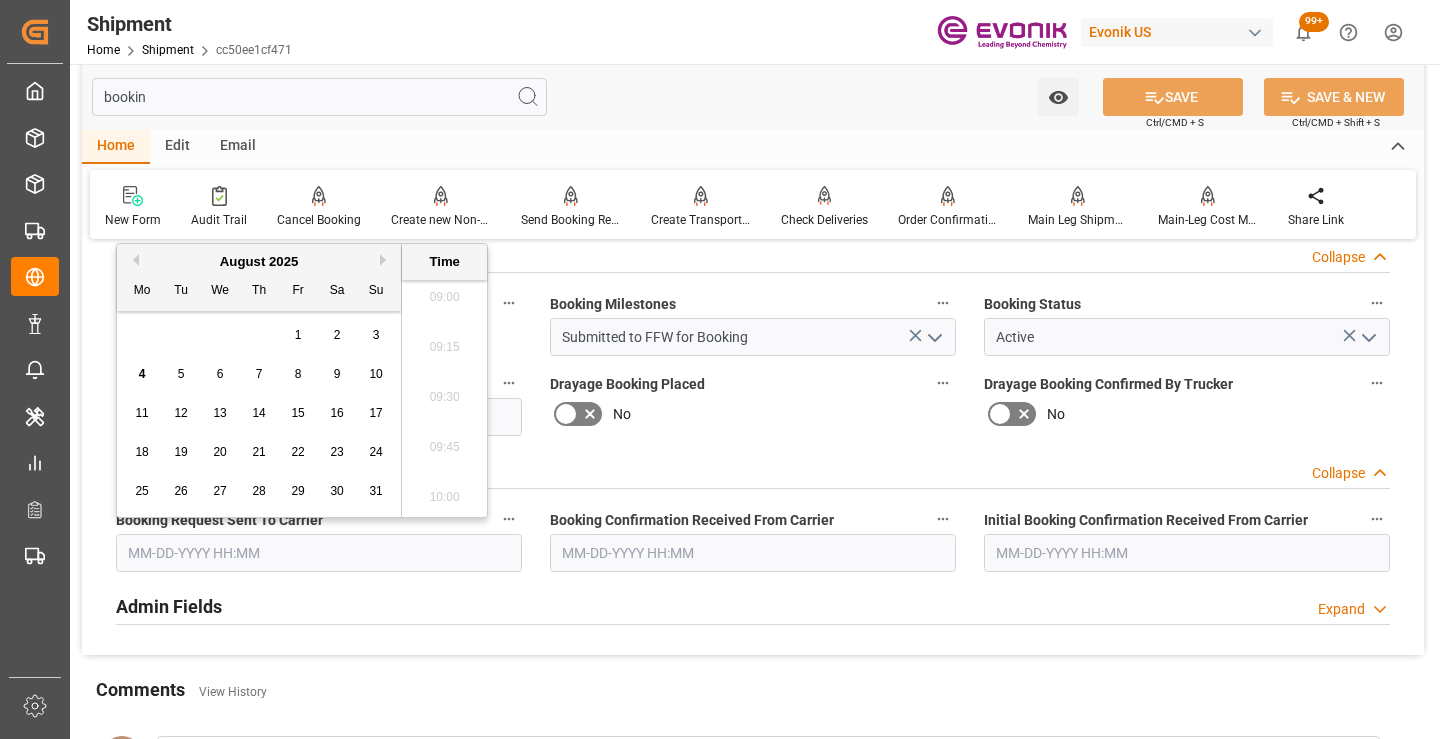 click on "1" at bounding box center (298, 336) 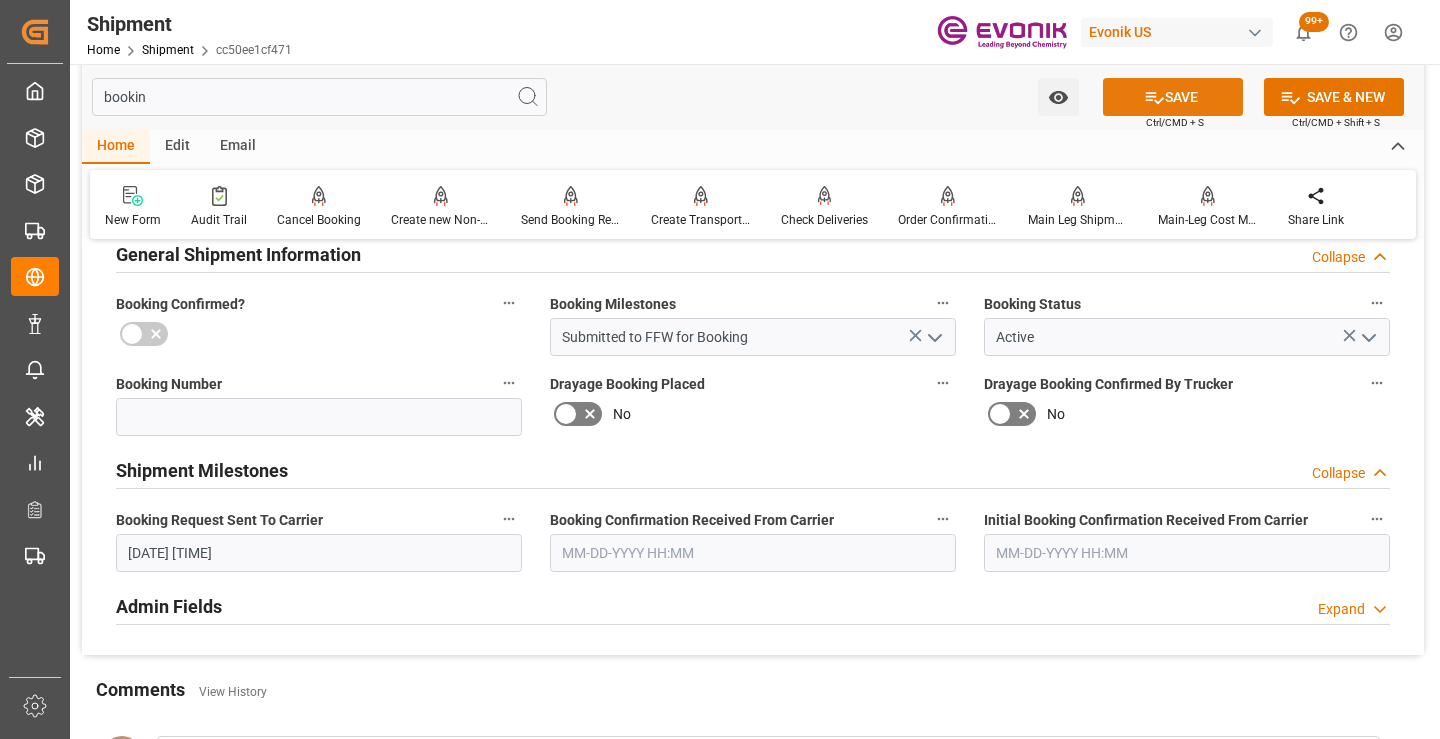 click on "SAVE" at bounding box center [1173, 97] 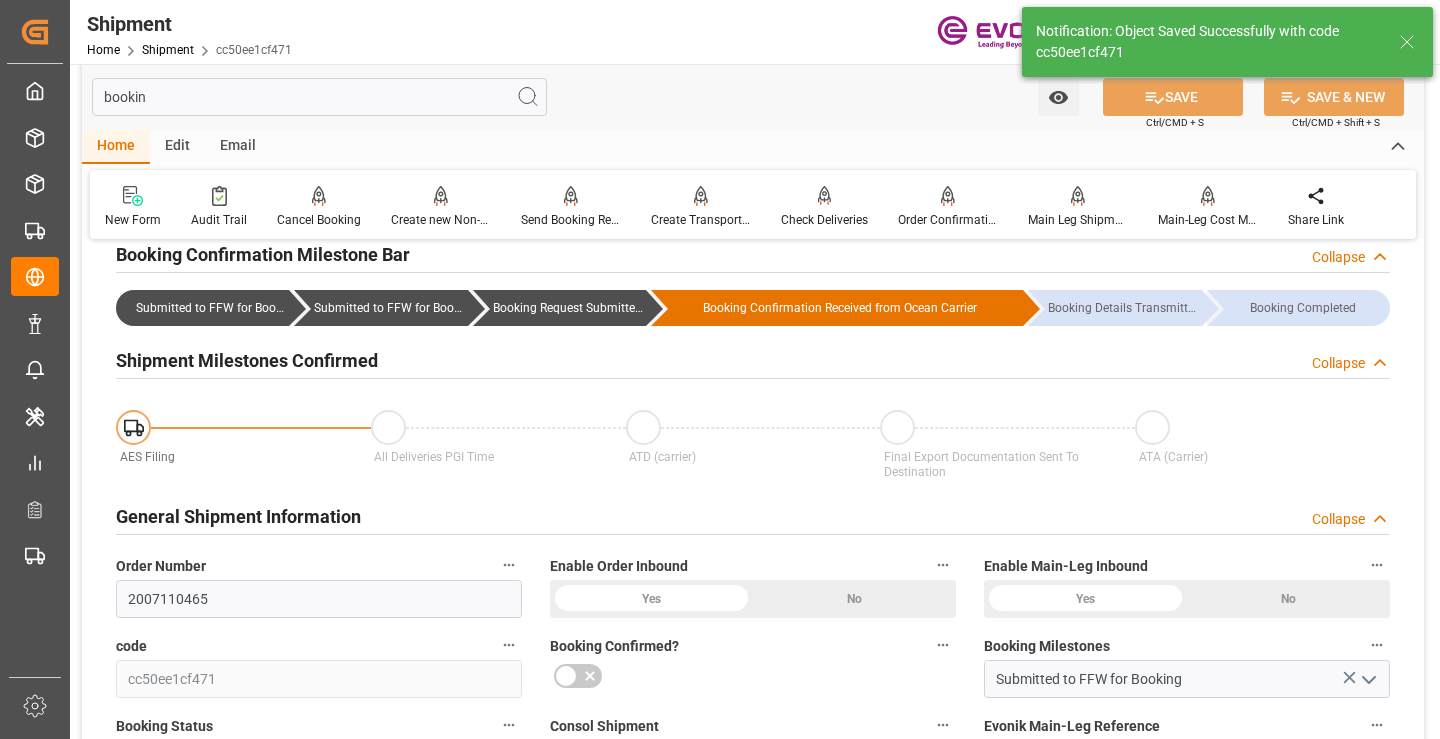 type on "Booking Request Submitted to Ocean Carrier" 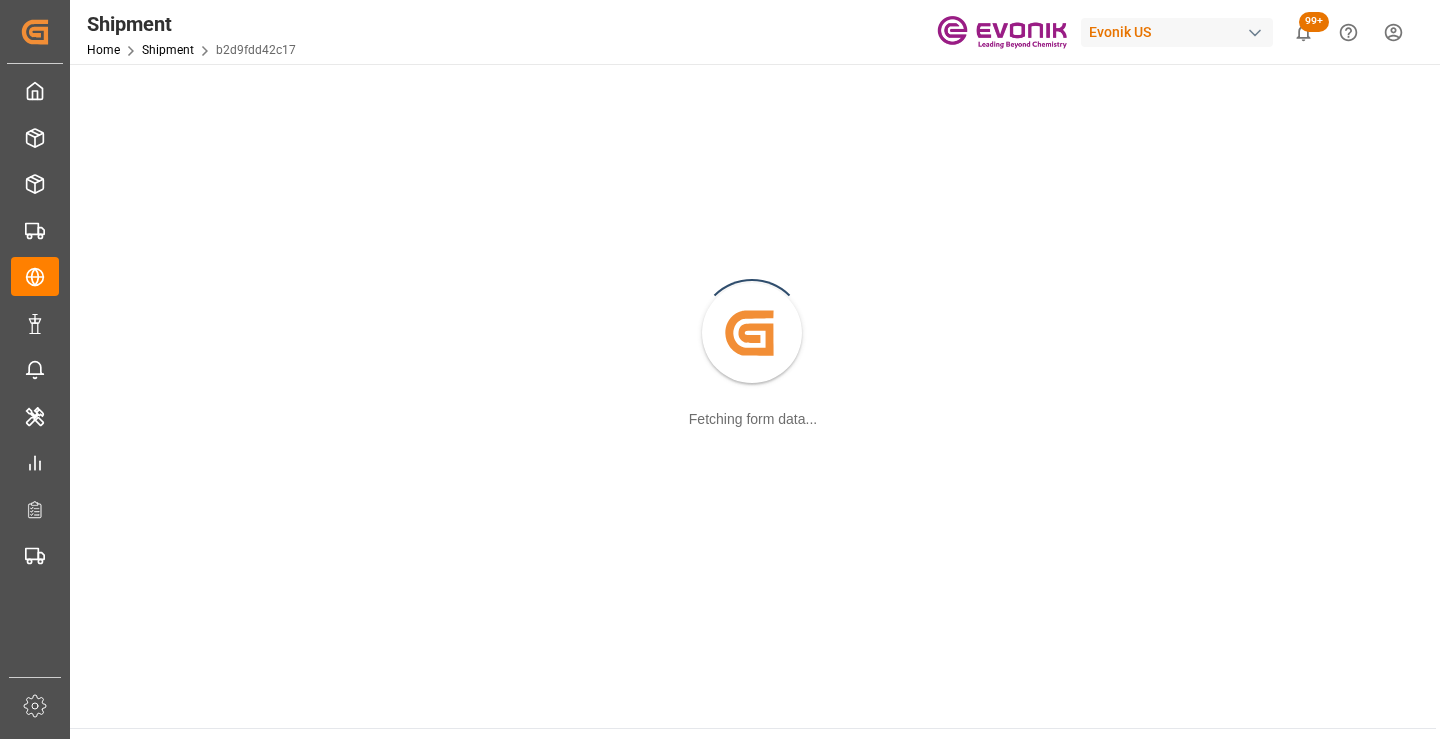 scroll, scrollTop: 0, scrollLeft: 0, axis: both 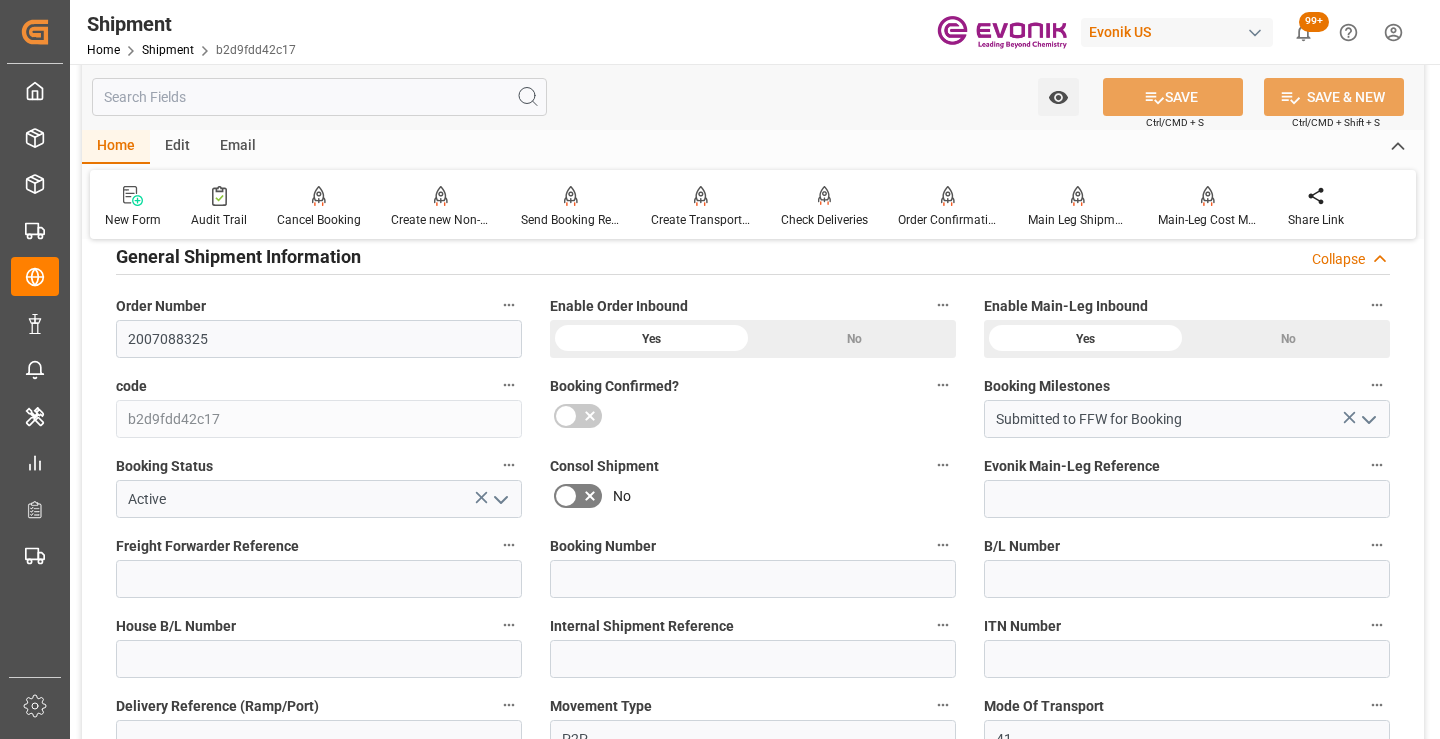 click at bounding box center [319, 97] 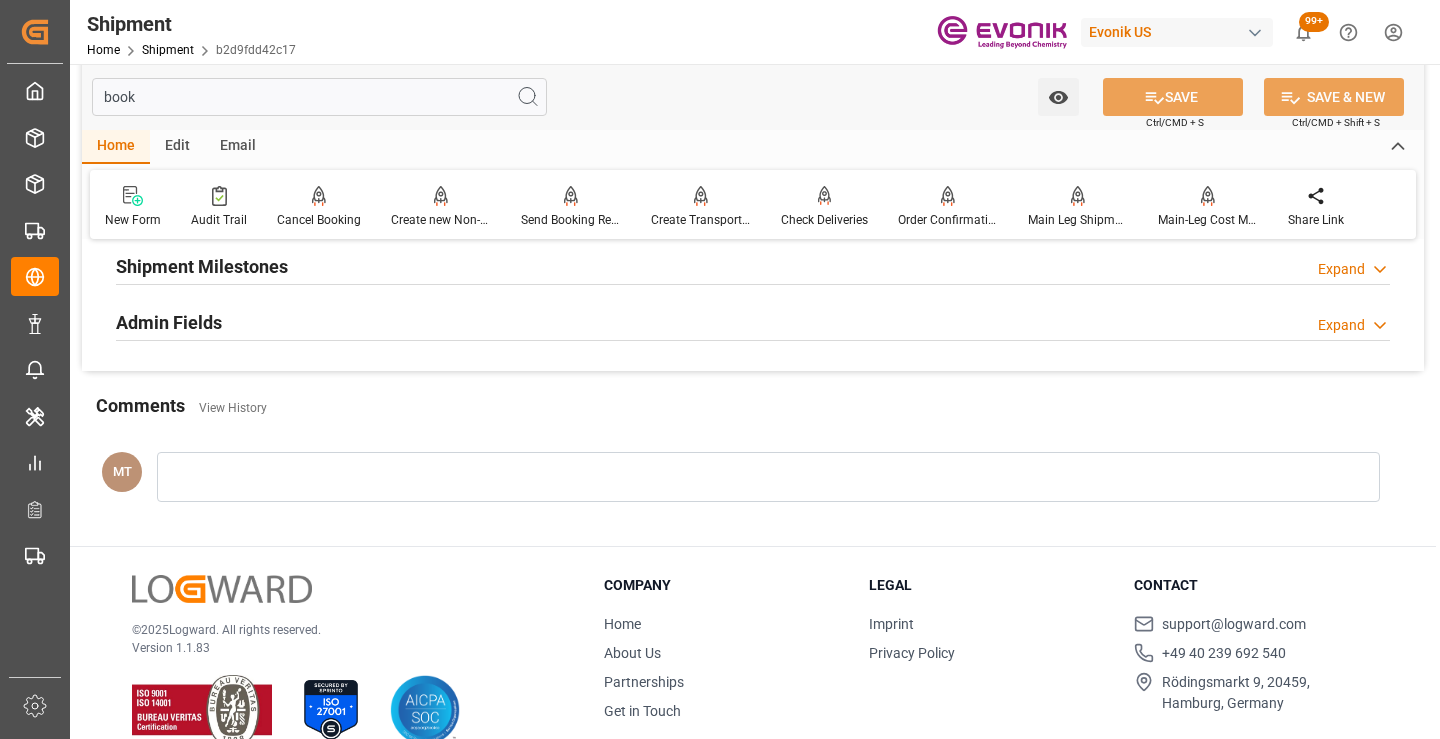 scroll, scrollTop: 40, scrollLeft: 0, axis: vertical 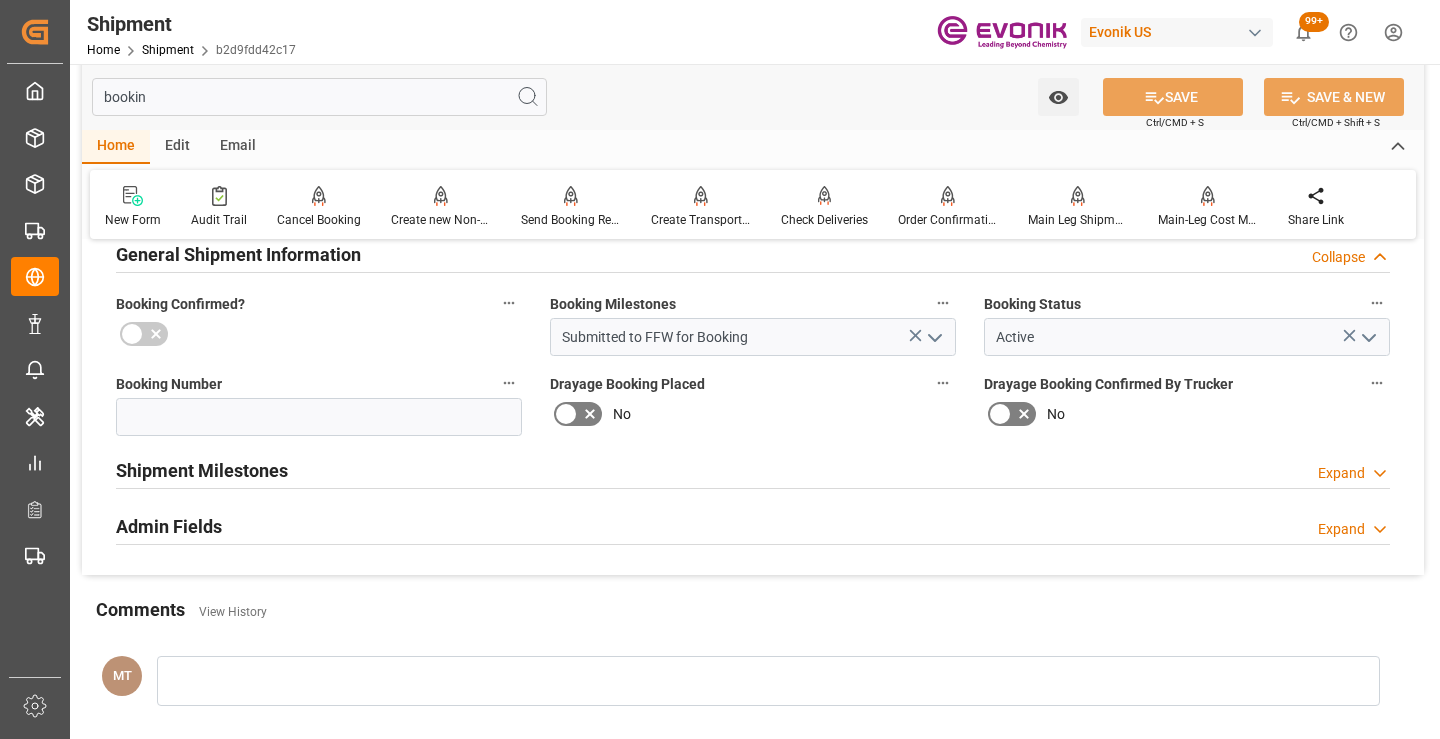 type on "bookin" 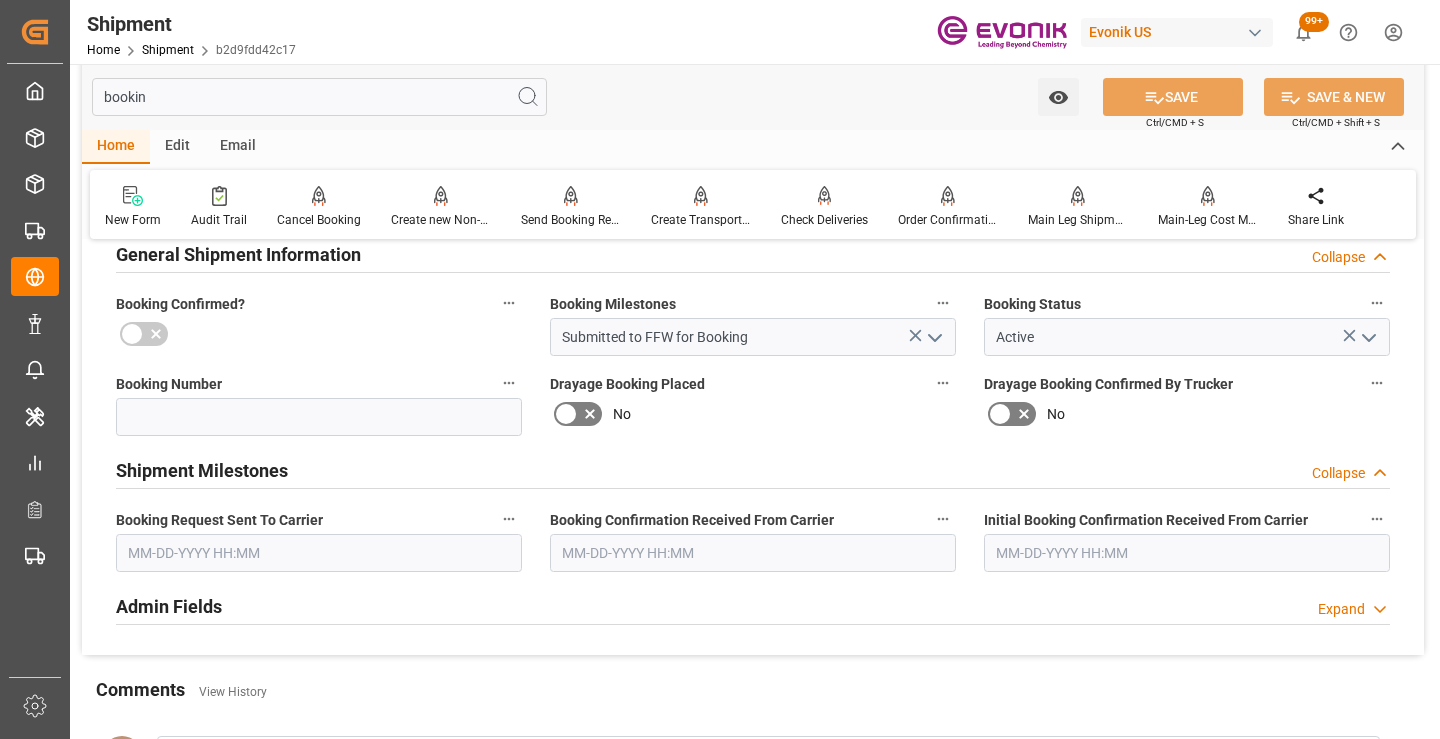 click at bounding box center (319, 553) 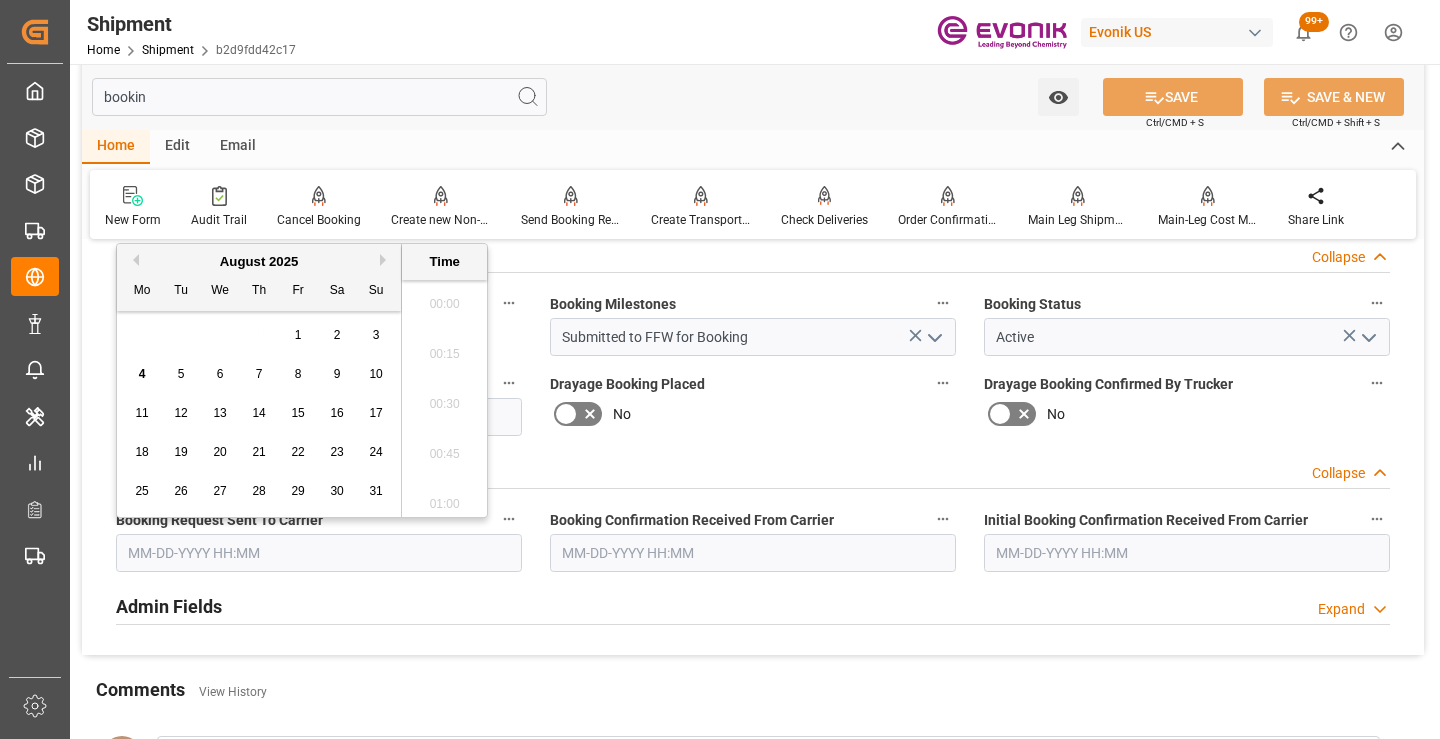 scroll, scrollTop: 1807, scrollLeft: 0, axis: vertical 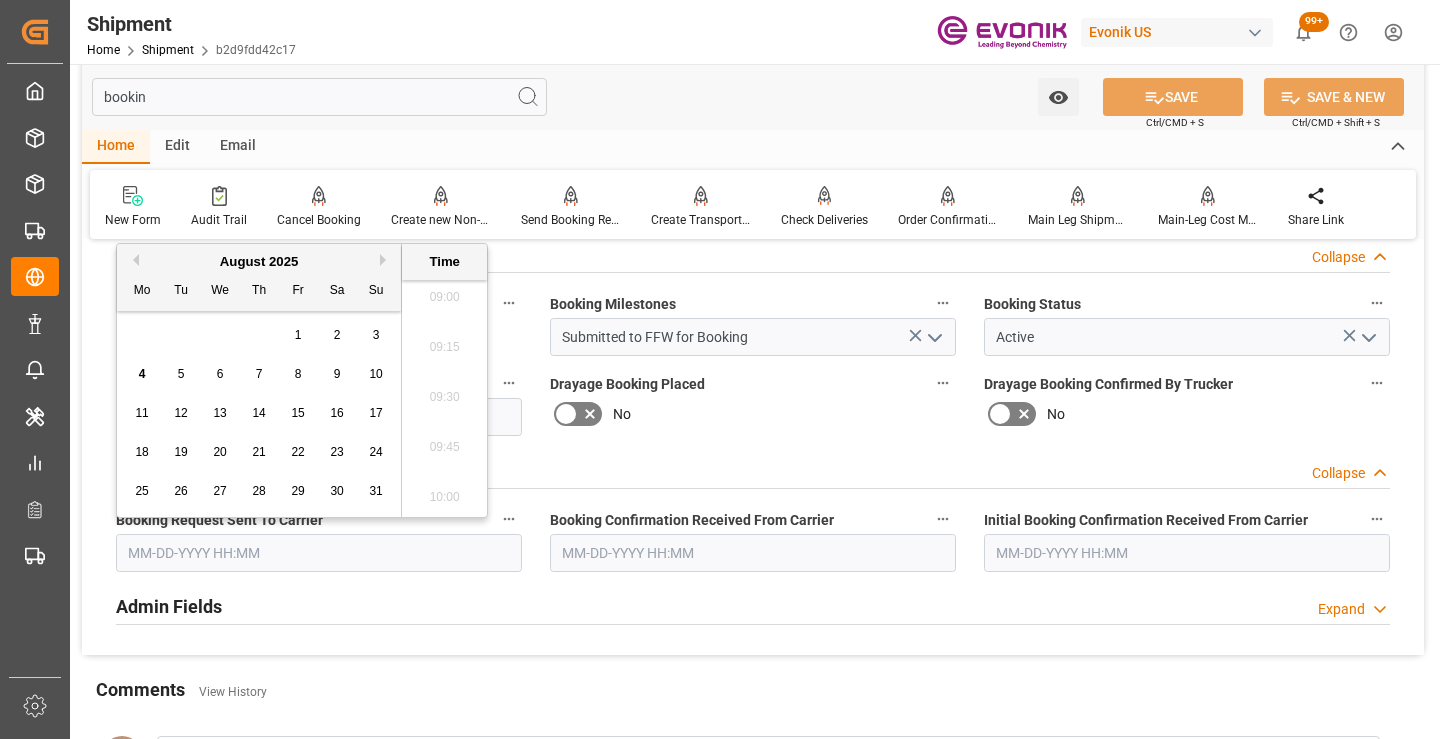 click on "3" at bounding box center (376, 335) 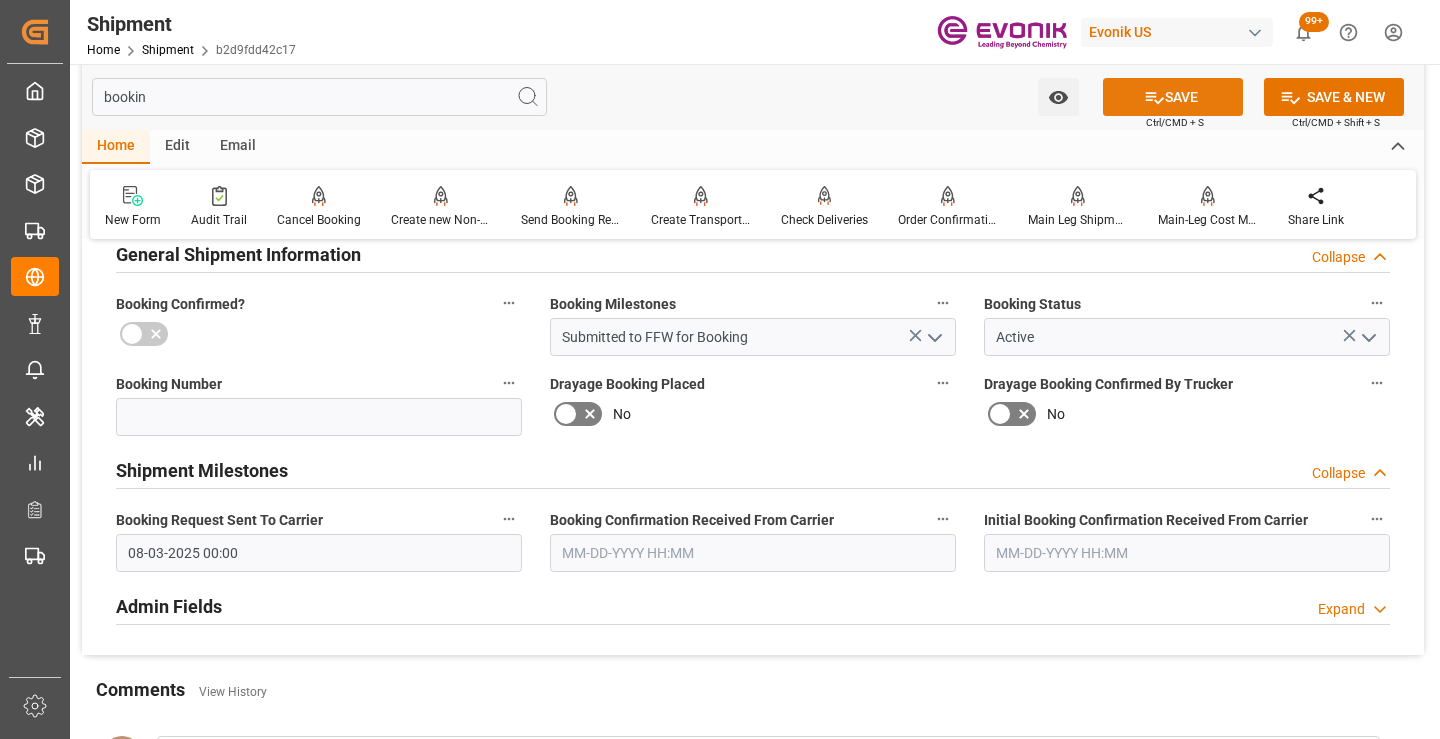 click on "SAVE" at bounding box center (1173, 97) 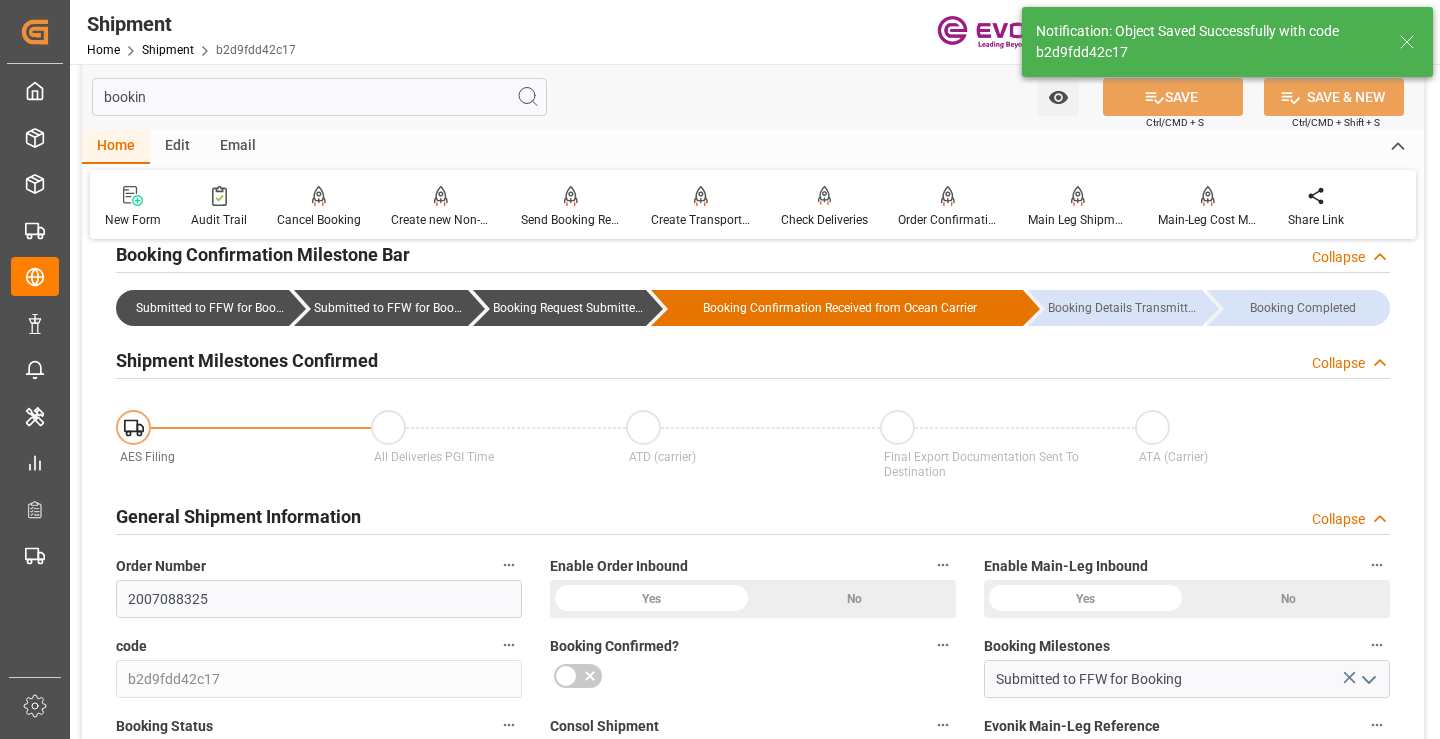 type on "Booking Request Submitted to Ocean Carrier" 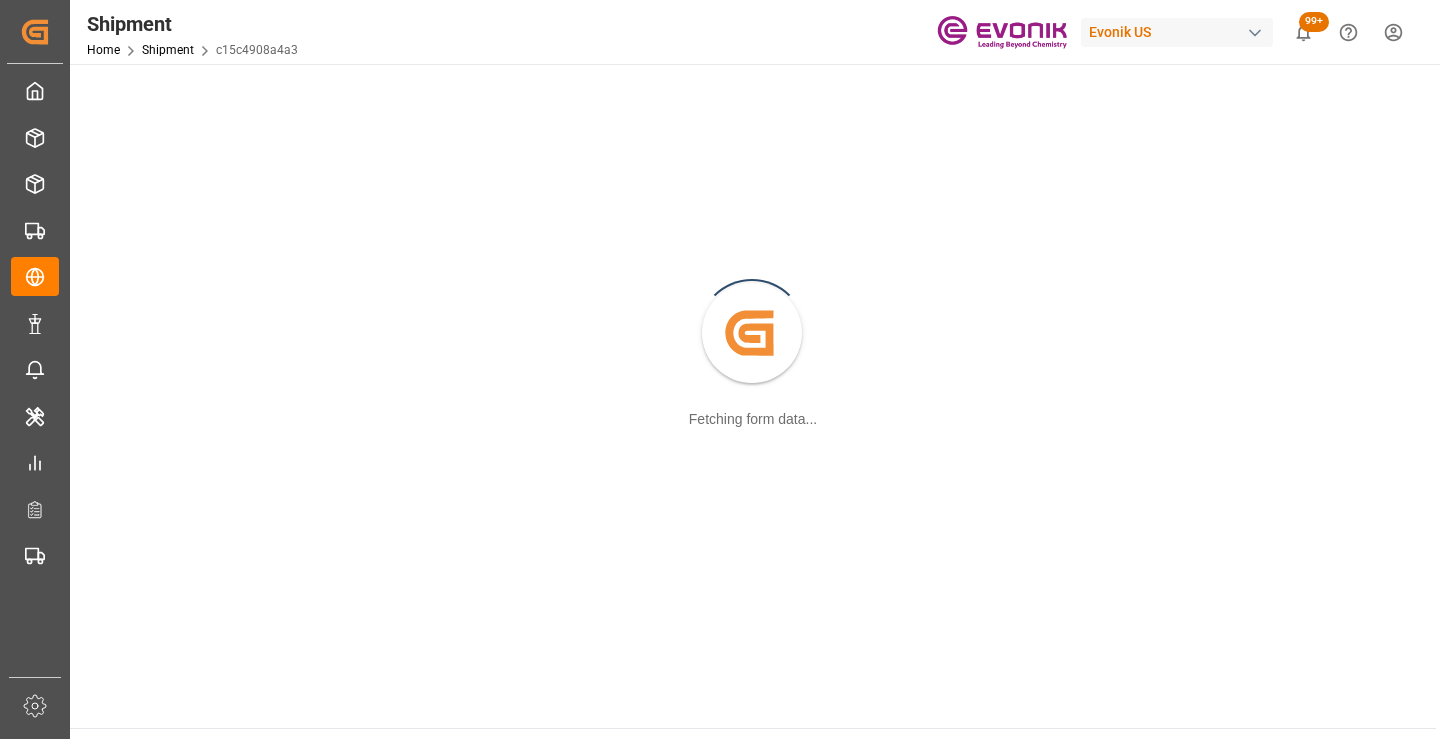 scroll, scrollTop: 0, scrollLeft: 0, axis: both 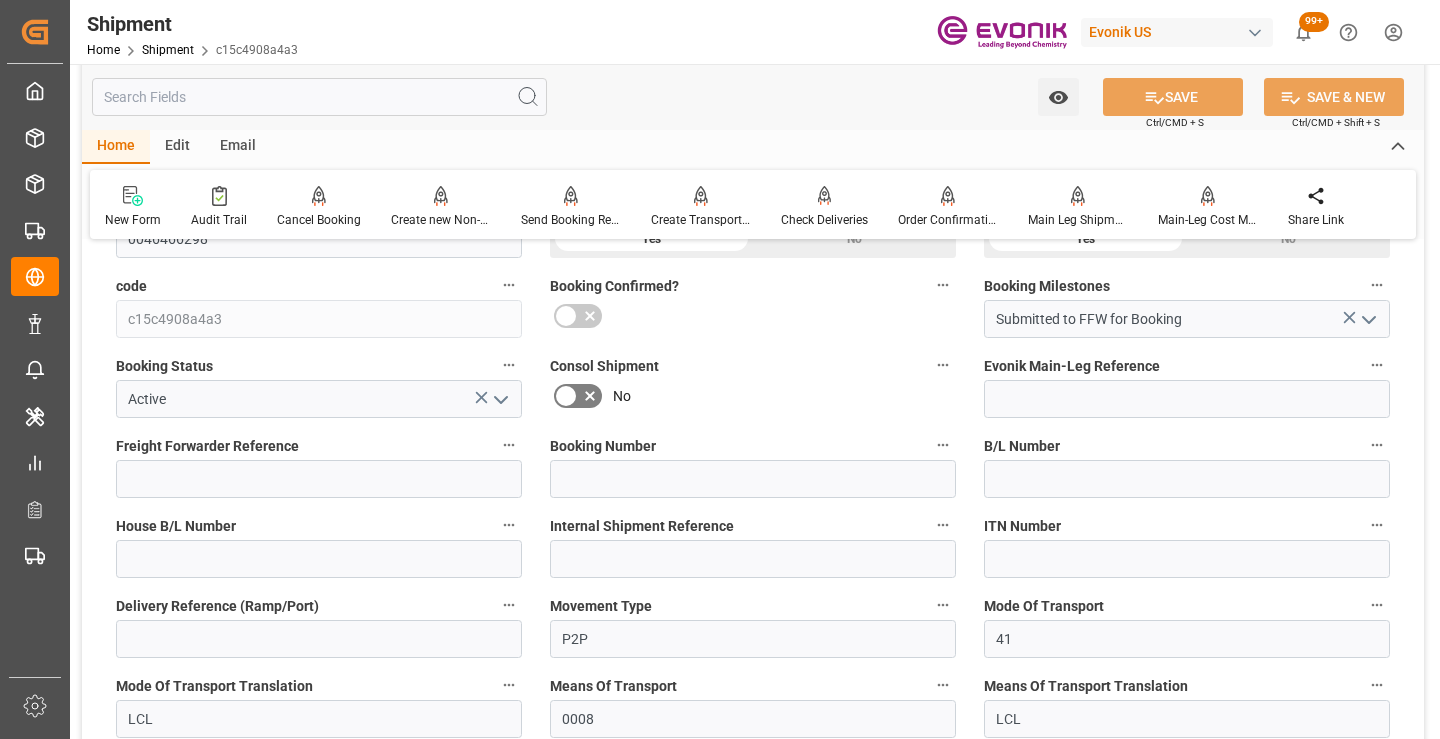 click at bounding box center (319, 97) 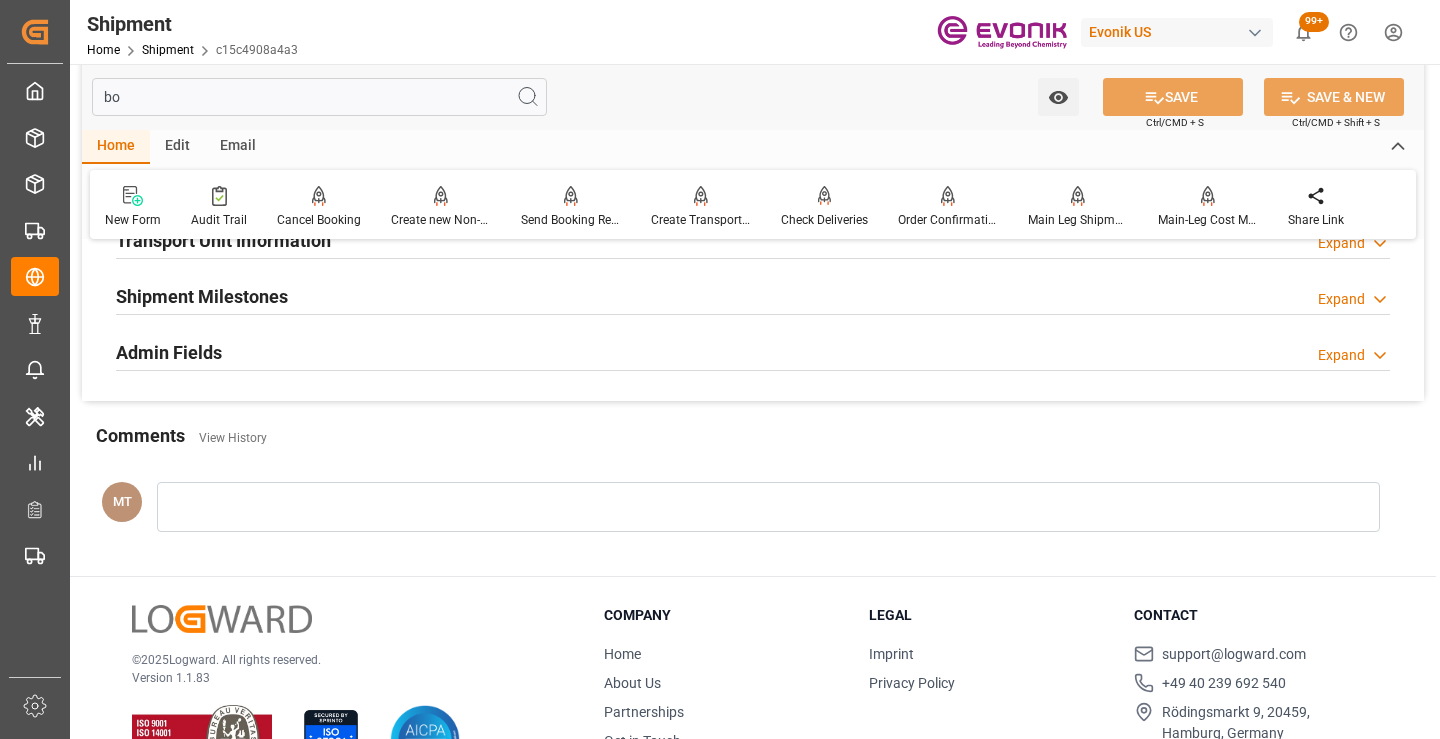 scroll, scrollTop: 140, scrollLeft: 0, axis: vertical 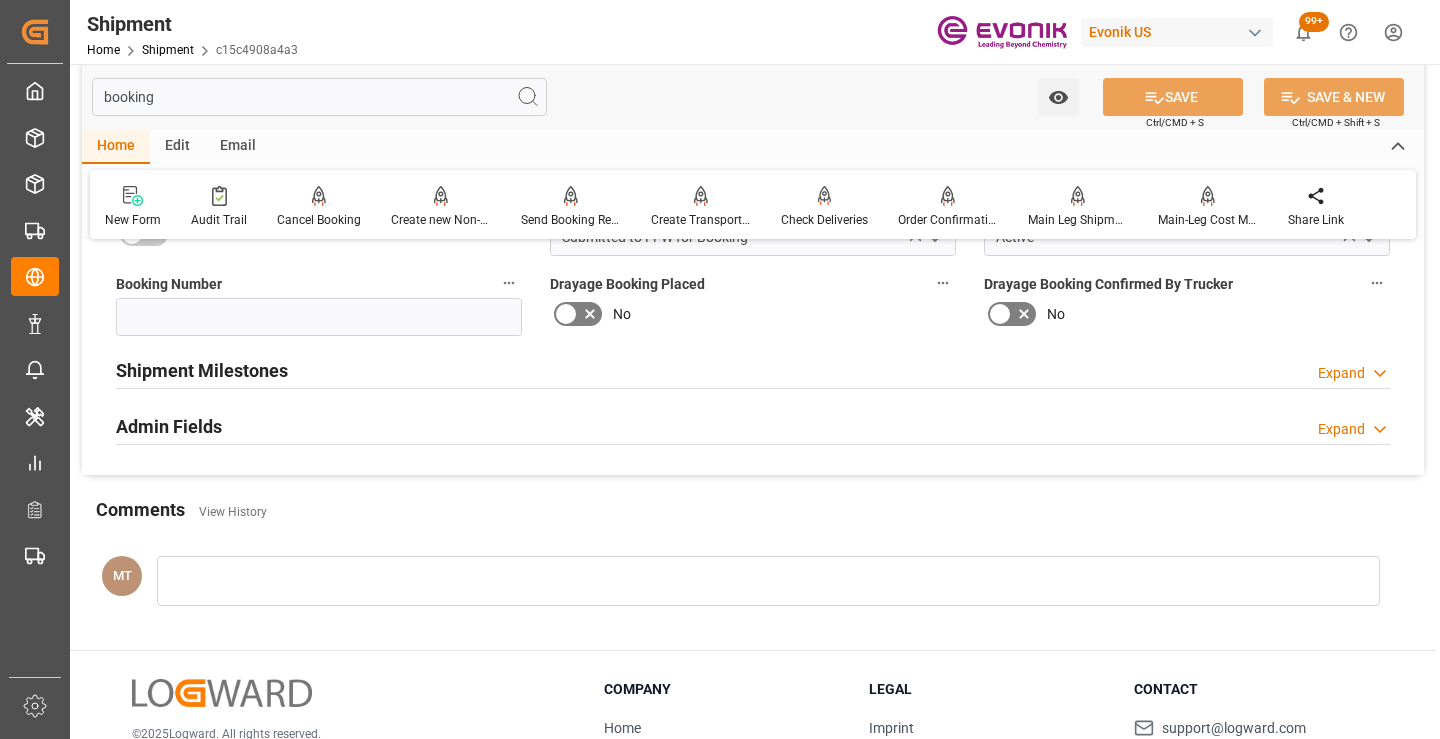 type on "booking" 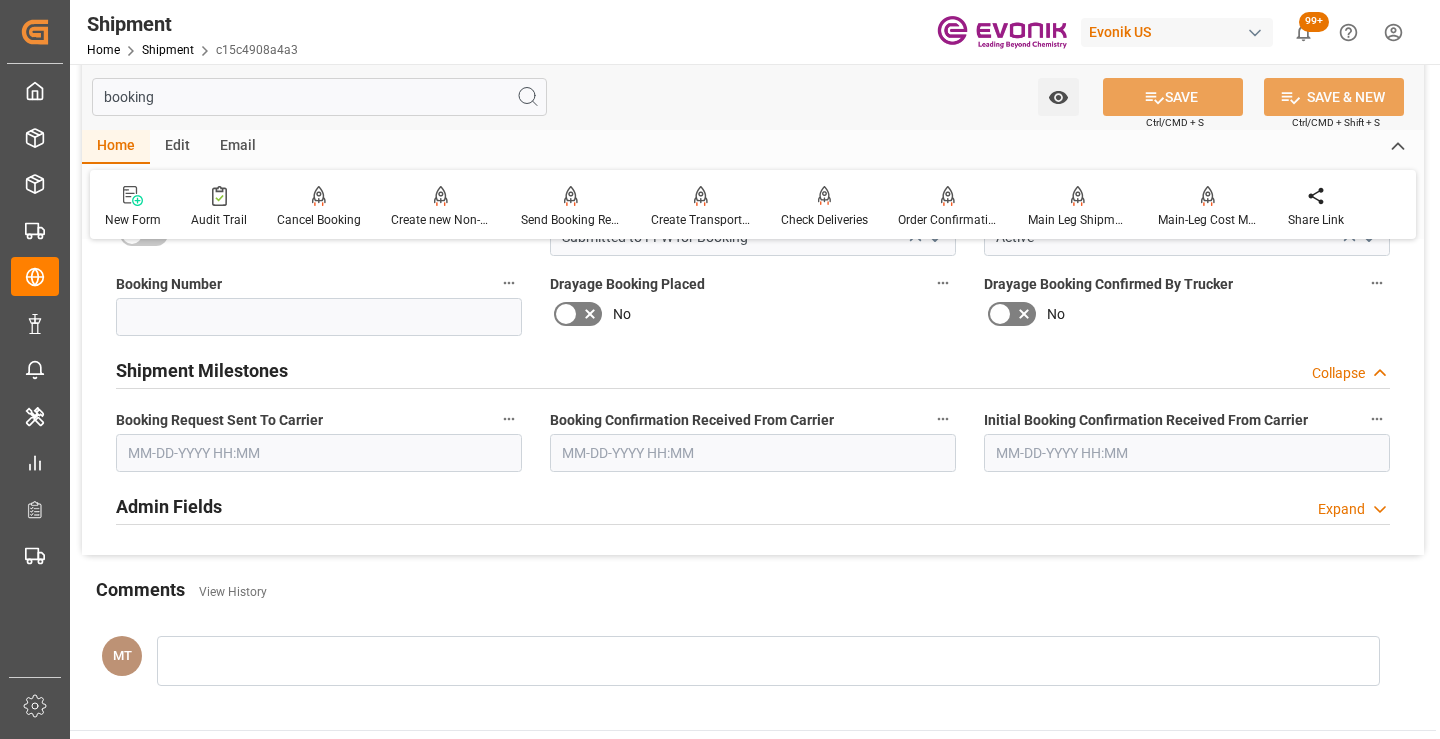 click at bounding box center (319, 453) 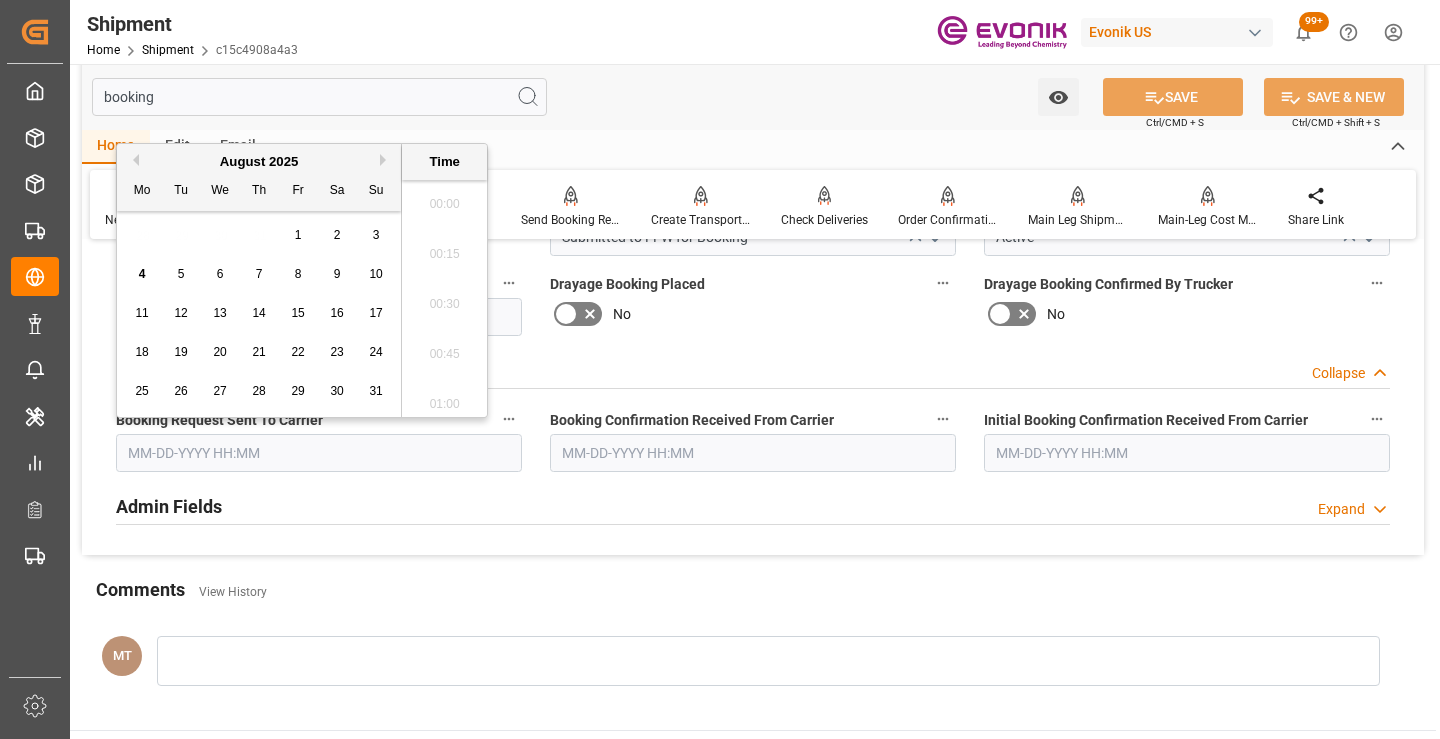 scroll, scrollTop: 1807, scrollLeft: 0, axis: vertical 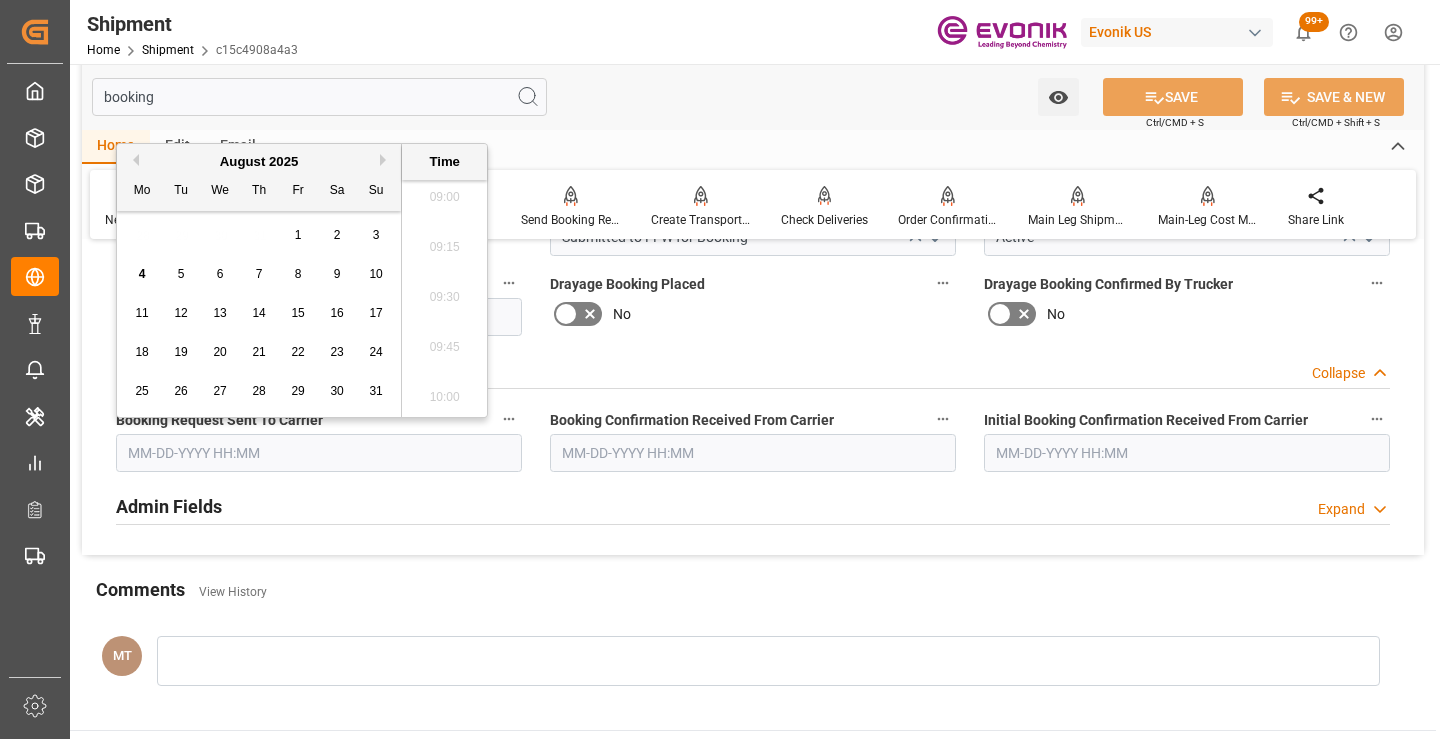click on "3" at bounding box center [376, 235] 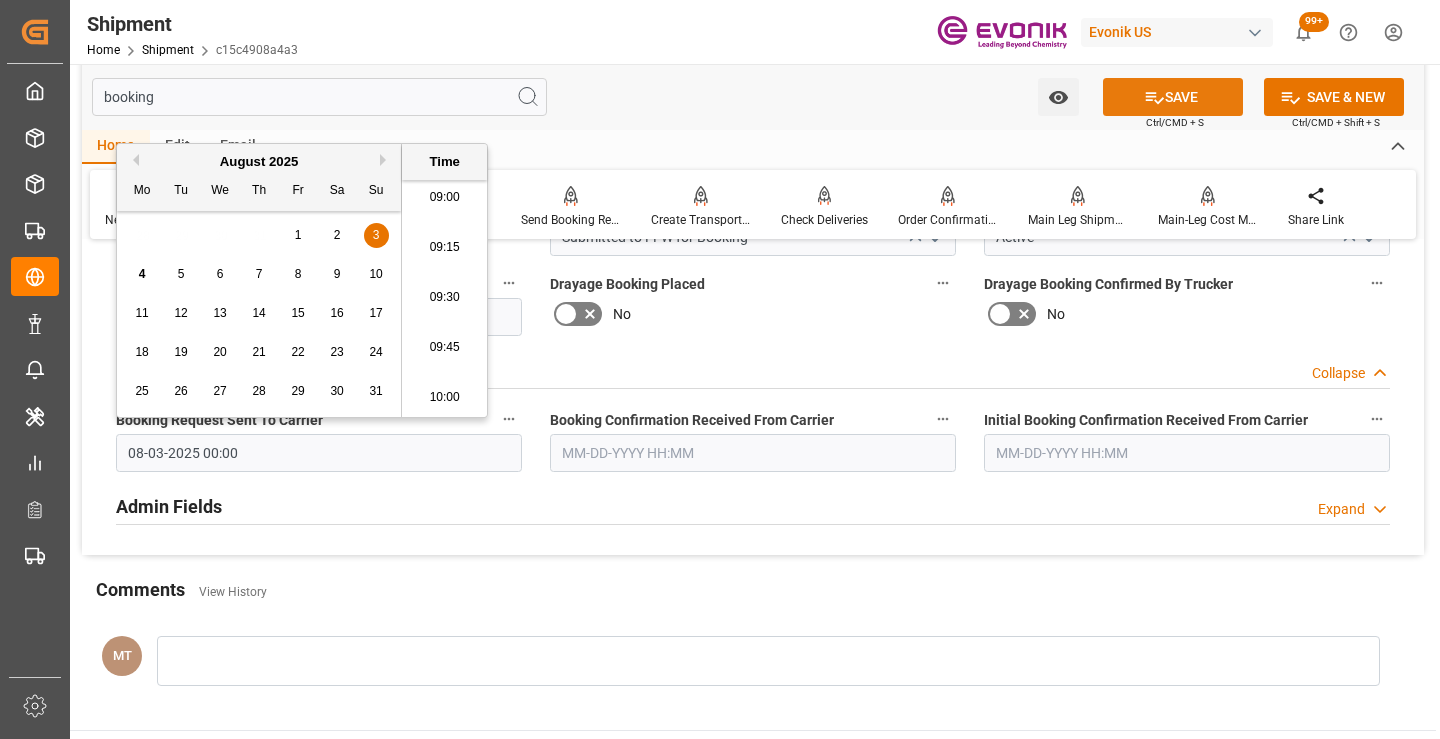 click on "SAVE" at bounding box center [1173, 97] 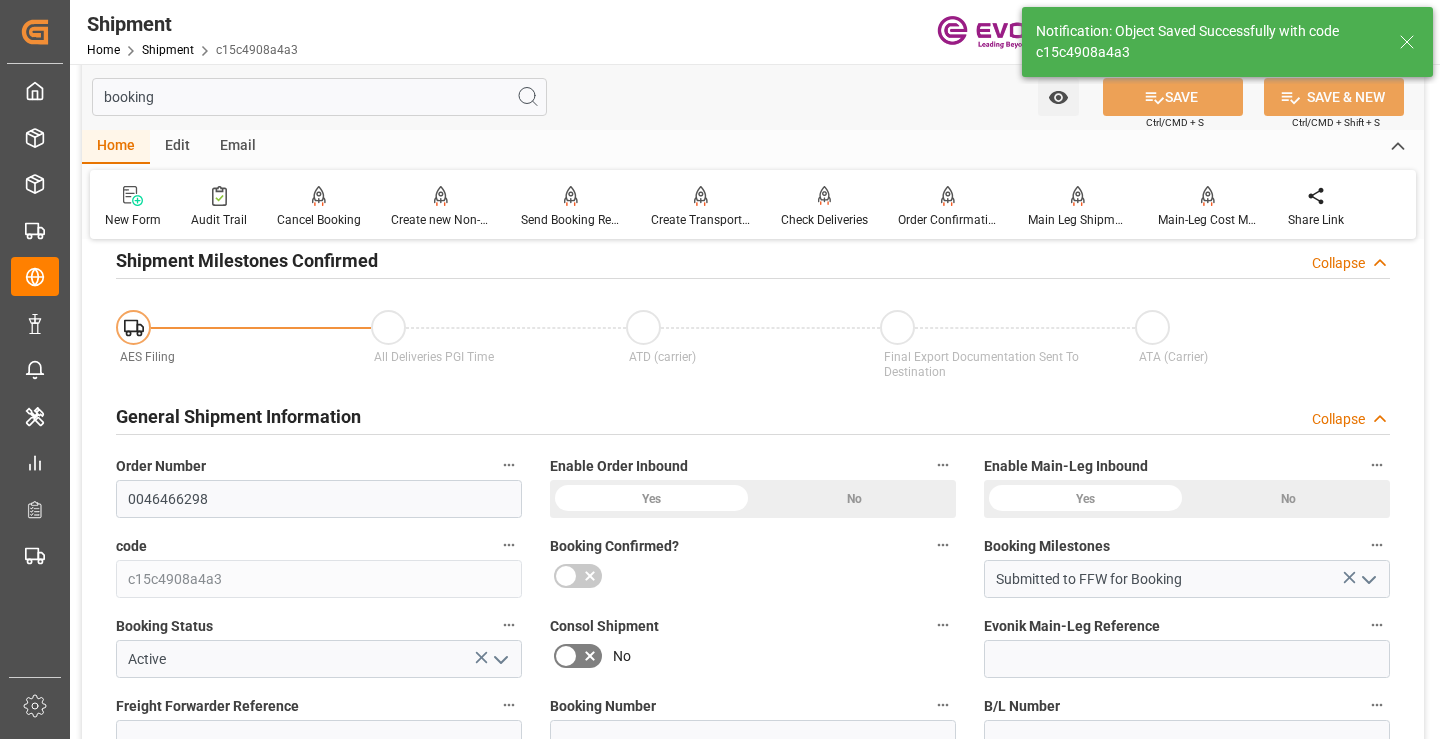 type on "Booking Request Submitted to Ocean Carrier" 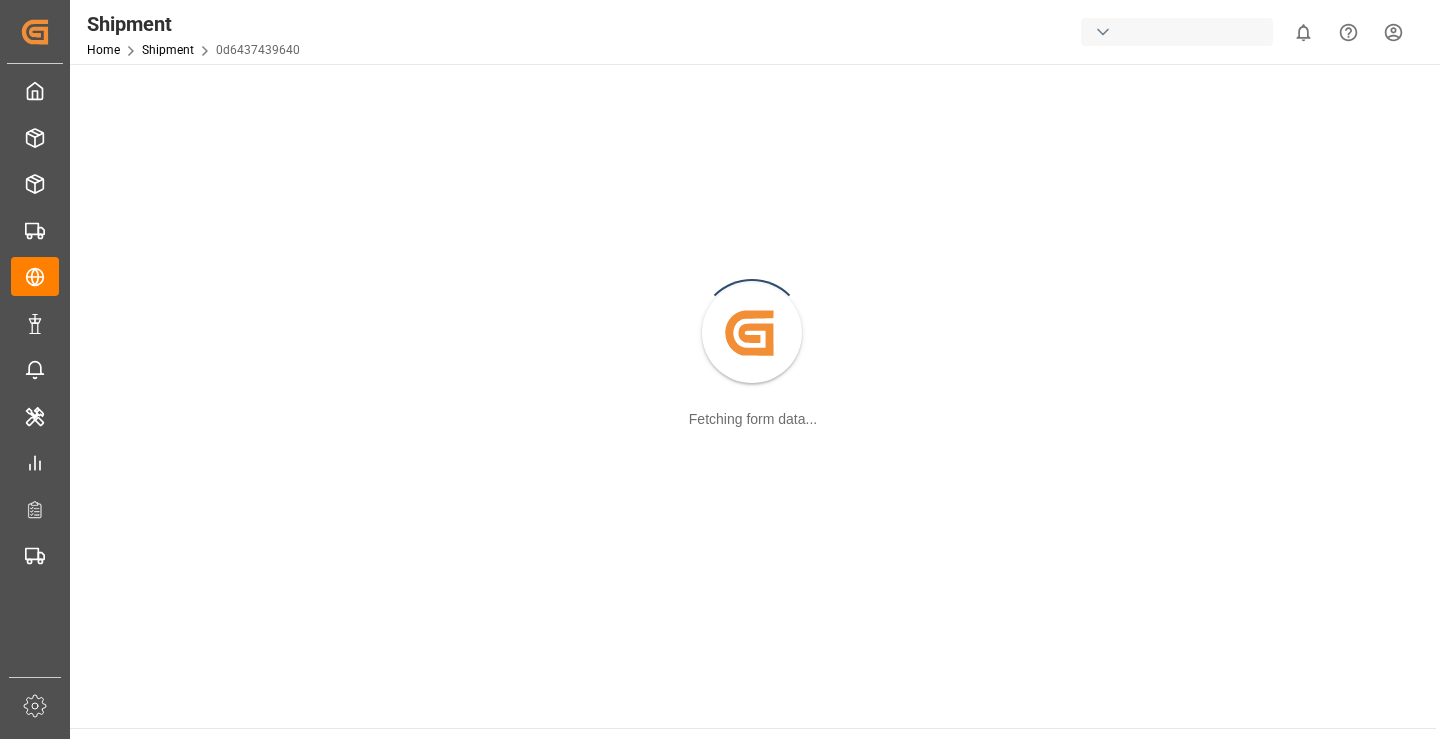 scroll, scrollTop: 0, scrollLeft: 0, axis: both 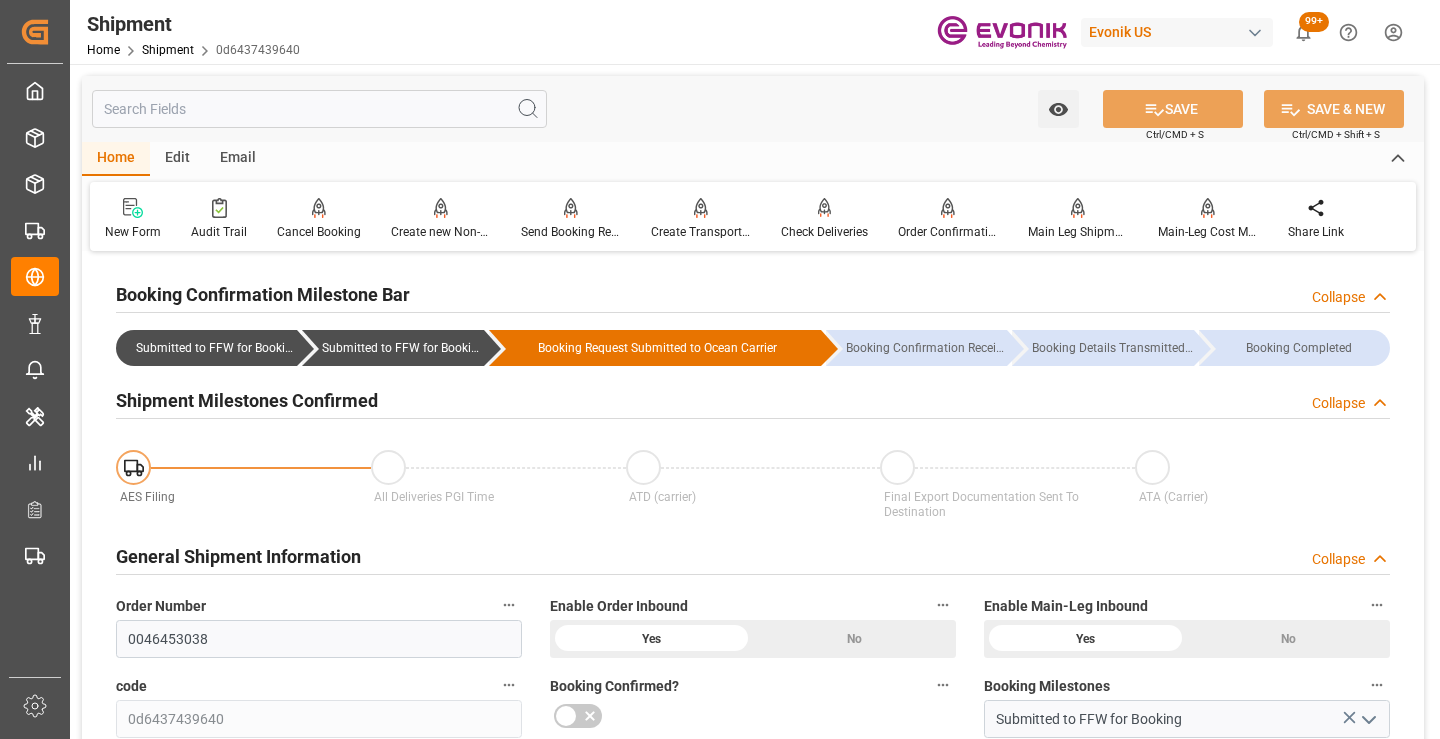 click at bounding box center (319, 109) 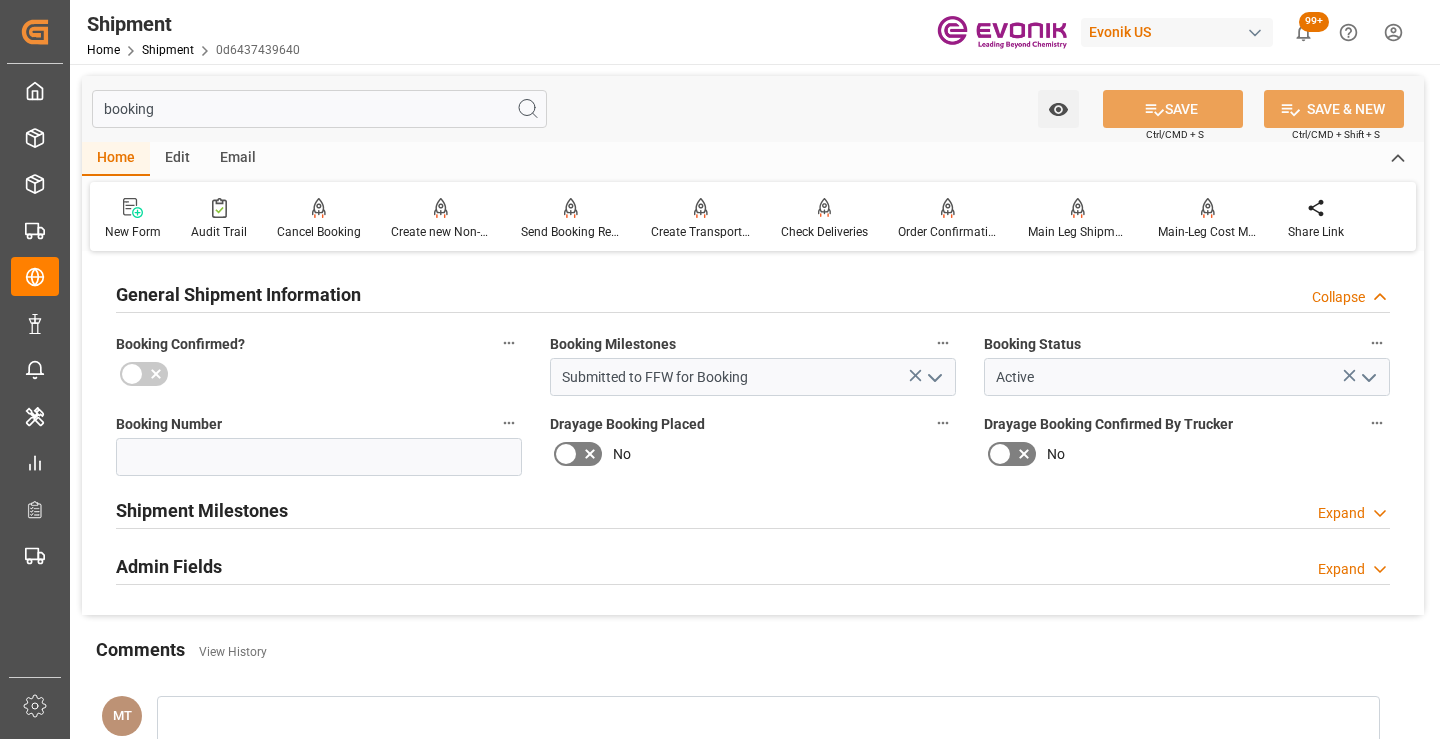 type on "booking" 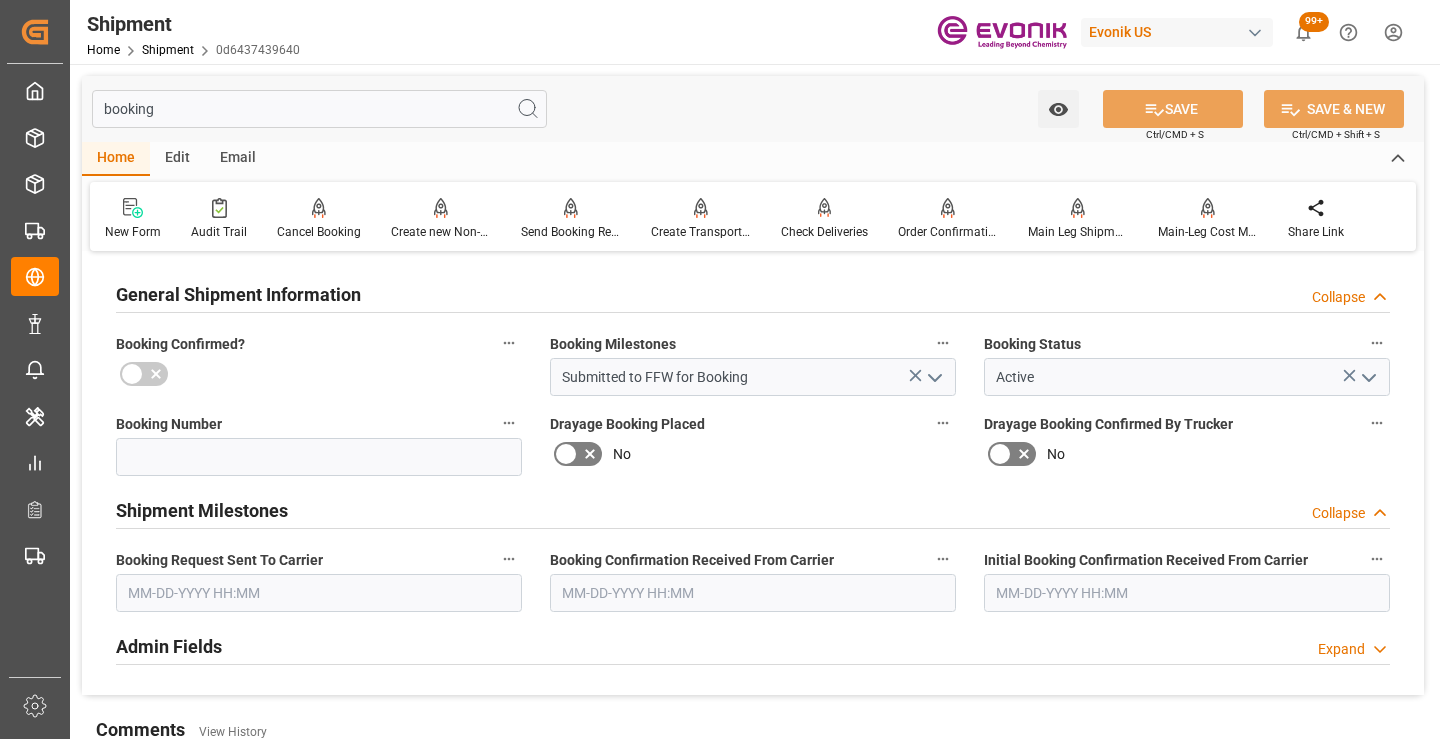 click at bounding box center [319, 593] 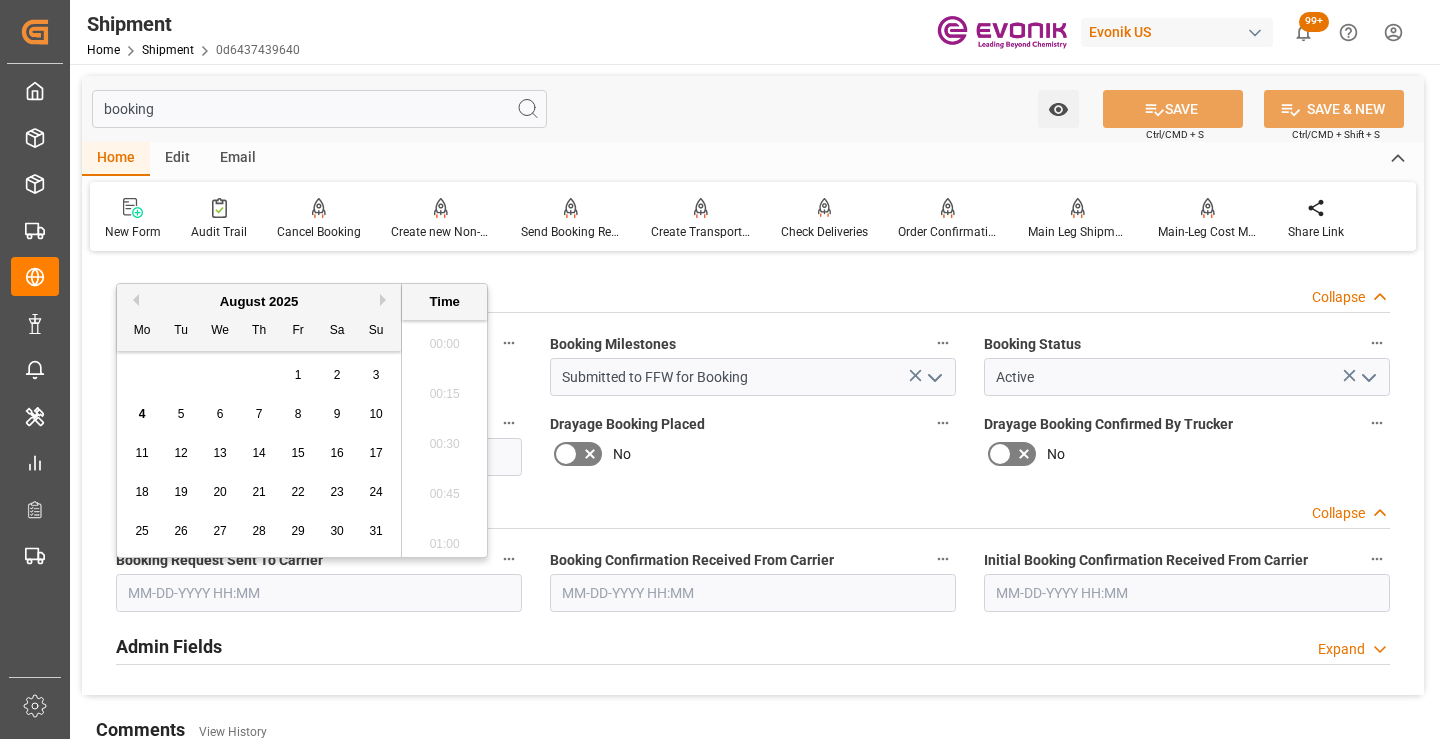 scroll, scrollTop: 1807, scrollLeft: 0, axis: vertical 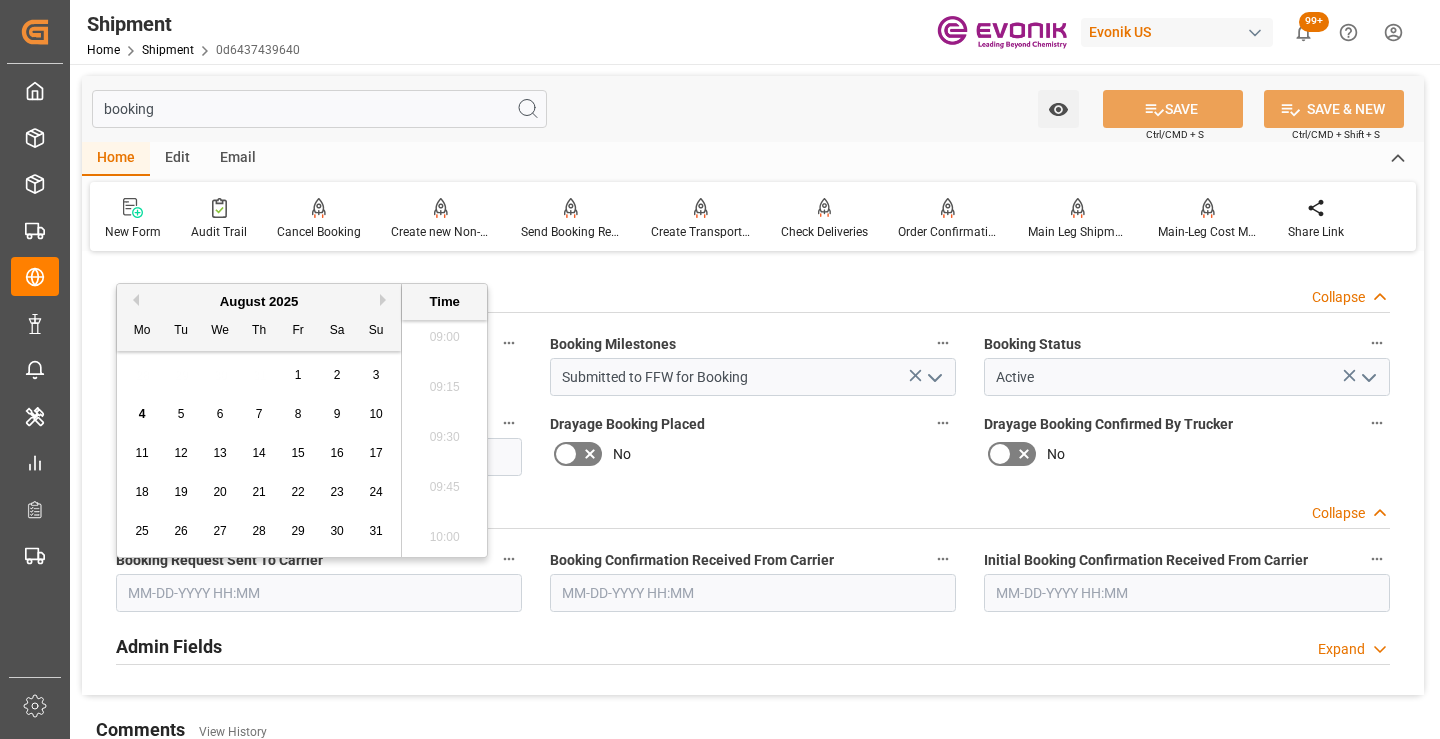 click on "3" at bounding box center (376, 375) 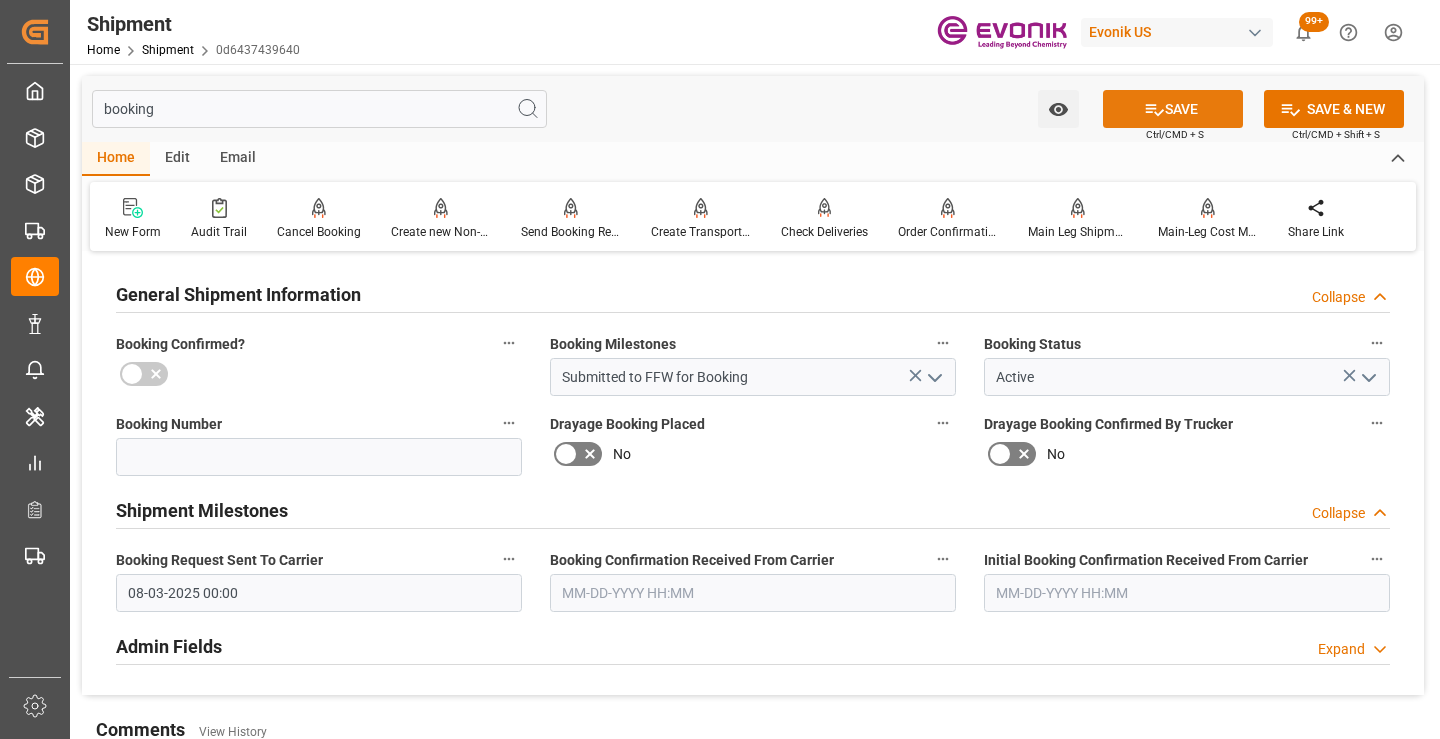 click on "SAVE" at bounding box center [1173, 109] 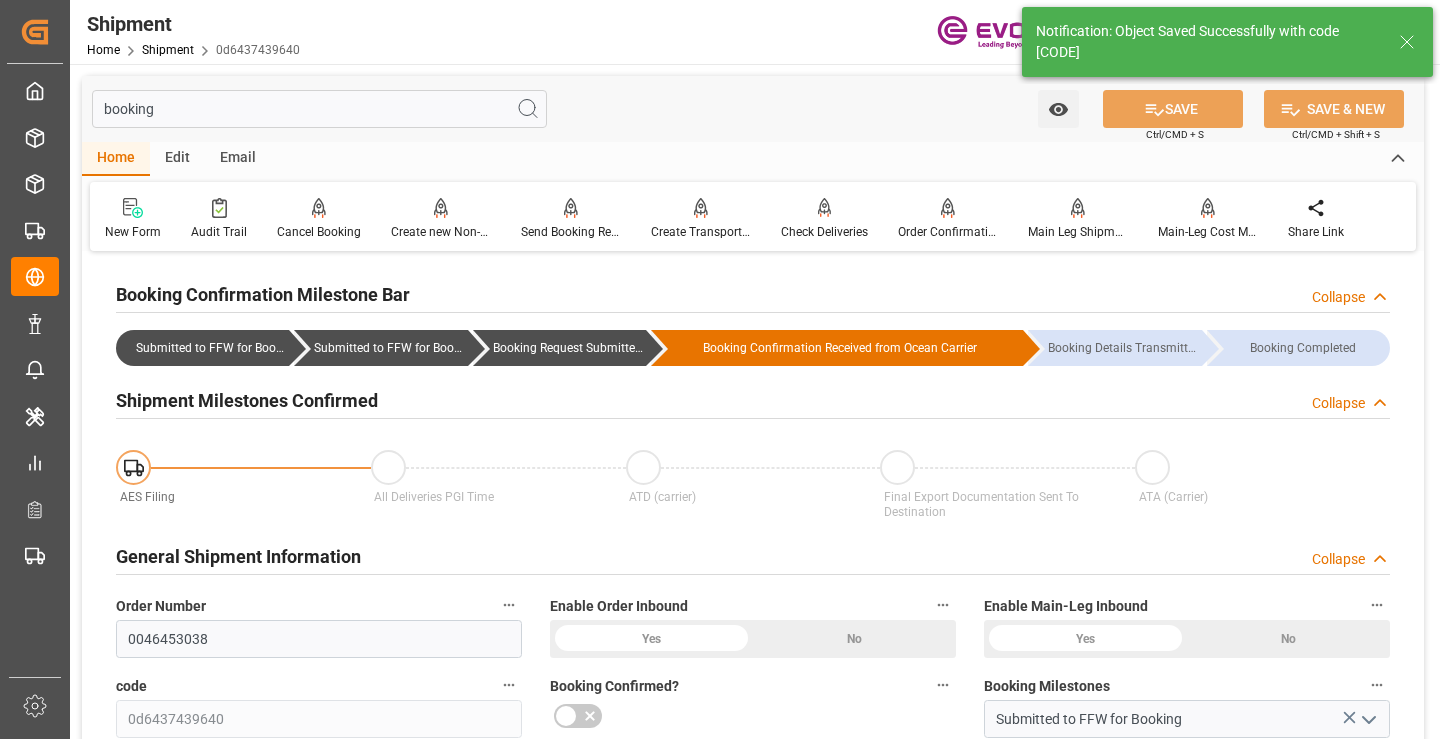 type on "Booking Request Submitted to Ocean Carrier" 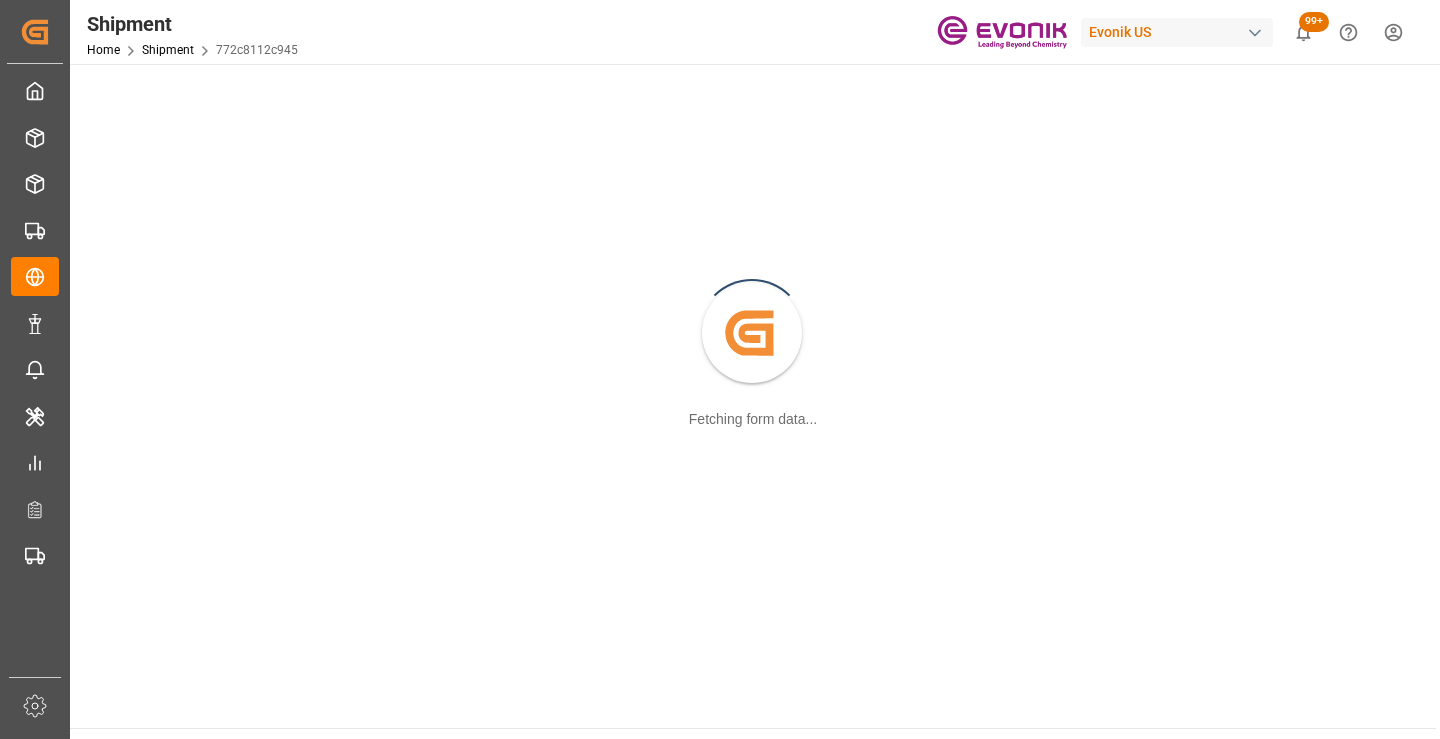 scroll, scrollTop: 0, scrollLeft: 0, axis: both 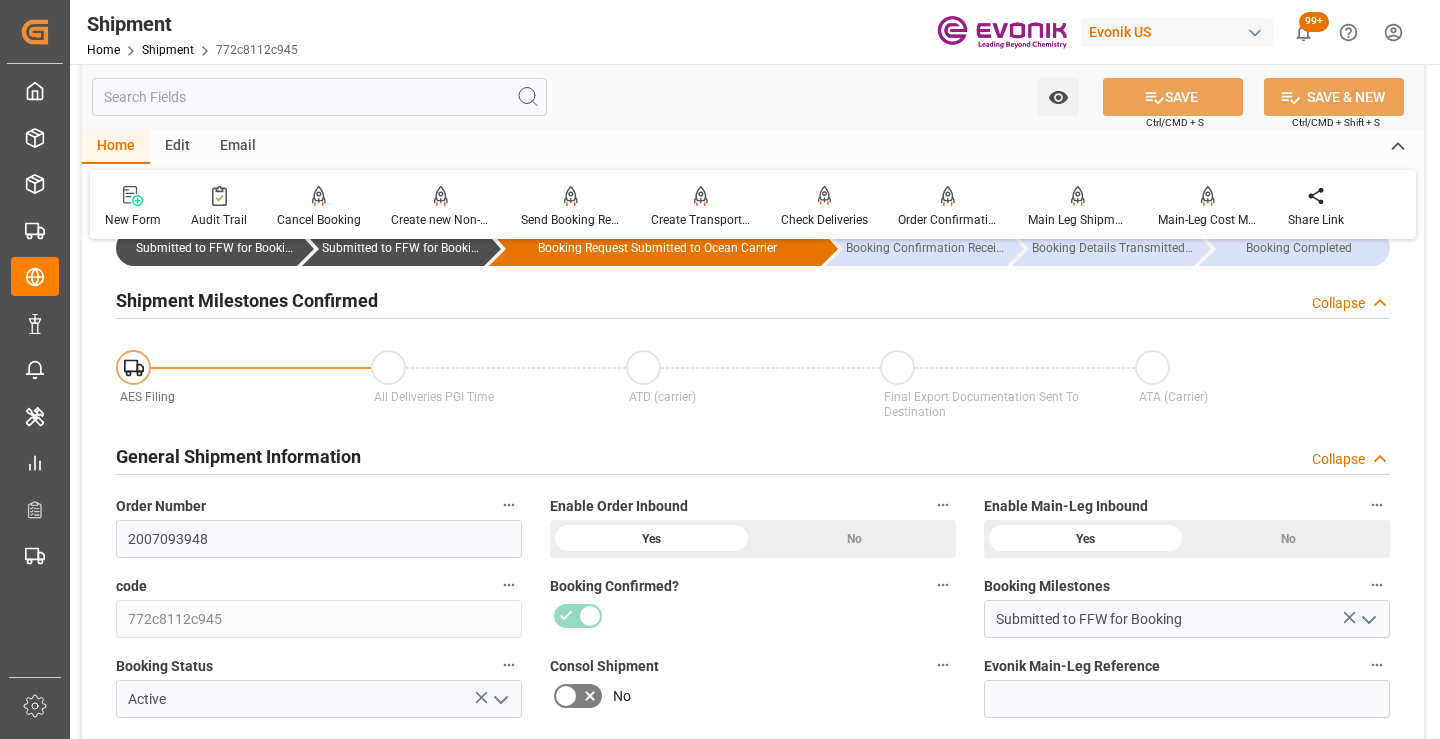 click at bounding box center (319, 97) 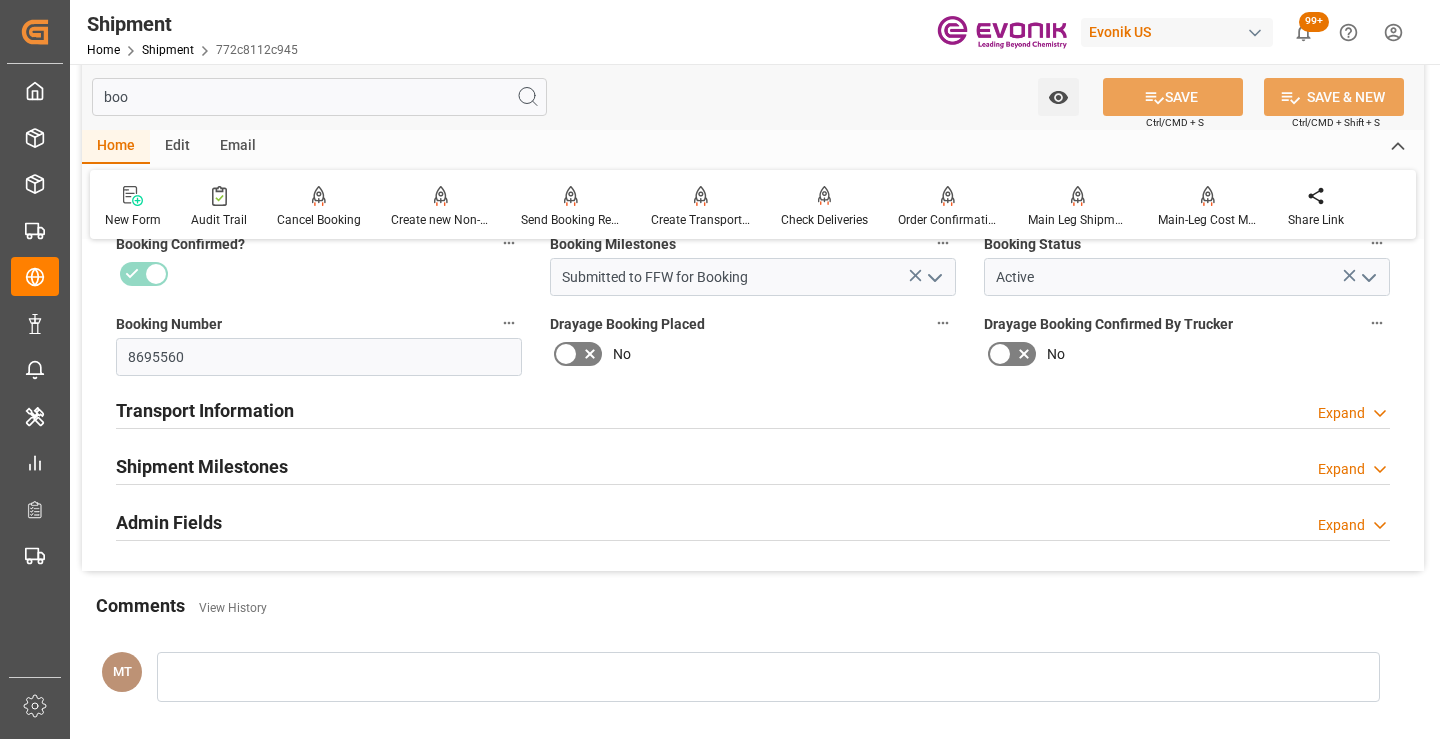 scroll, scrollTop: 0, scrollLeft: 0, axis: both 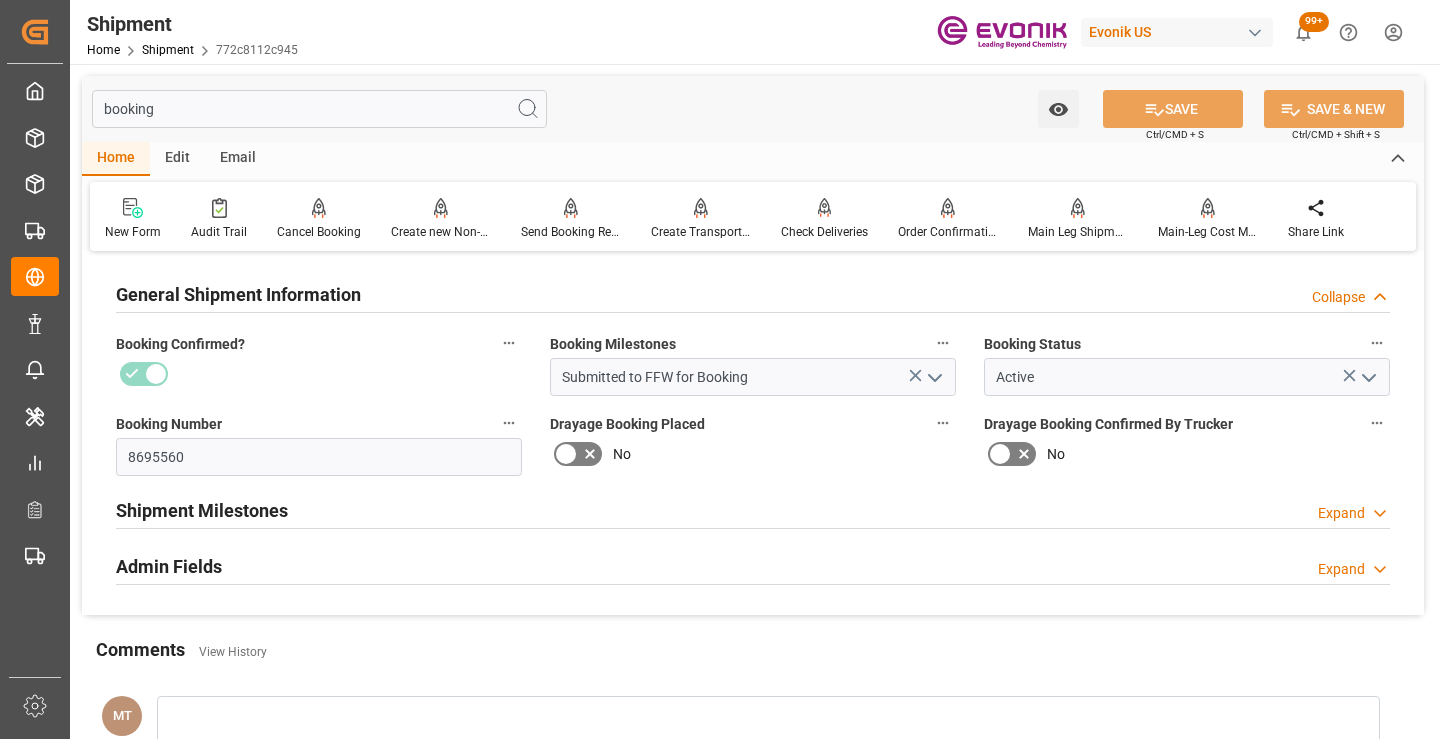 type on "booking" 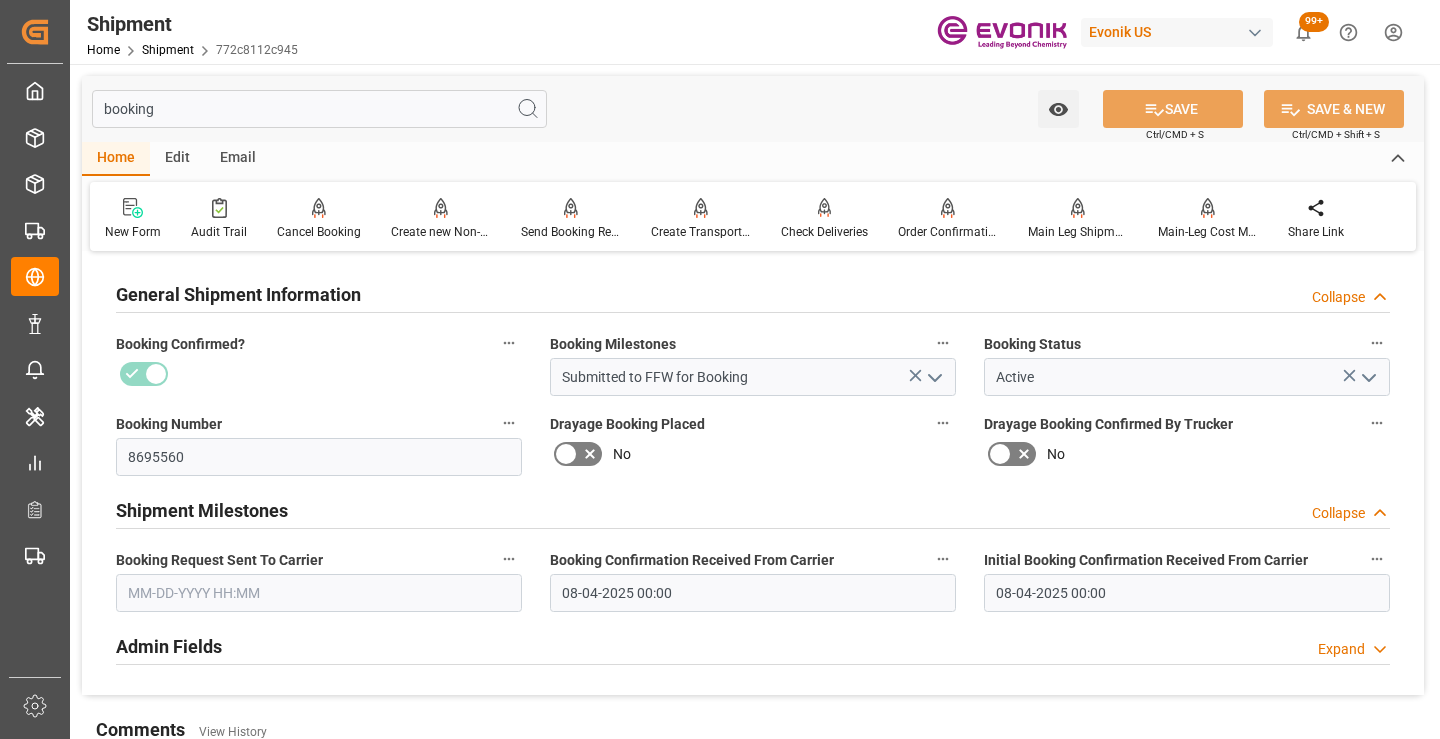 click at bounding box center (319, 593) 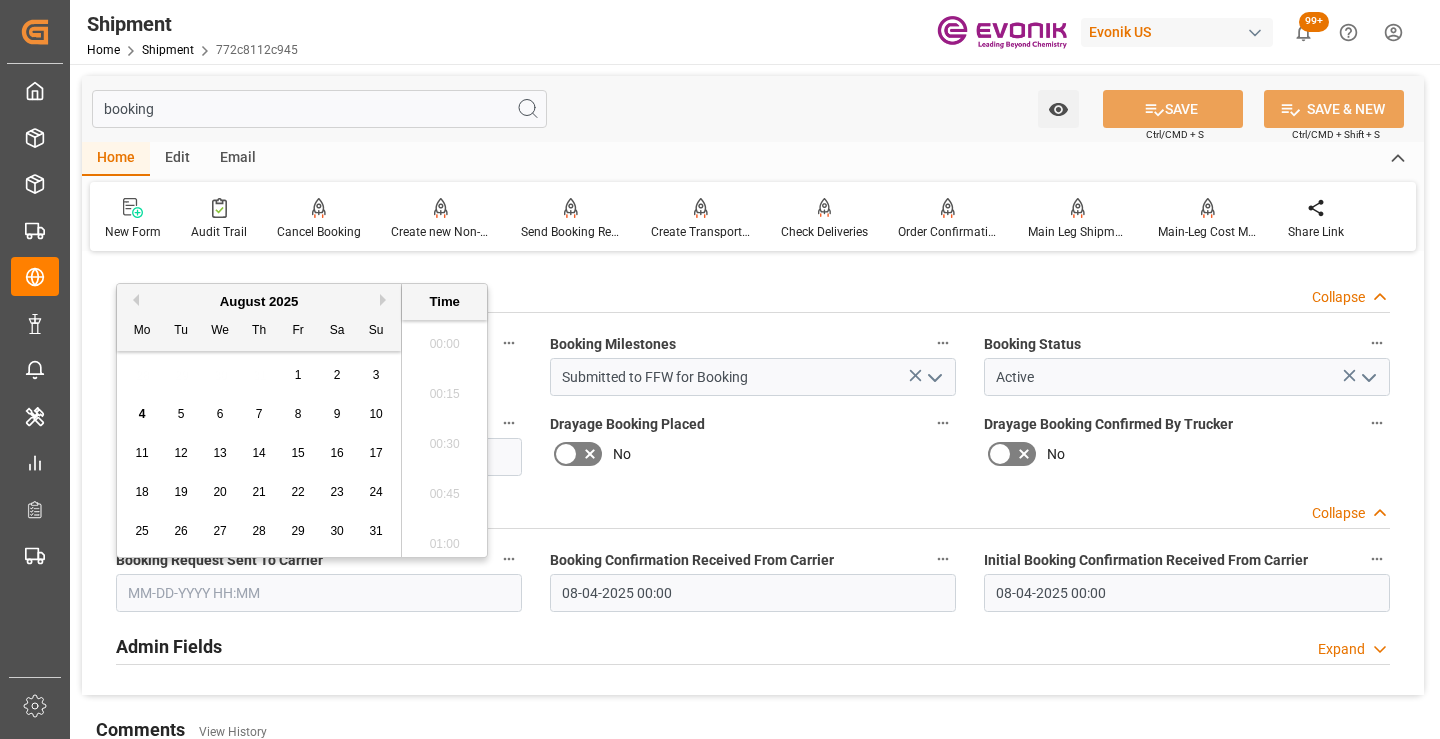 scroll, scrollTop: 1807, scrollLeft: 0, axis: vertical 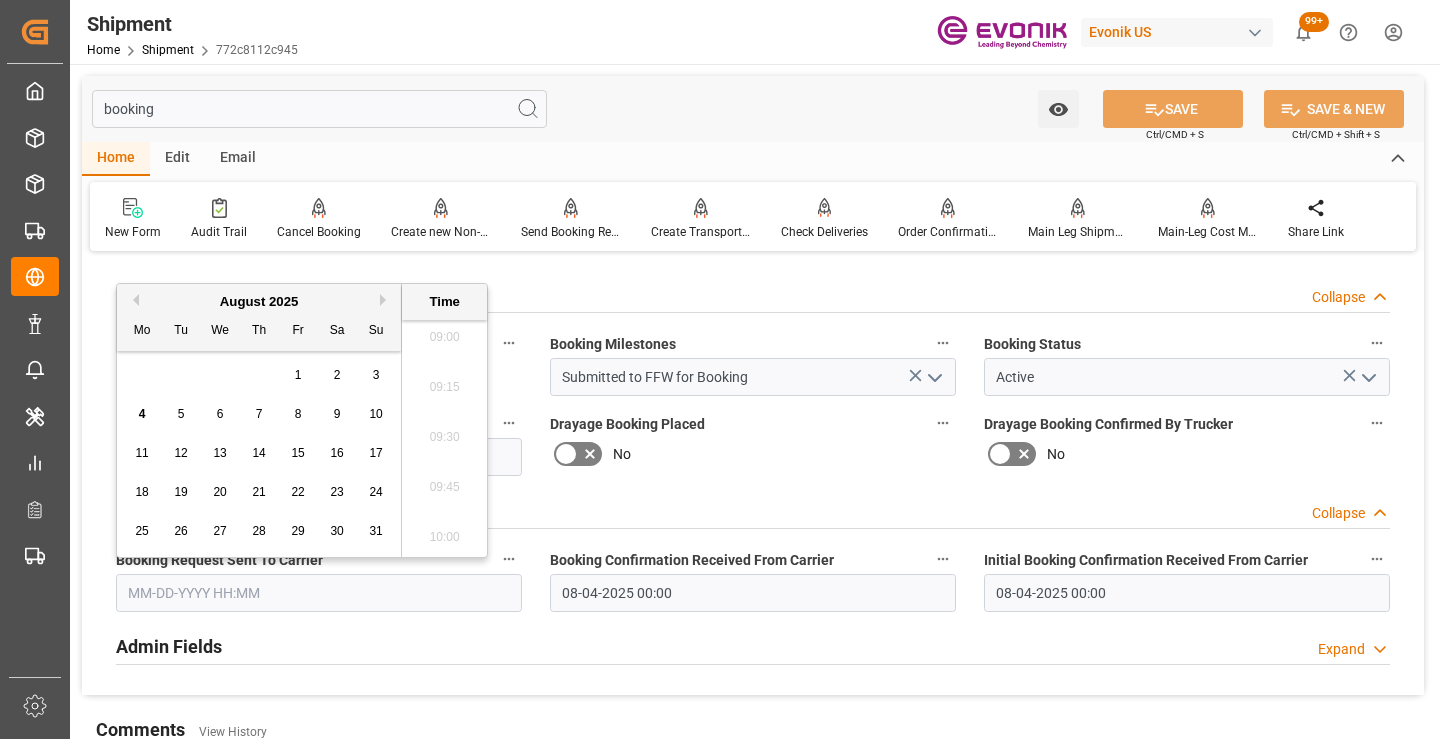 drag, startPoint x: 140, startPoint y: 409, endPoint x: 149, endPoint y: 403, distance: 10.816654 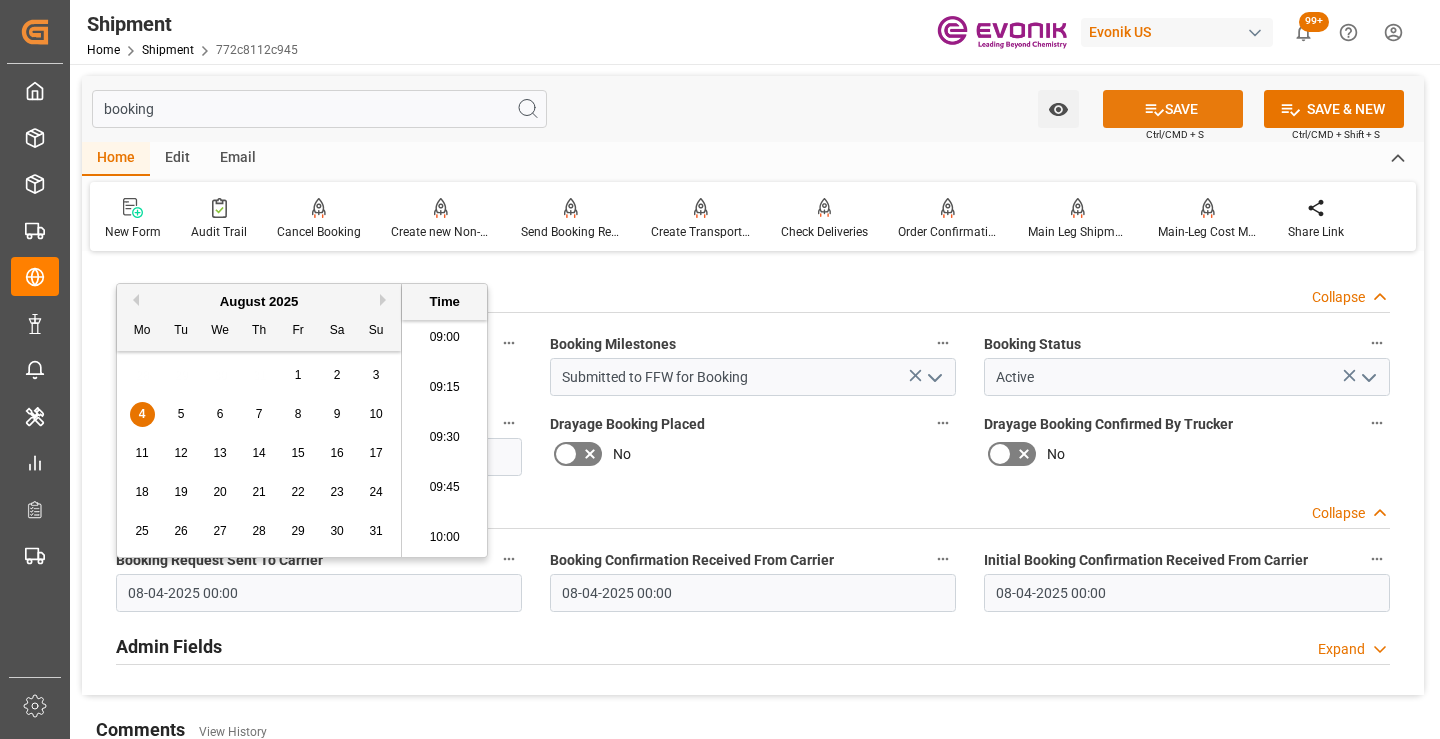 click on "SAVE" at bounding box center (1173, 109) 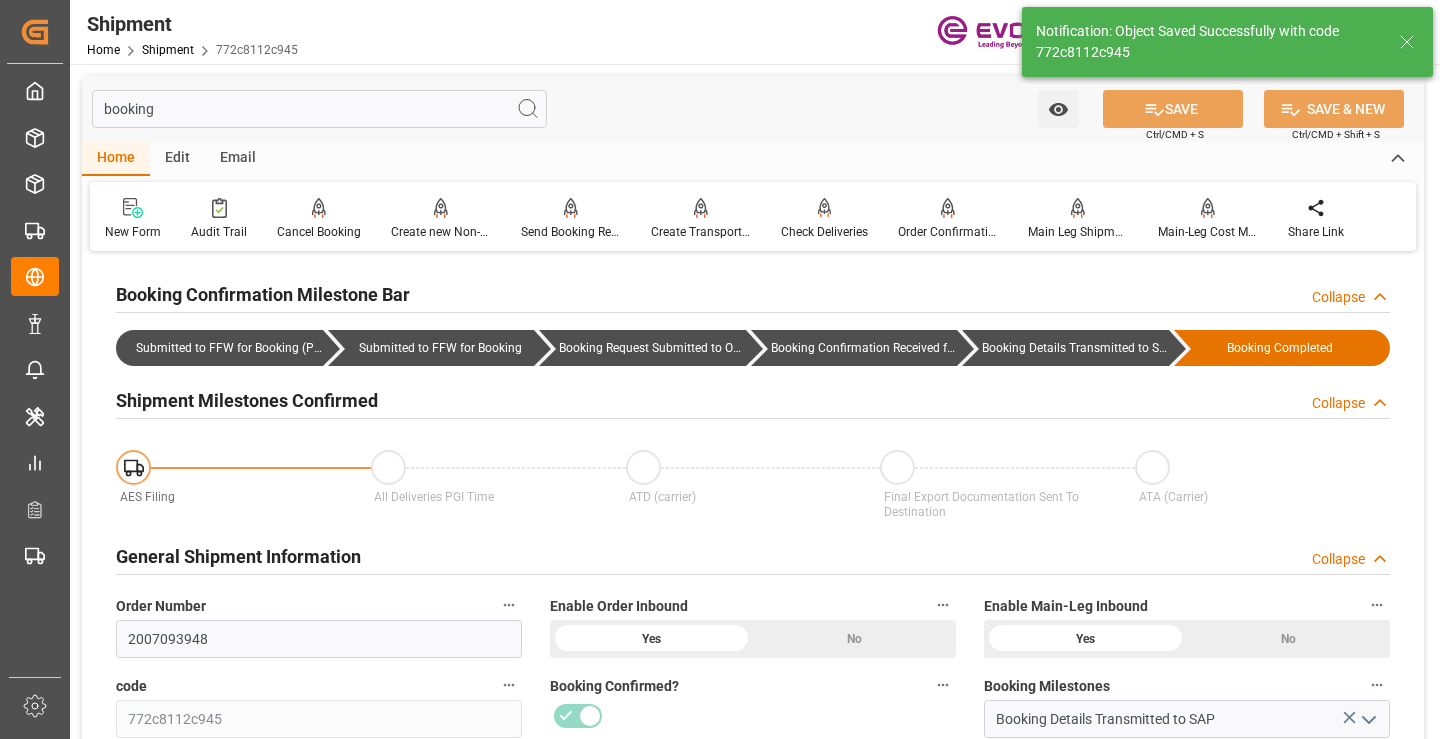 type on "Booking Details Transmitted to SAP" 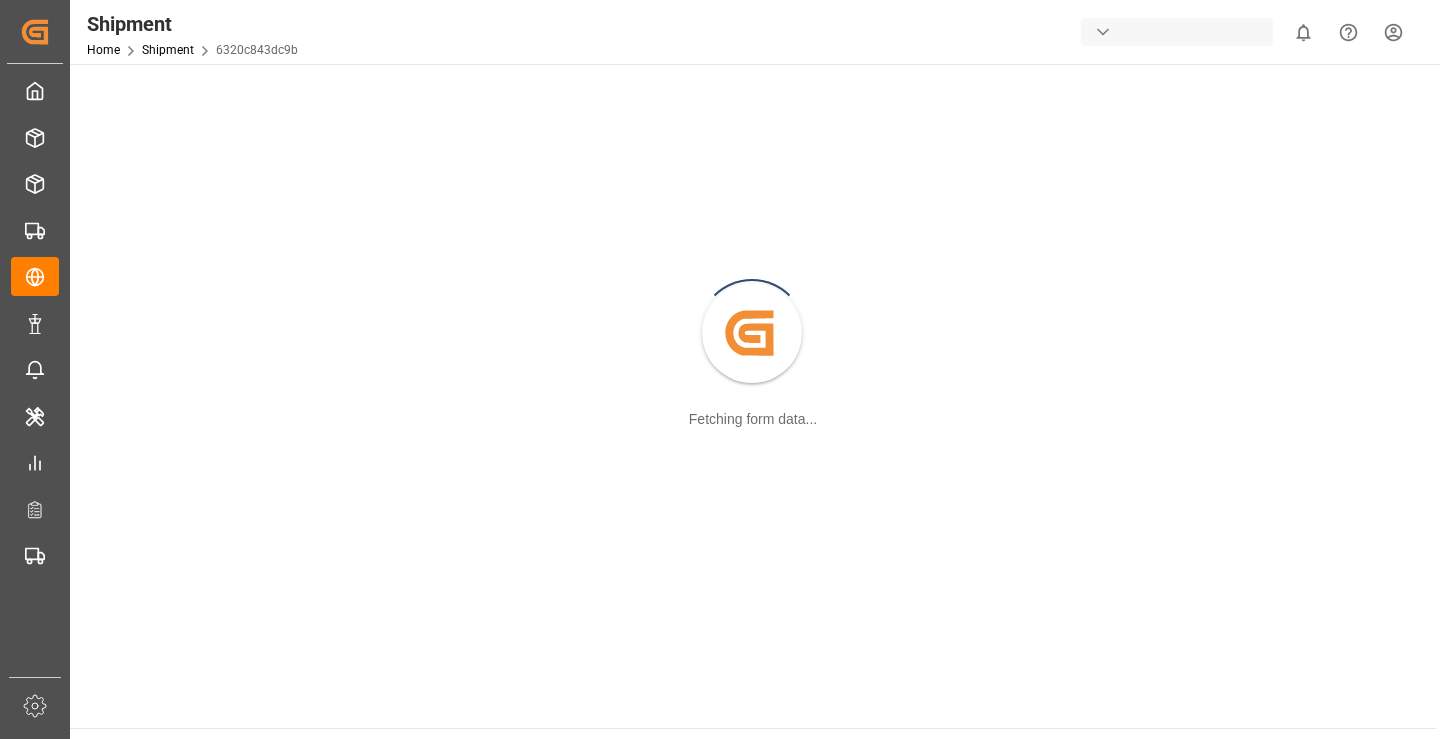 scroll, scrollTop: 0, scrollLeft: 0, axis: both 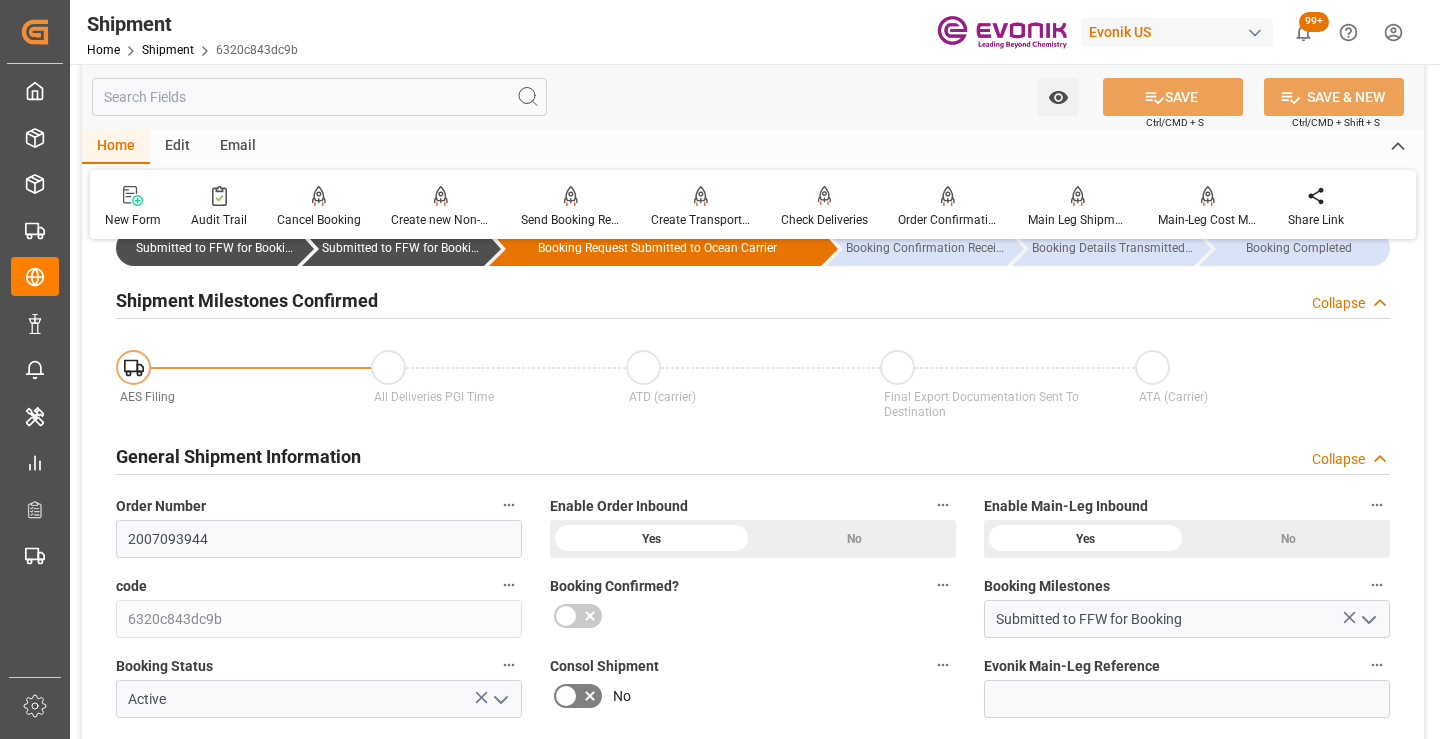click at bounding box center [319, 97] 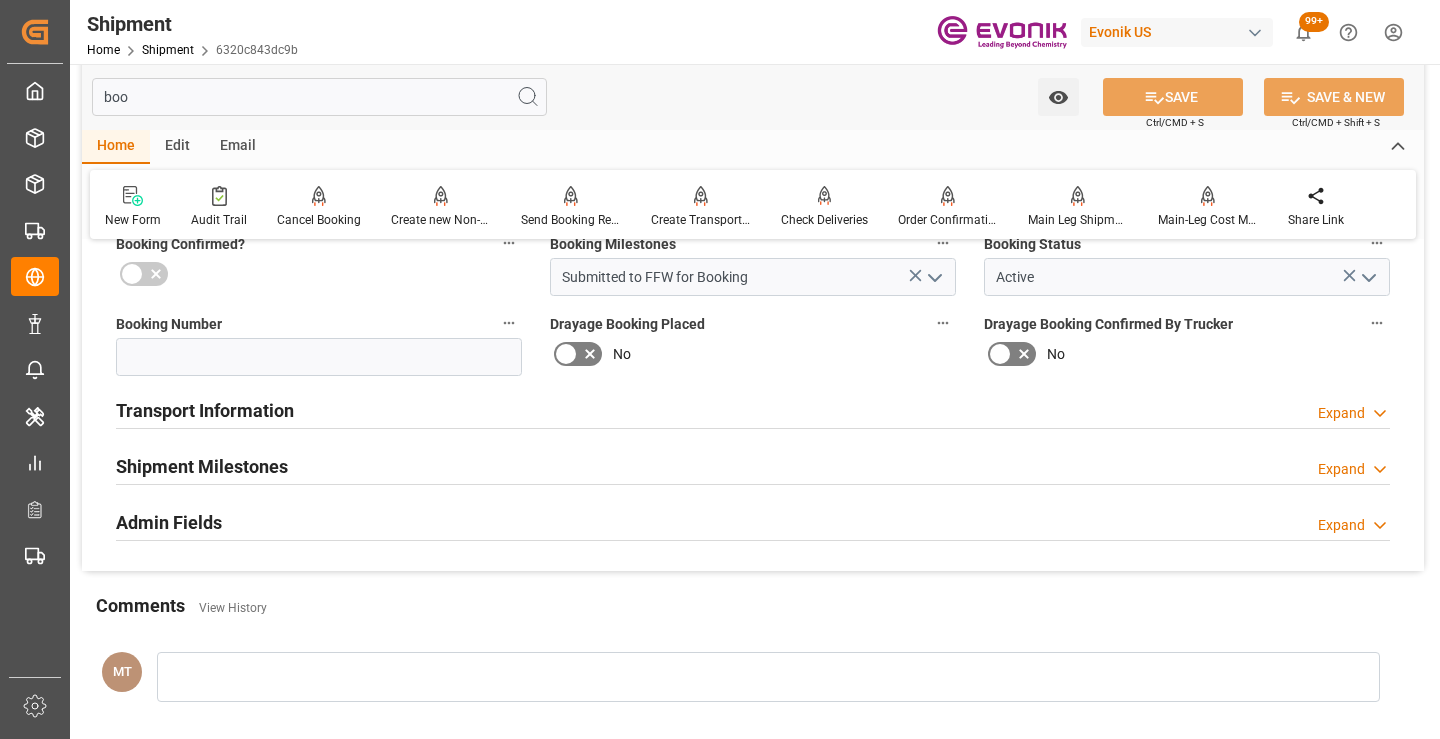scroll, scrollTop: 0, scrollLeft: 0, axis: both 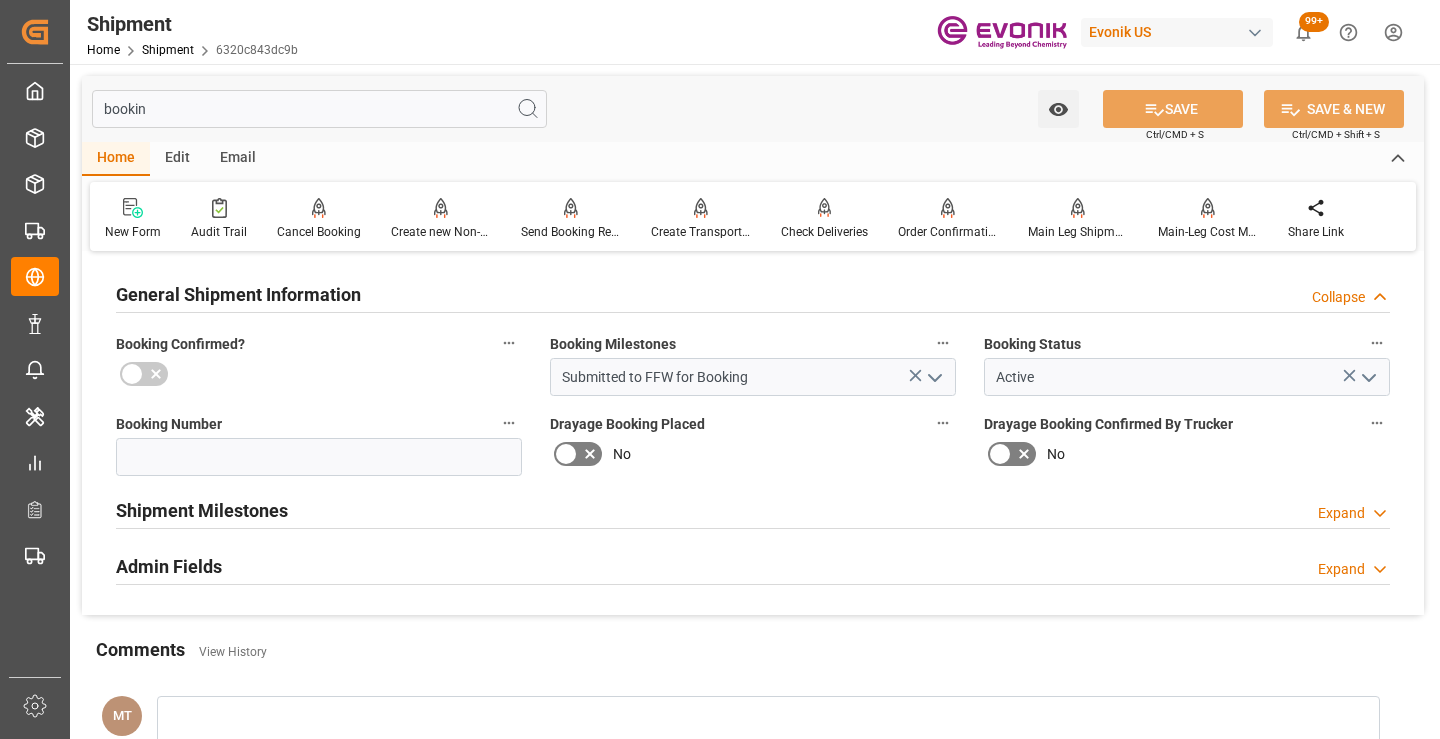 type on "bookin" 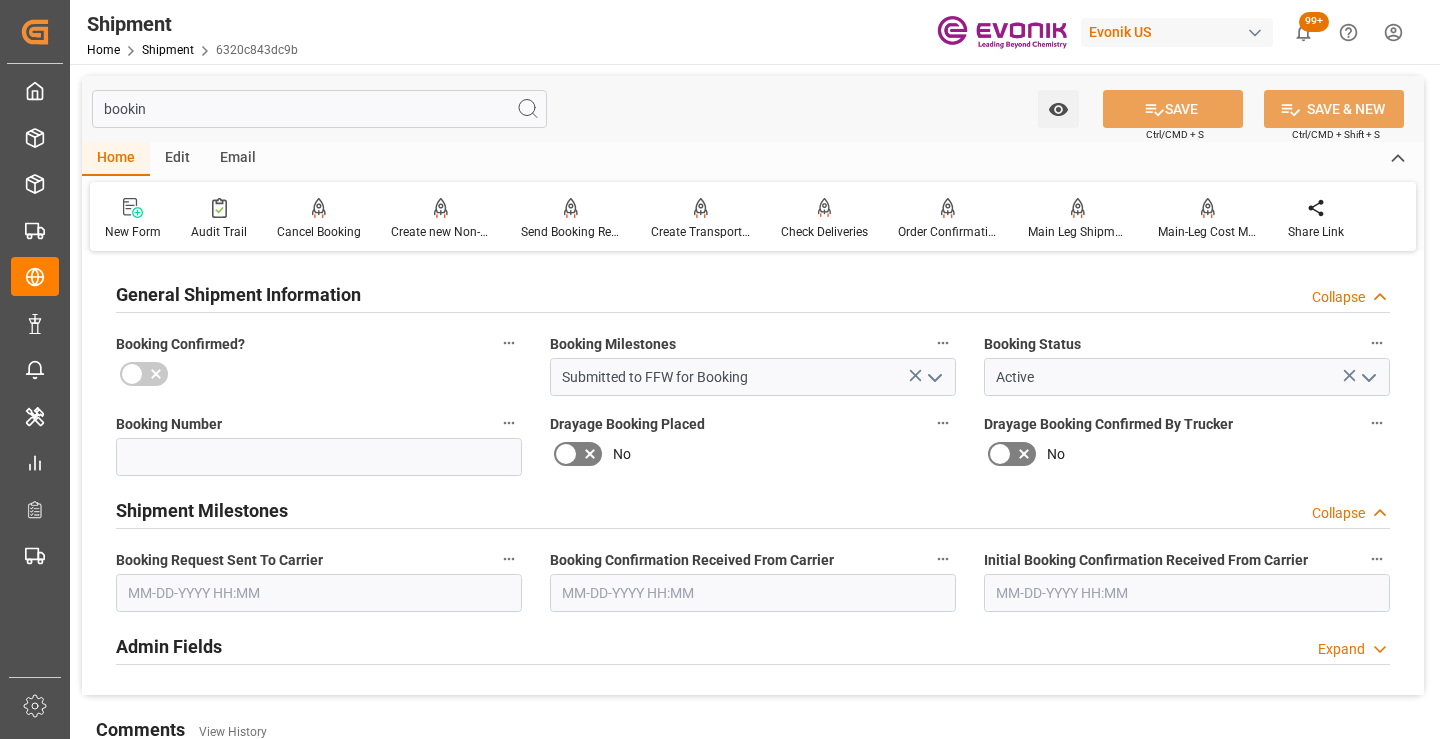 click at bounding box center [319, 593] 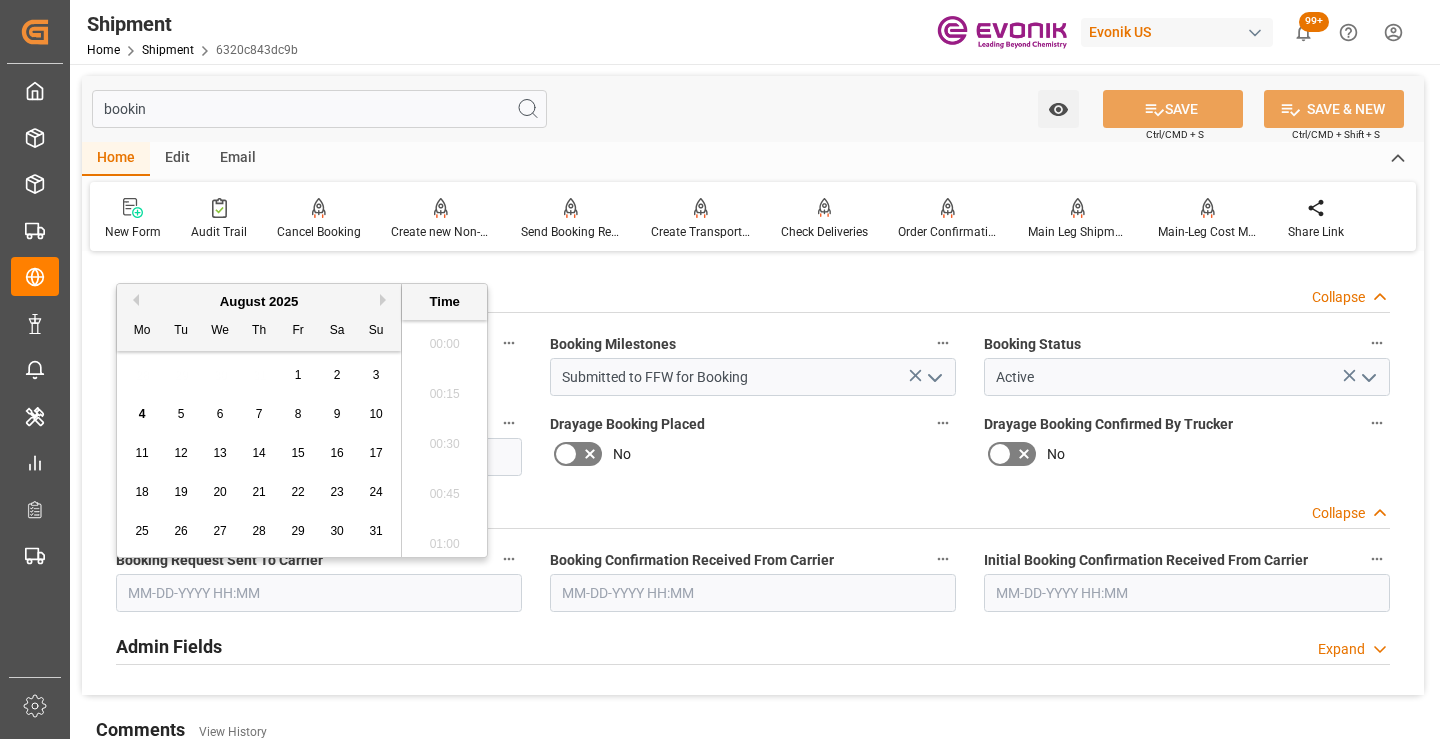 scroll, scrollTop: 1857, scrollLeft: 0, axis: vertical 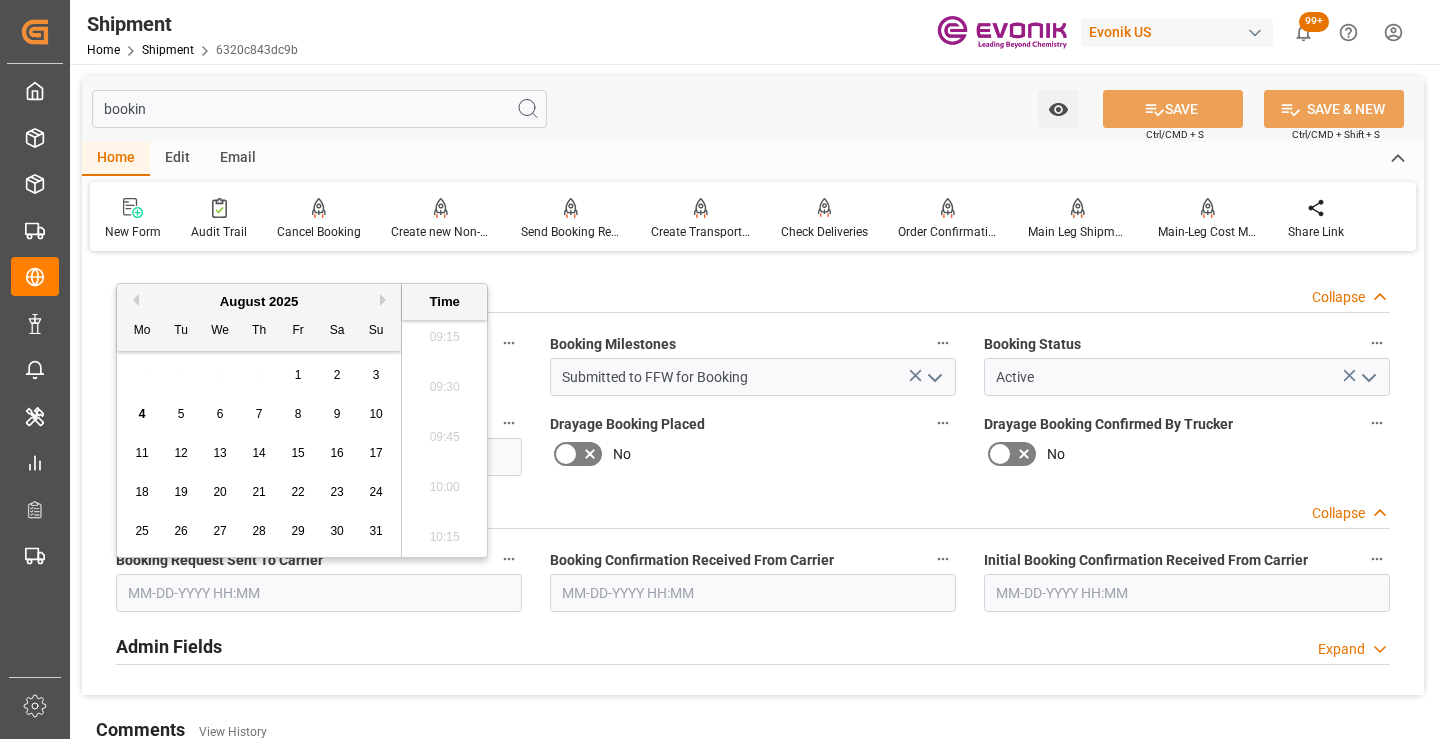 click on "4" at bounding box center [142, 414] 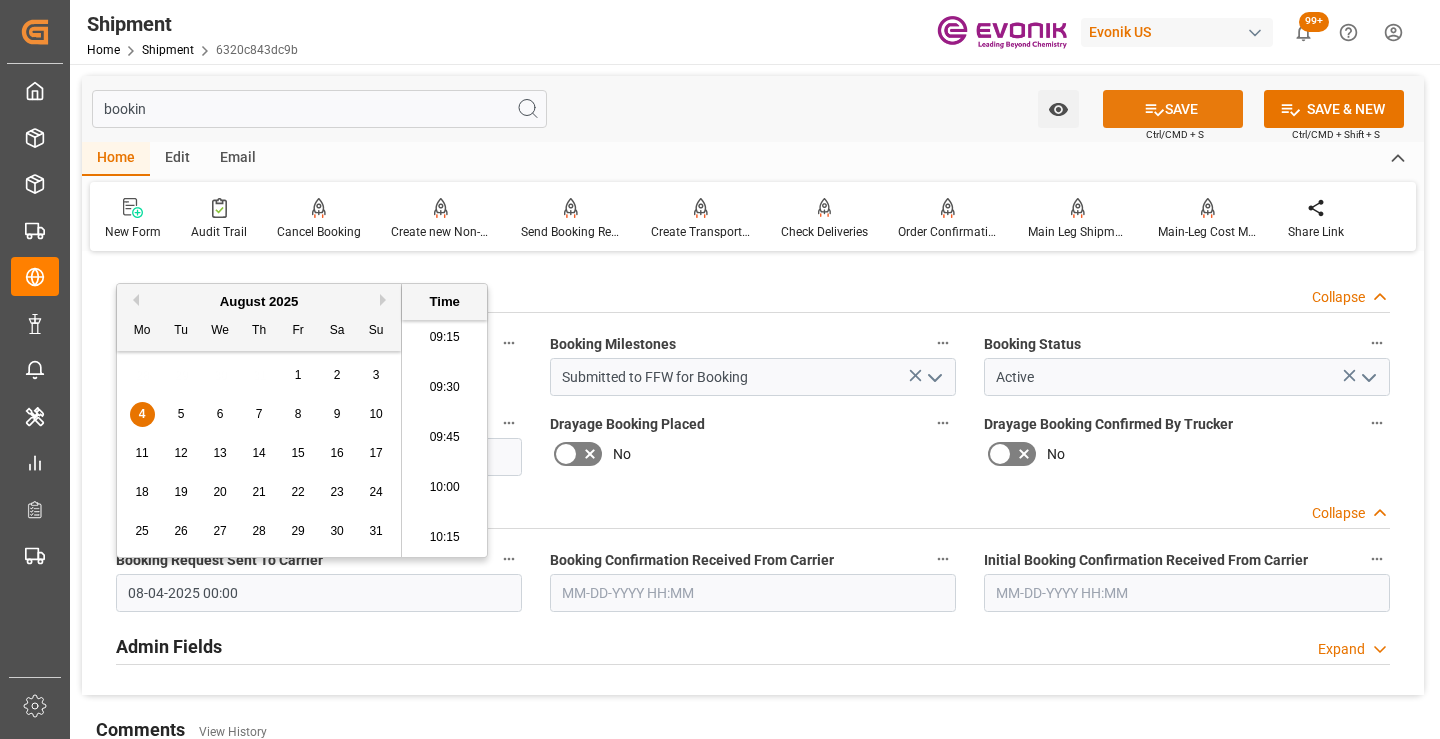 click on "SAVE" at bounding box center (1173, 109) 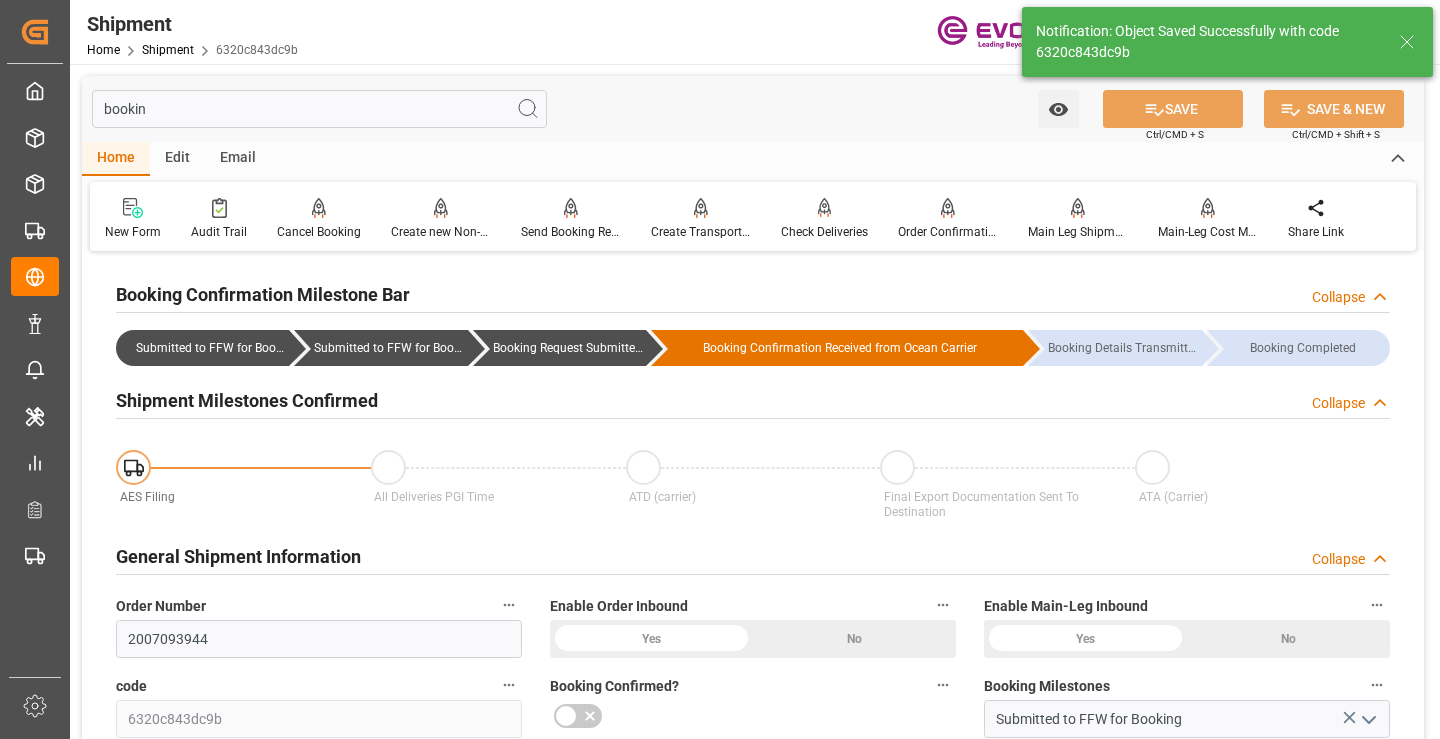 type on "Booking Request Submitted to Ocean Carrier" 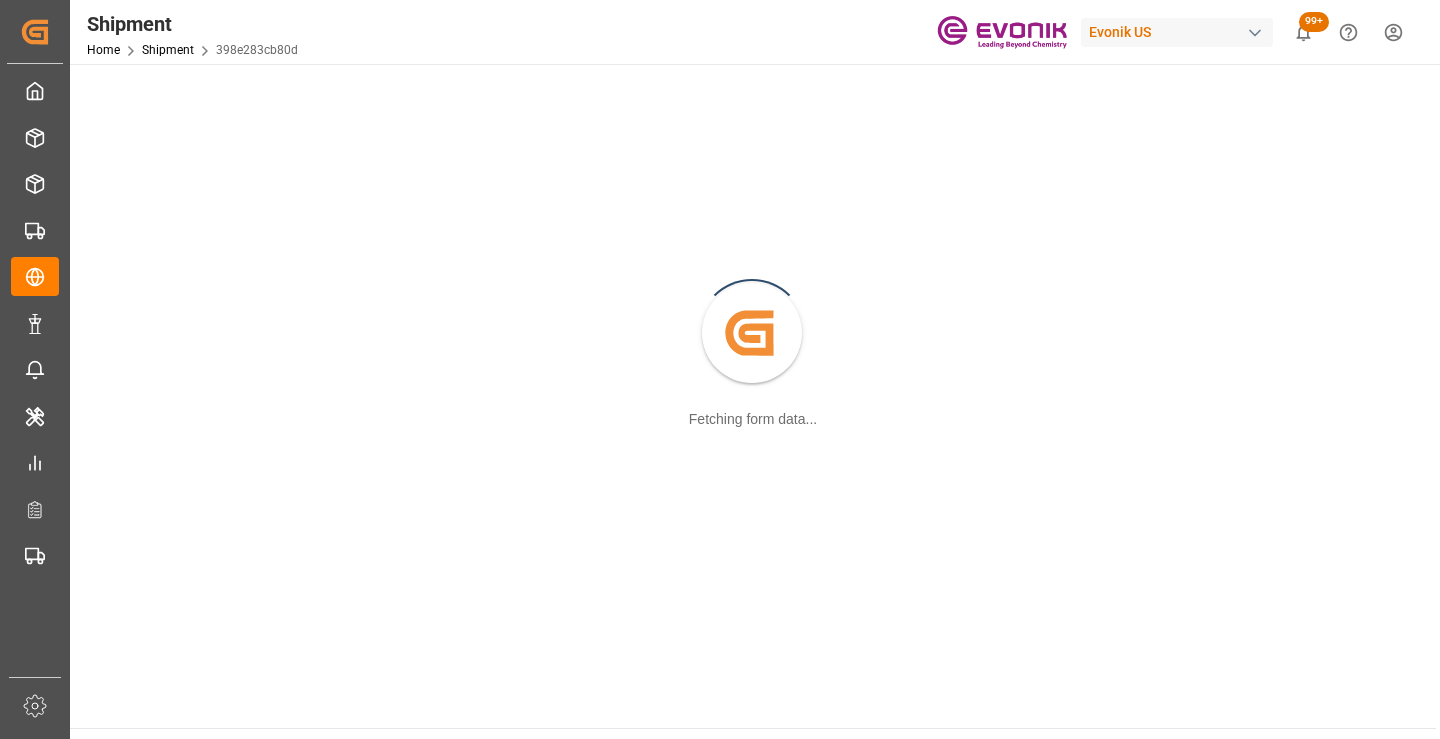scroll, scrollTop: 0, scrollLeft: 0, axis: both 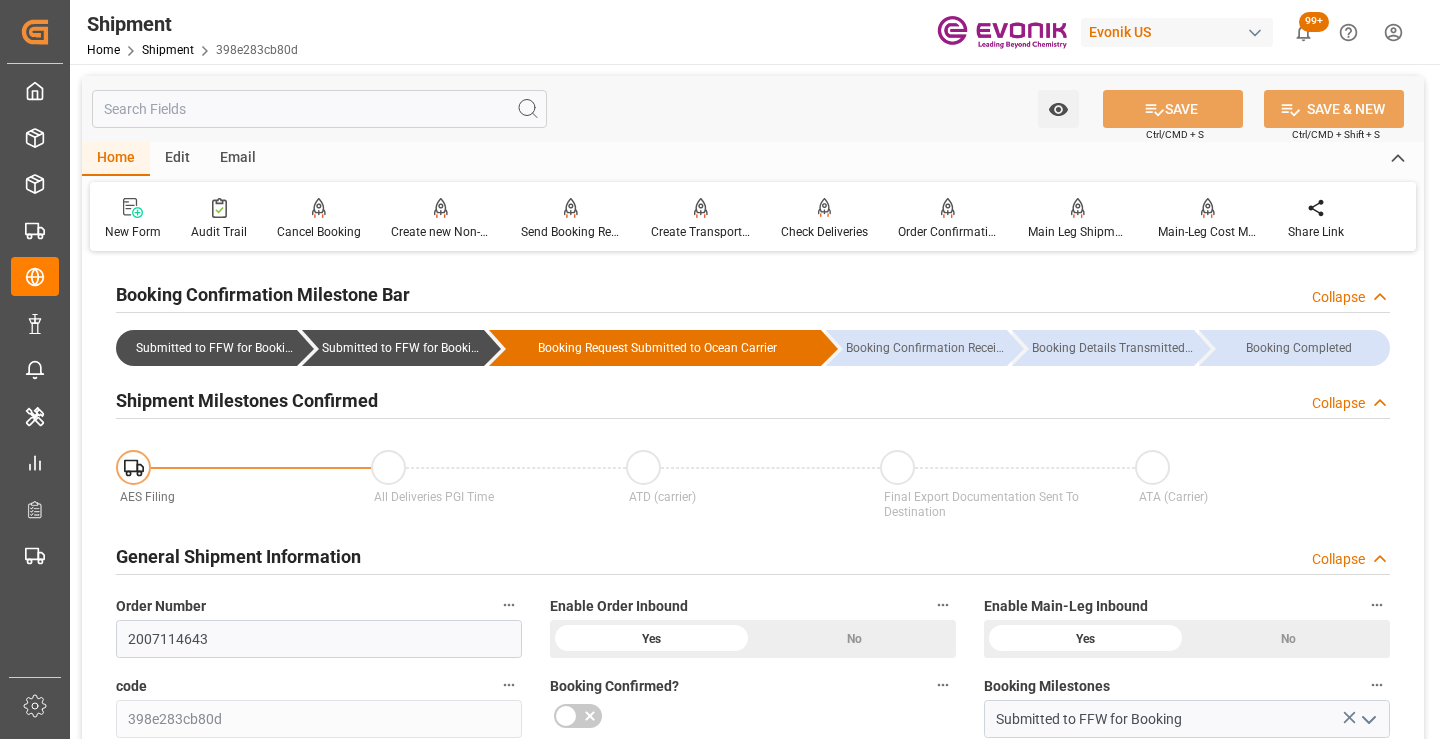click at bounding box center [319, 109] 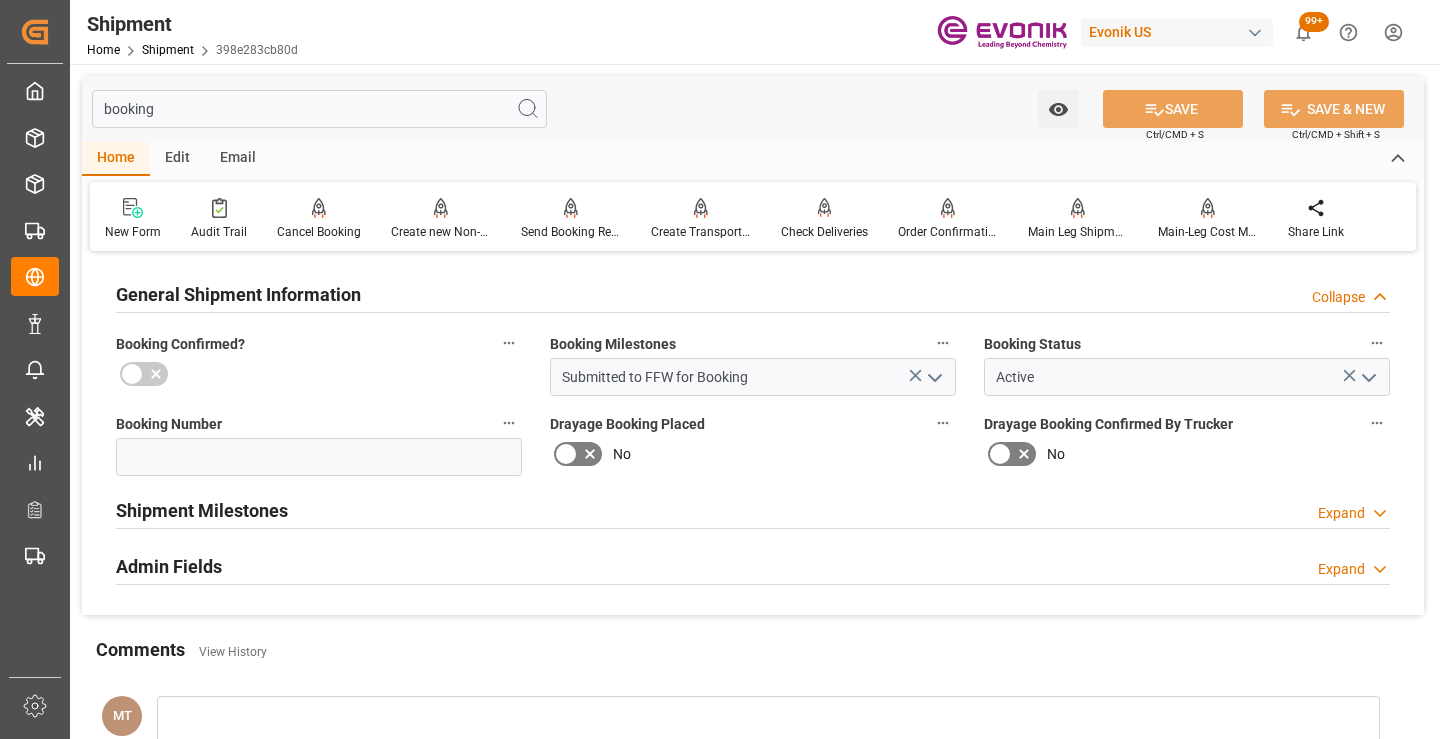 type on "booking" 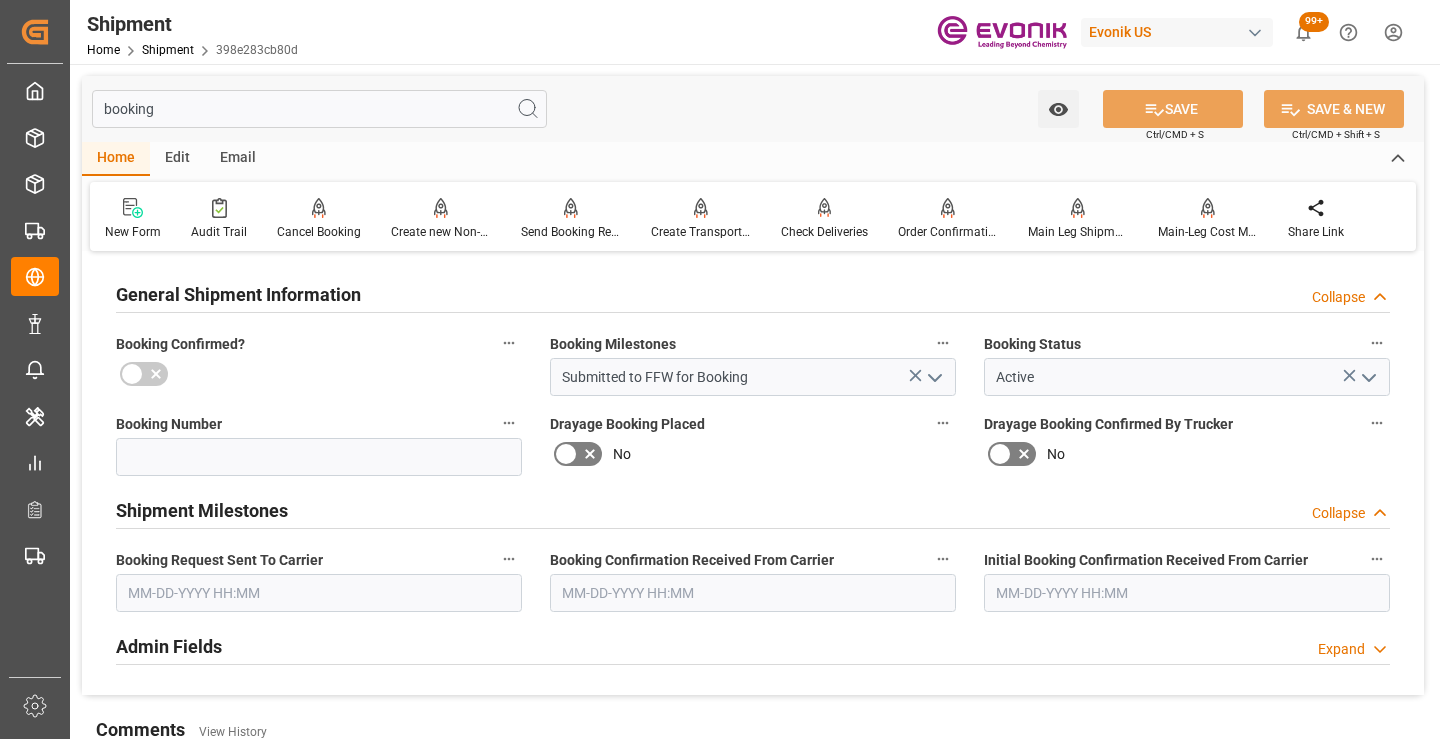 click at bounding box center [319, 593] 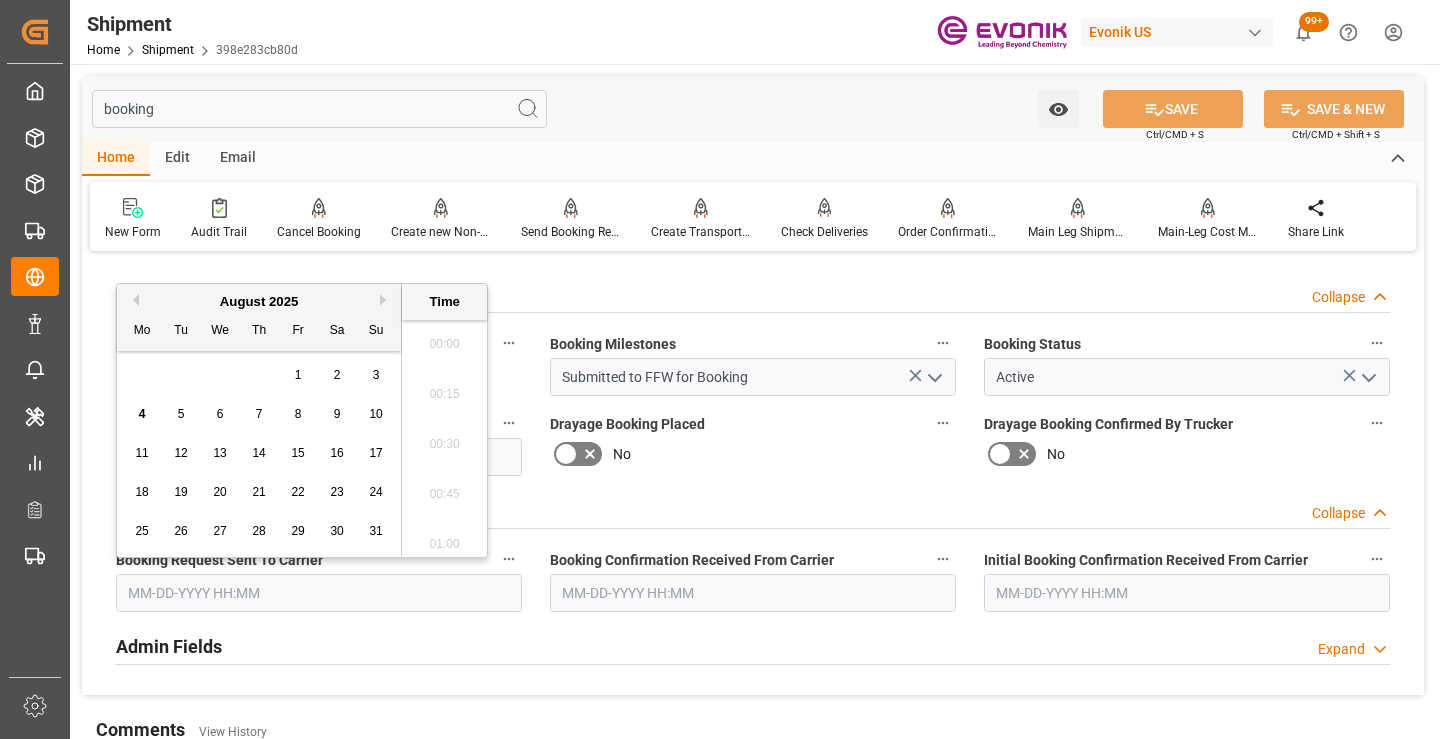 scroll, scrollTop: 1857, scrollLeft: 0, axis: vertical 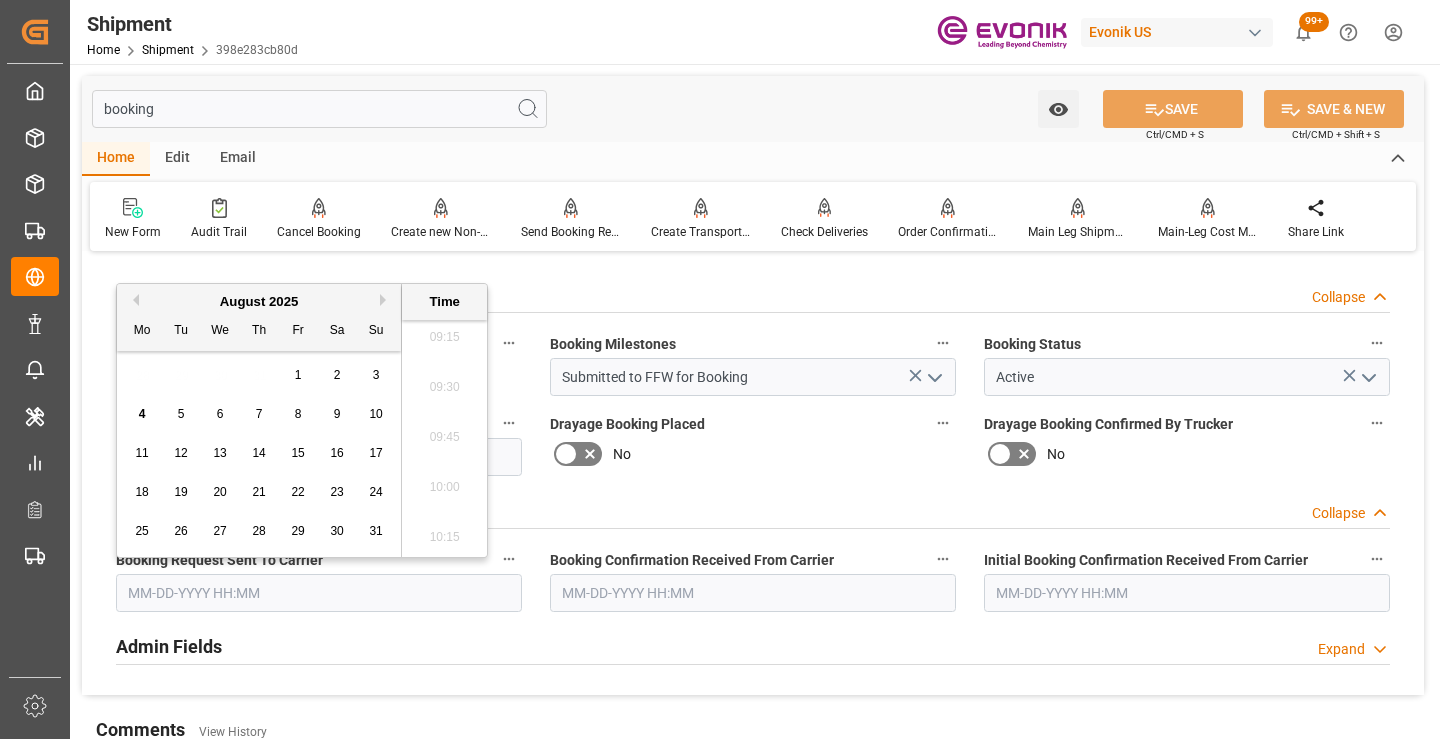 click on "4" at bounding box center (142, 414) 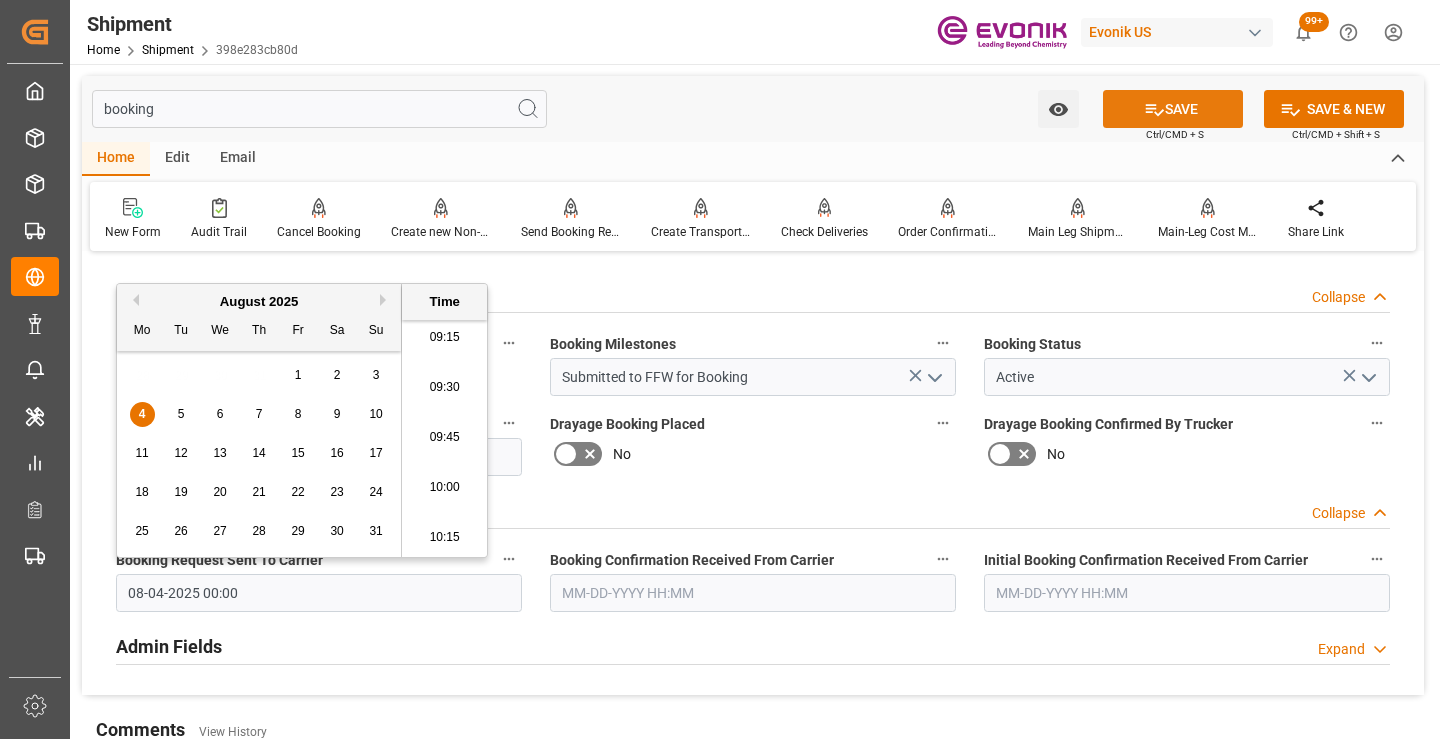 click 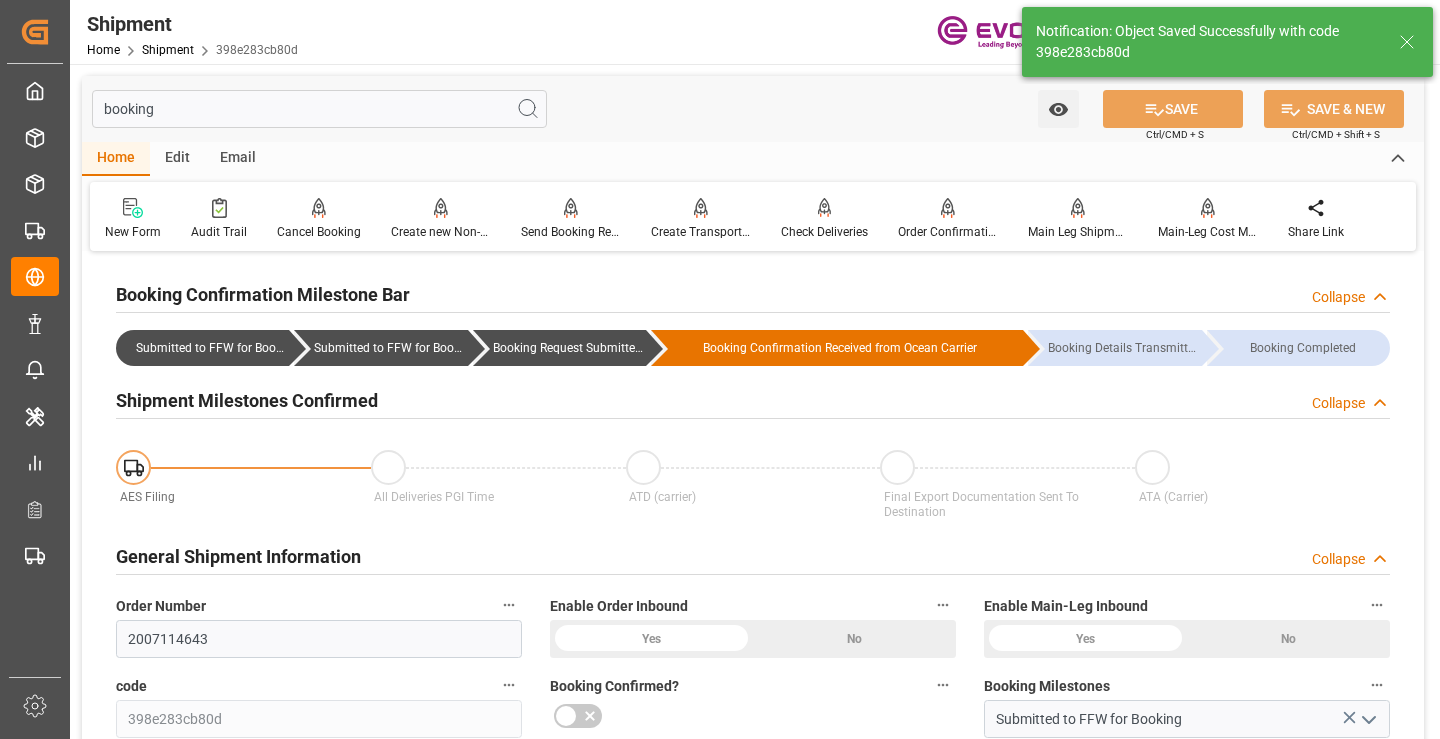 type on "Booking Request Submitted to Ocean Carrier" 